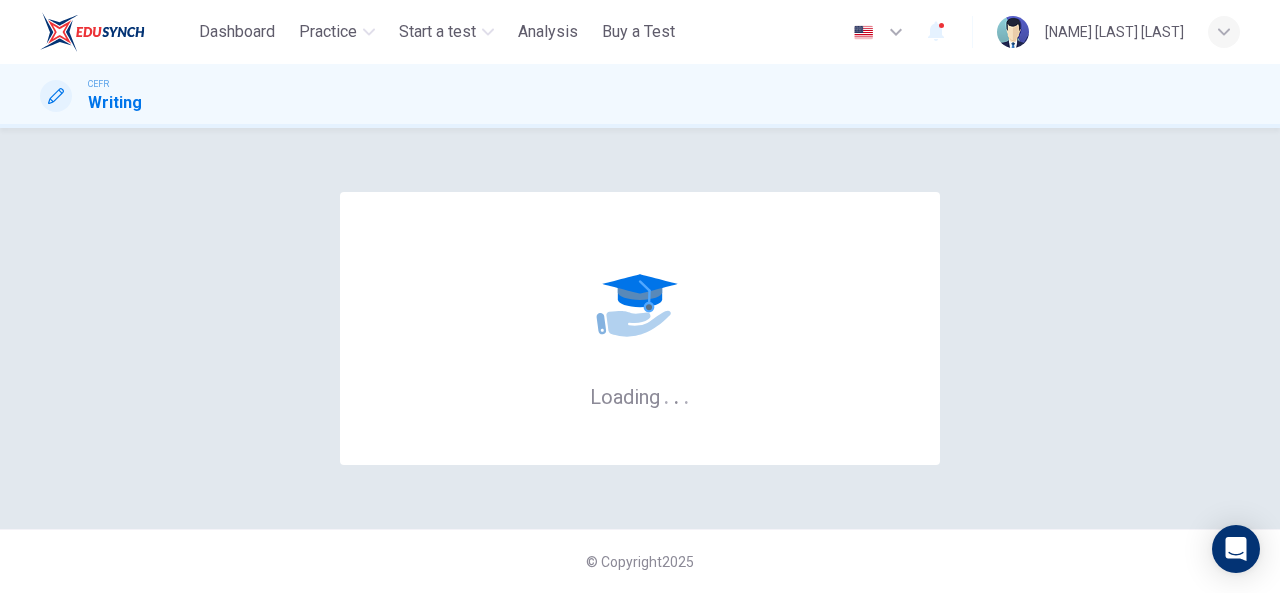 scroll, scrollTop: 0, scrollLeft: 0, axis: both 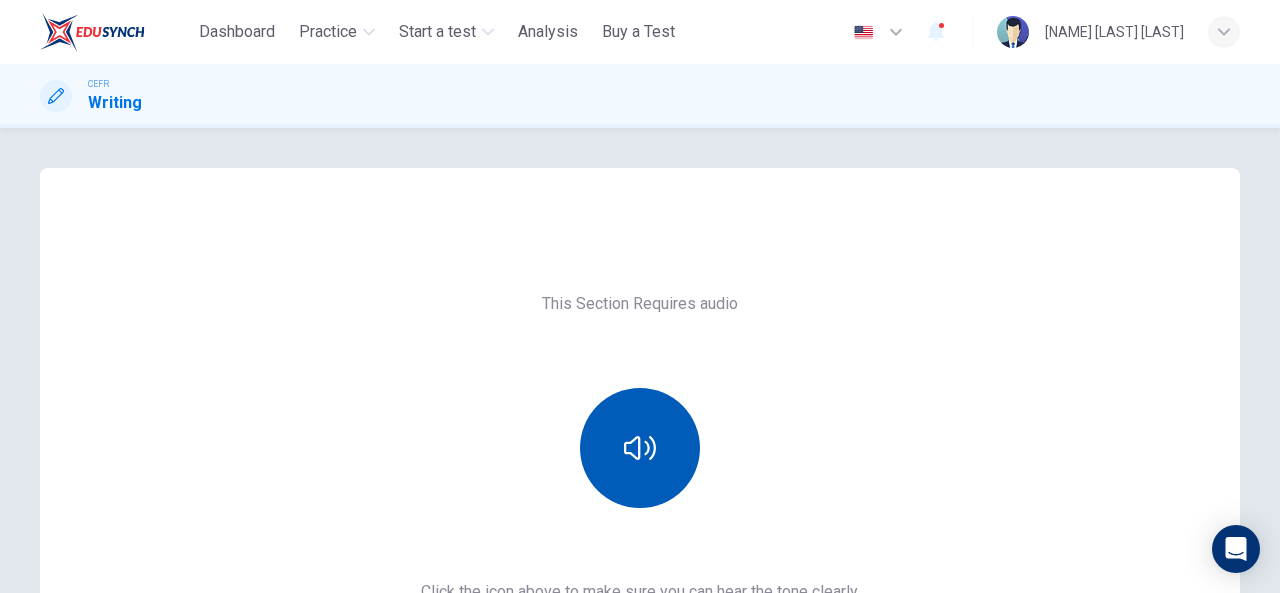 click at bounding box center (640, 448) 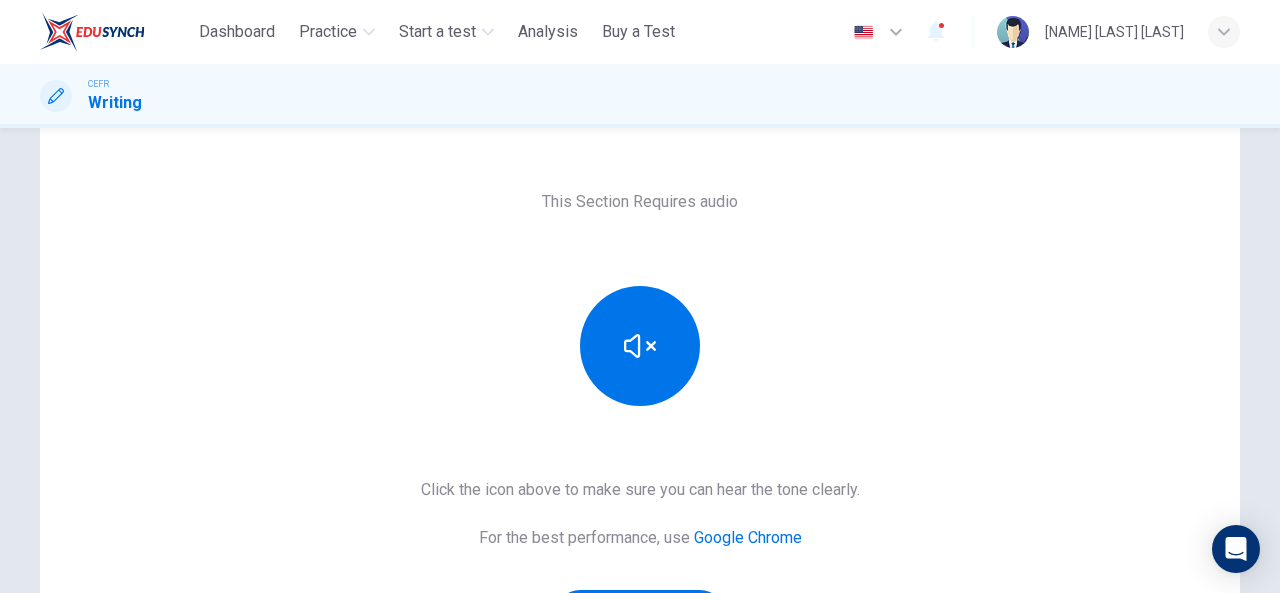 scroll, scrollTop: 300, scrollLeft: 0, axis: vertical 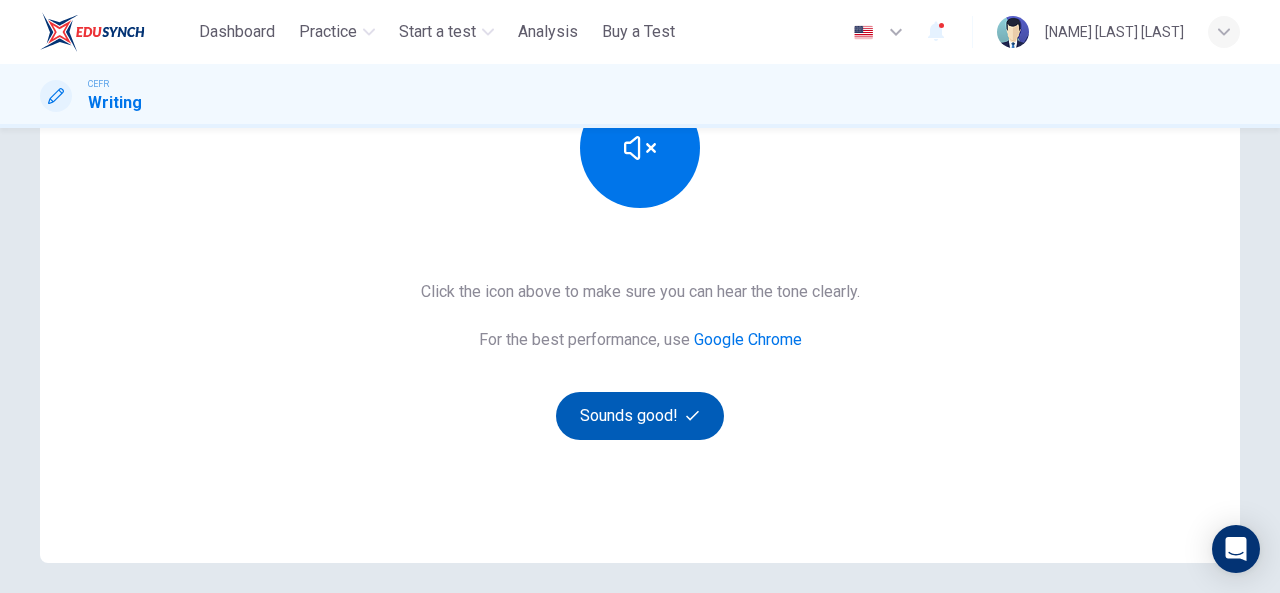 click on "Sounds good!" at bounding box center [640, 416] 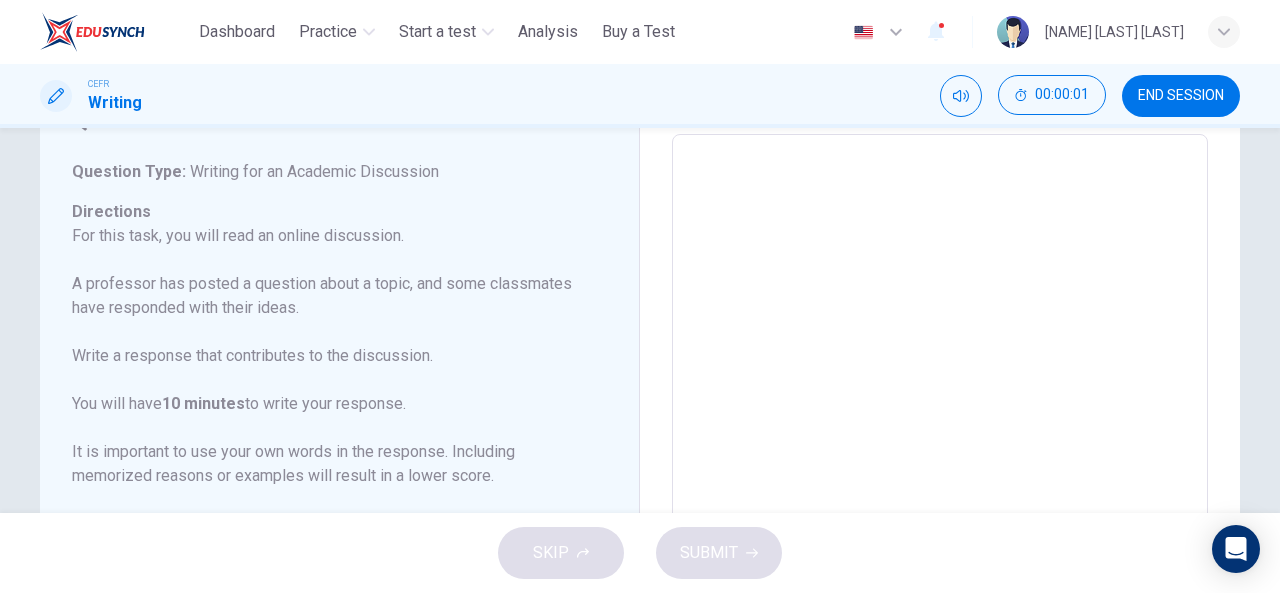 scroll, scrollTop: 100, scrollLeft: 0, axis: vertical 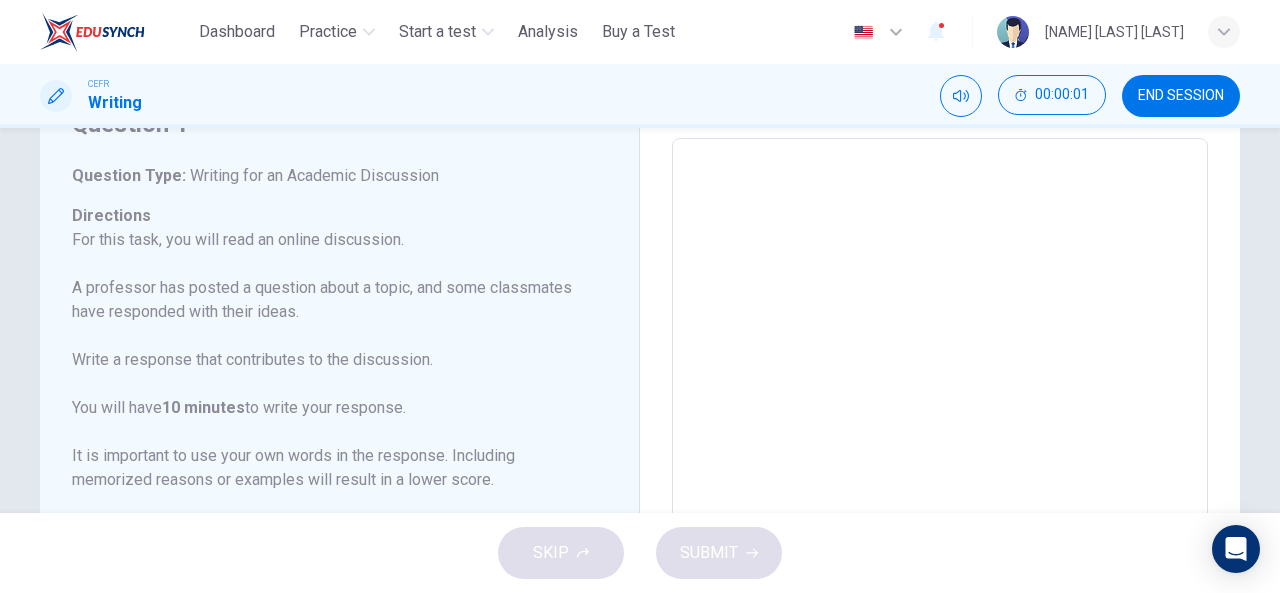 click at bounding box center (940, 472) 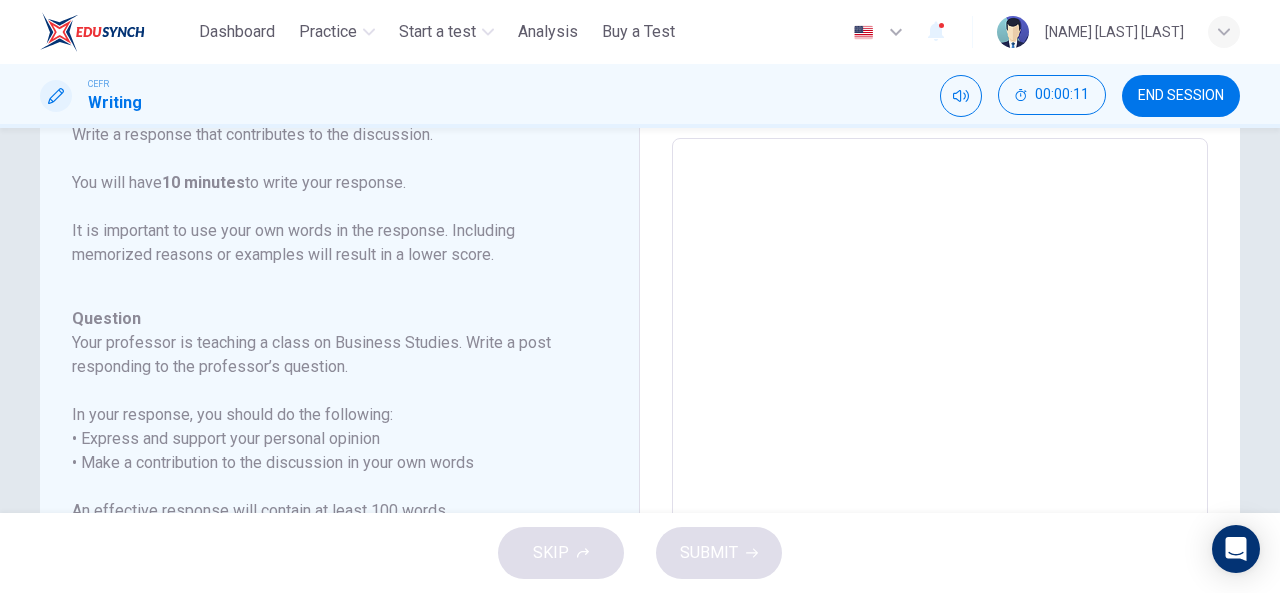 scroll, scrollTop: 246, scrollLeft: 0, axis: vertical 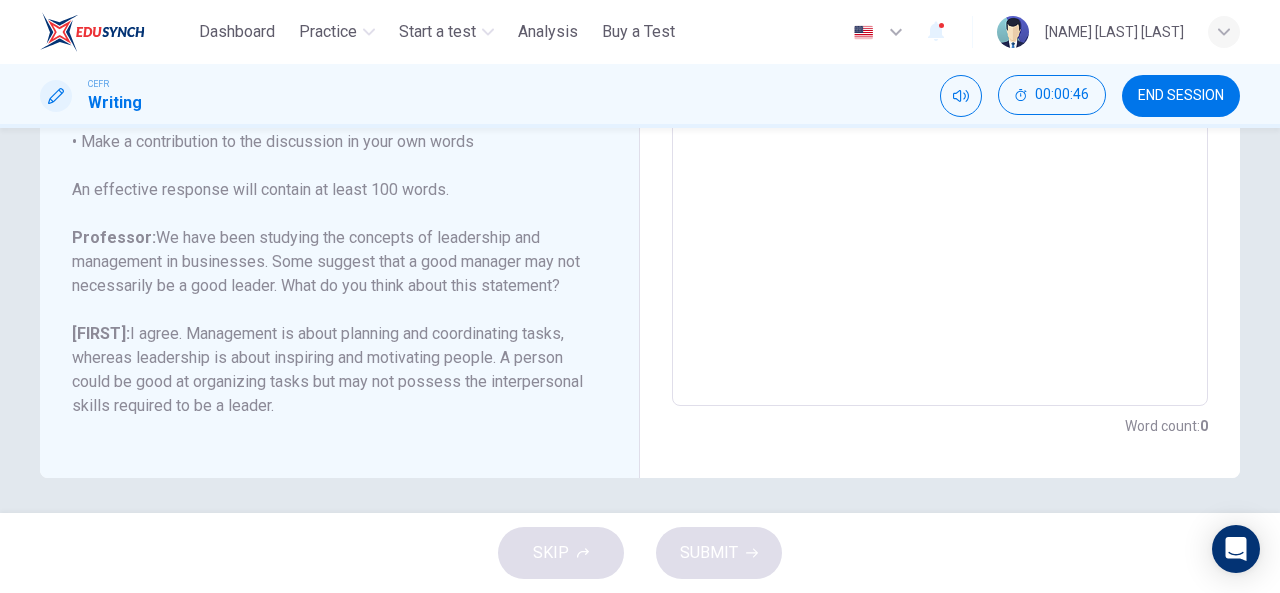 click at bounding box center (940, 72) 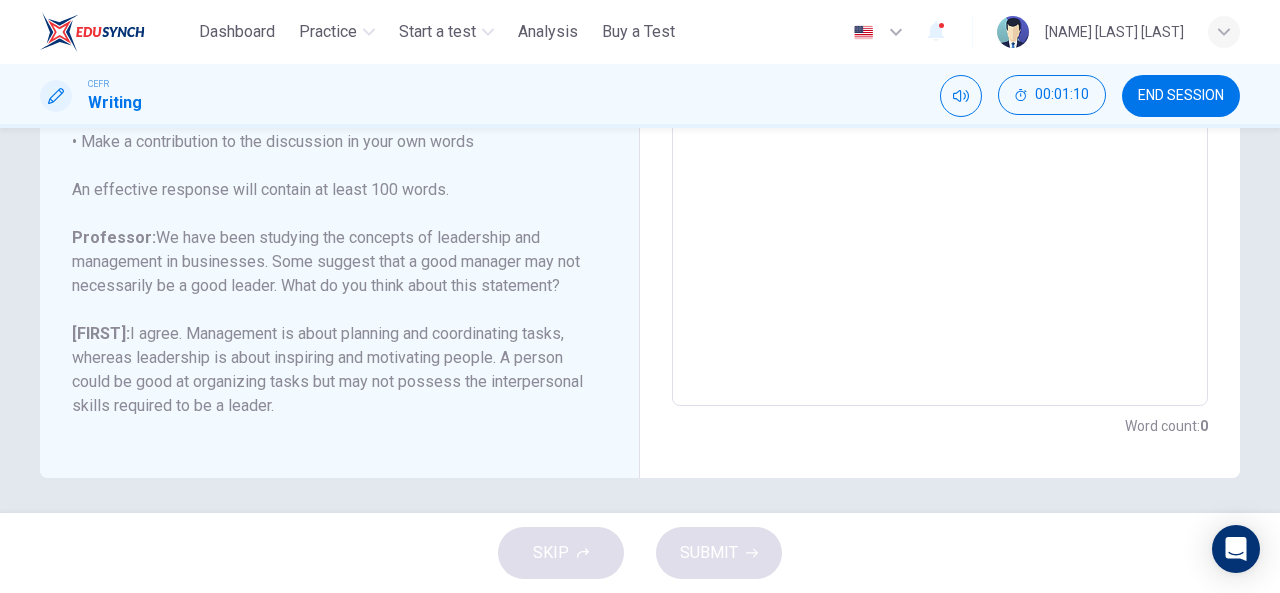 click at bounding box center (940, 72) 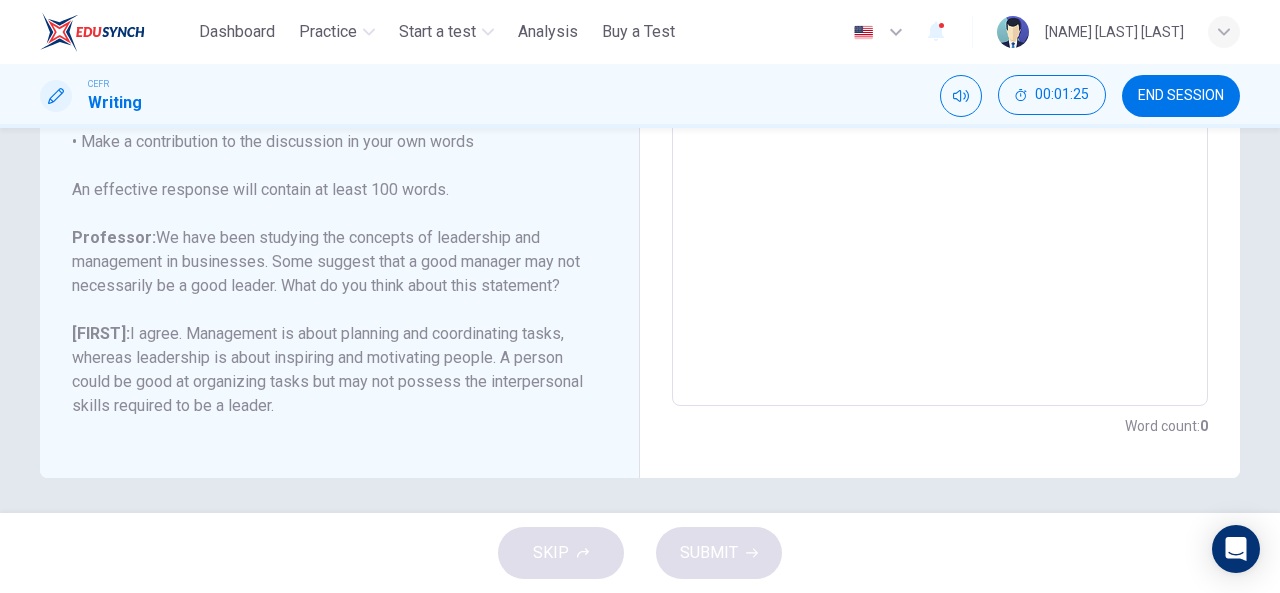 type on "*" 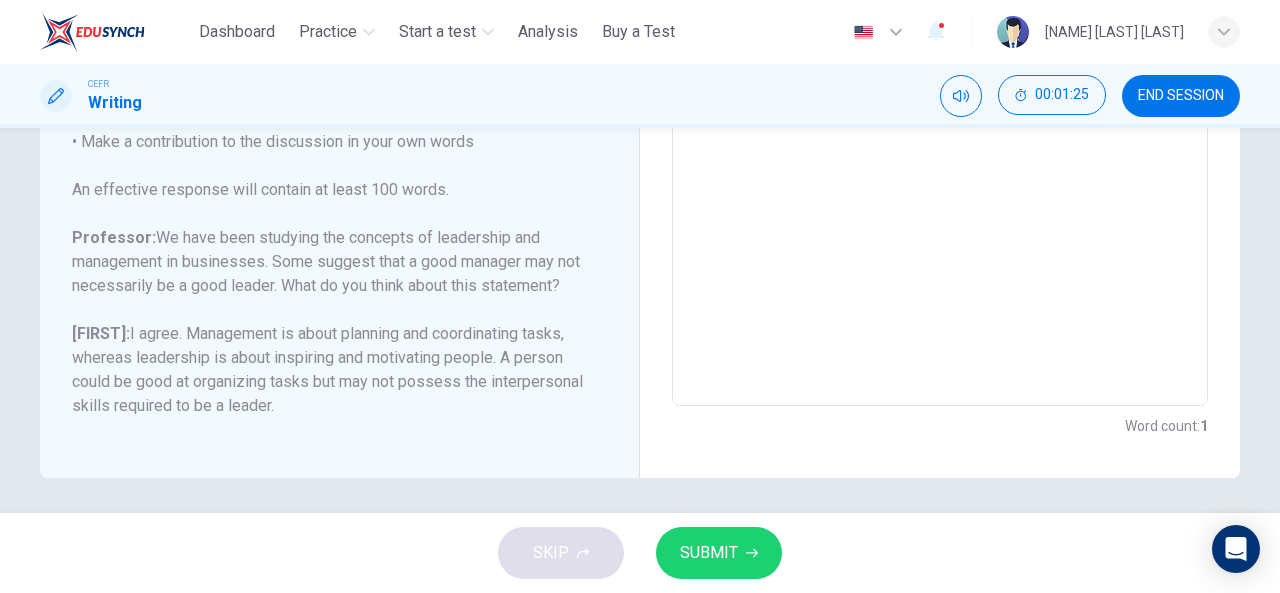 scroll, scrollTop: 128, scrollLeft: 0, axis: vertical 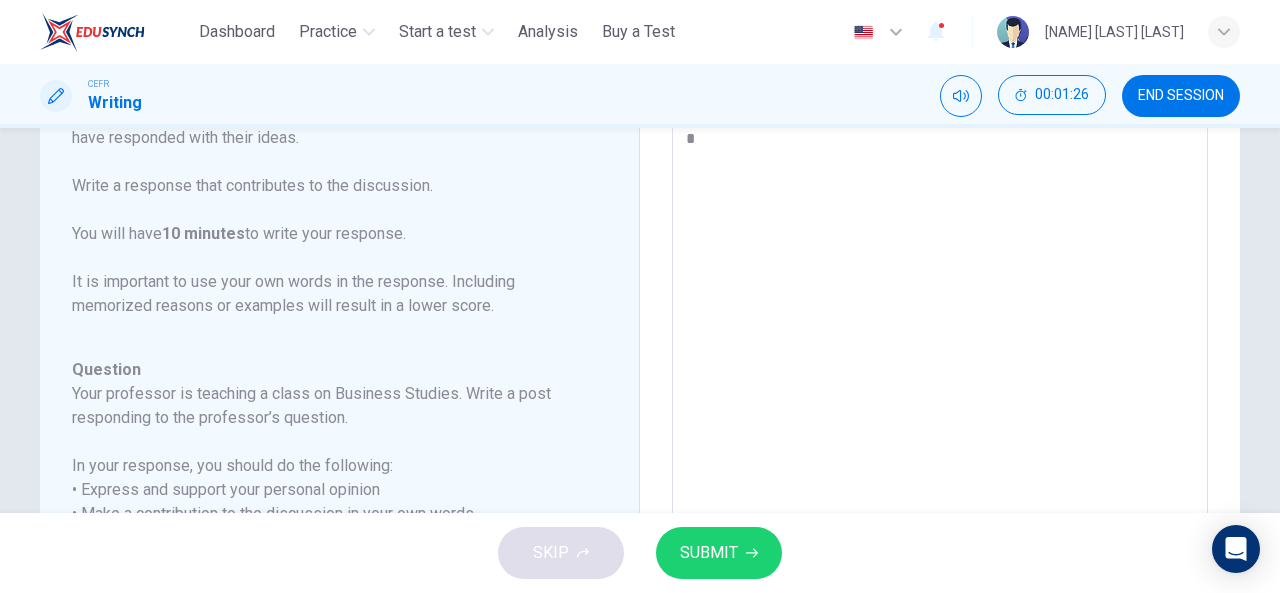 type on "**" 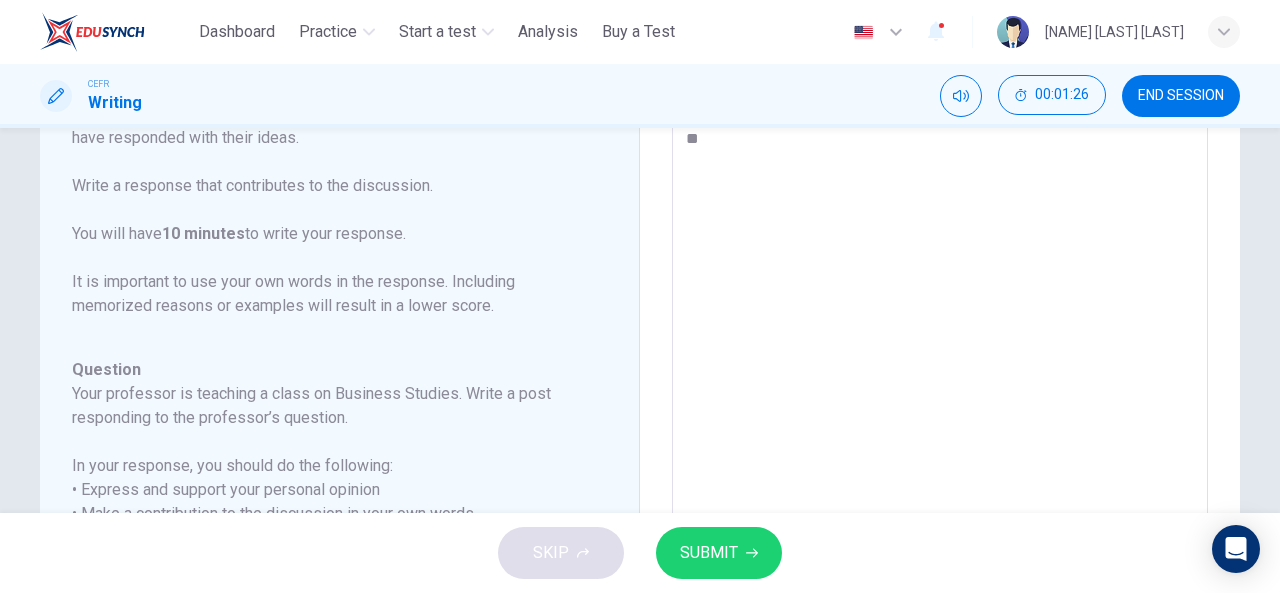 type on "*" 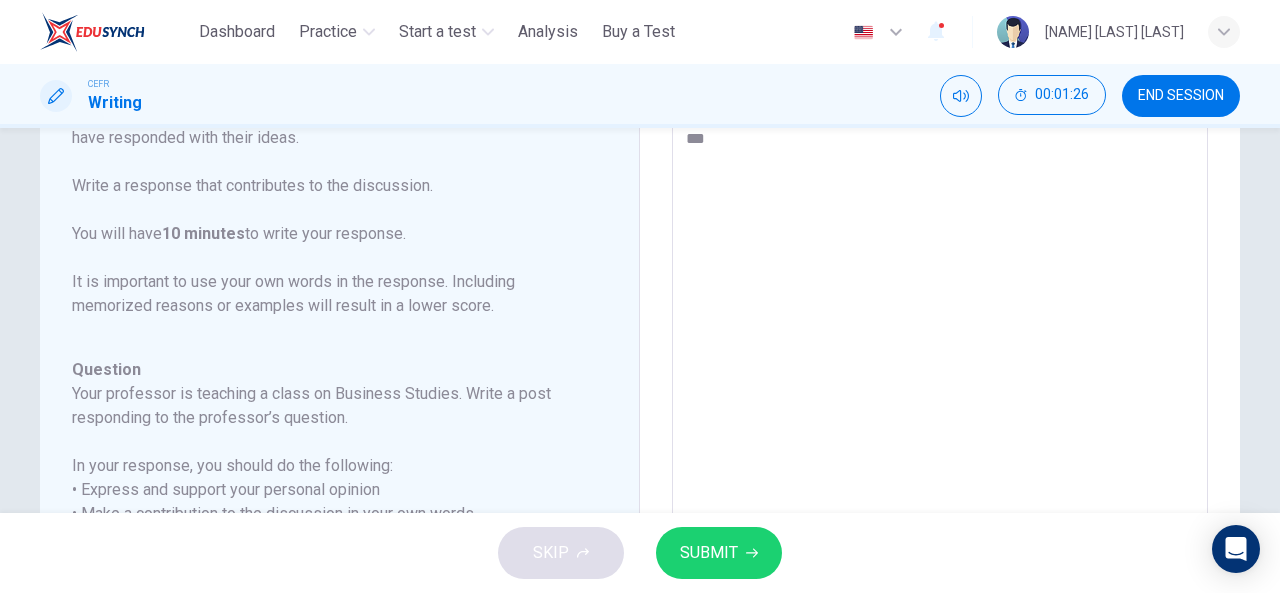 type on "*" 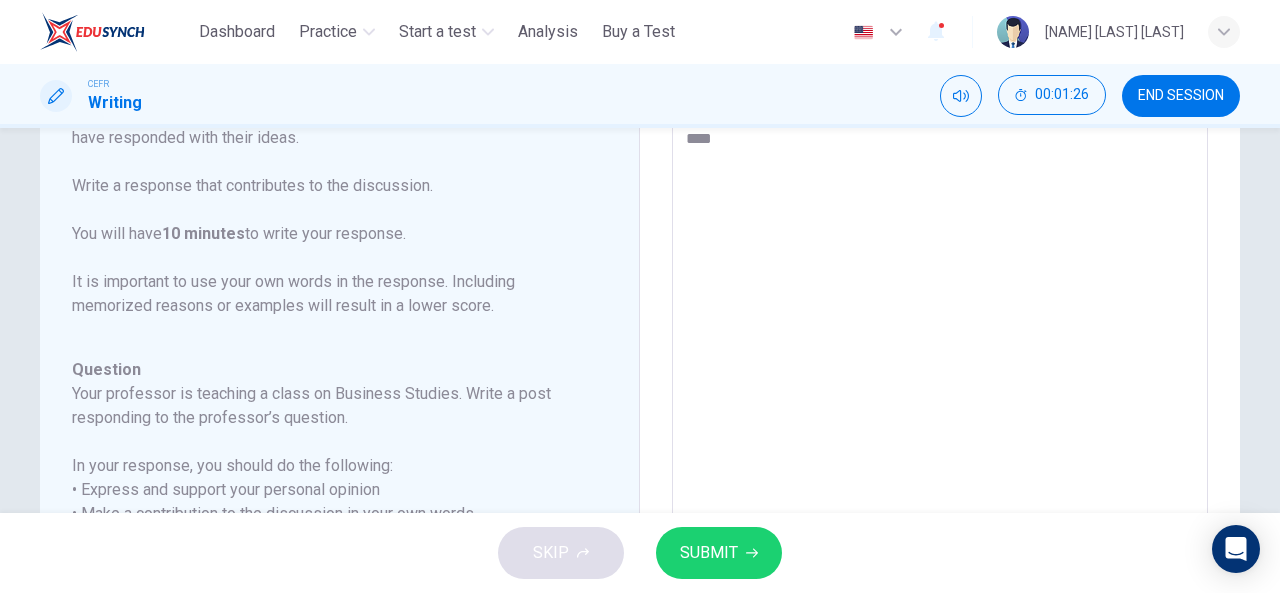 type on "*" 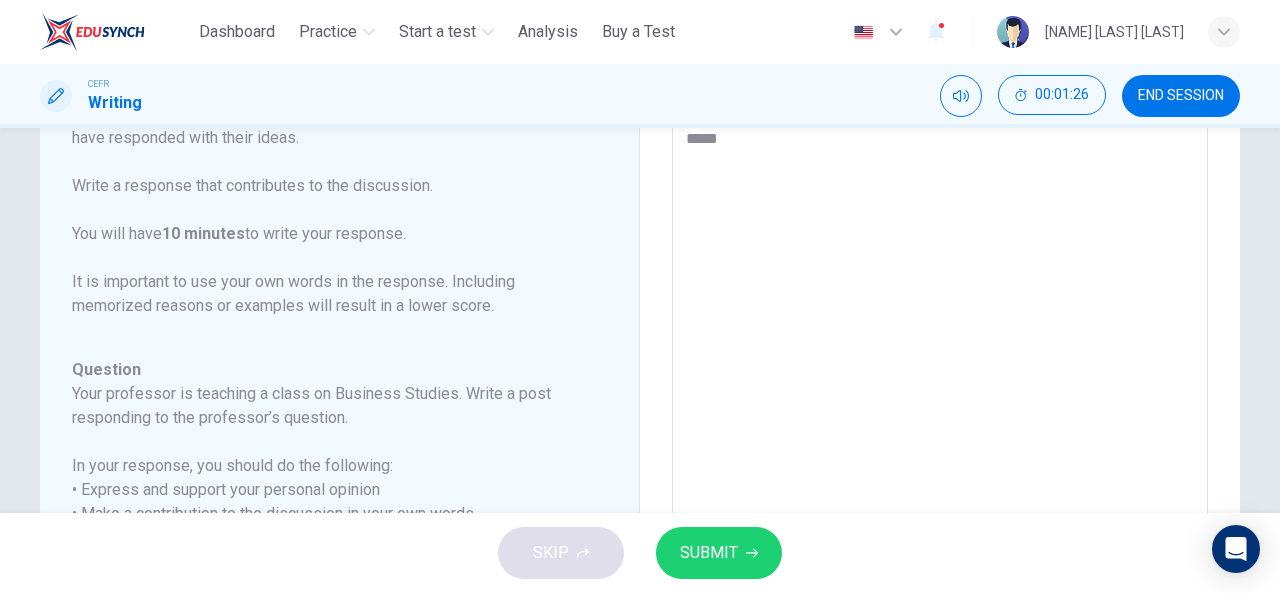type on "*" 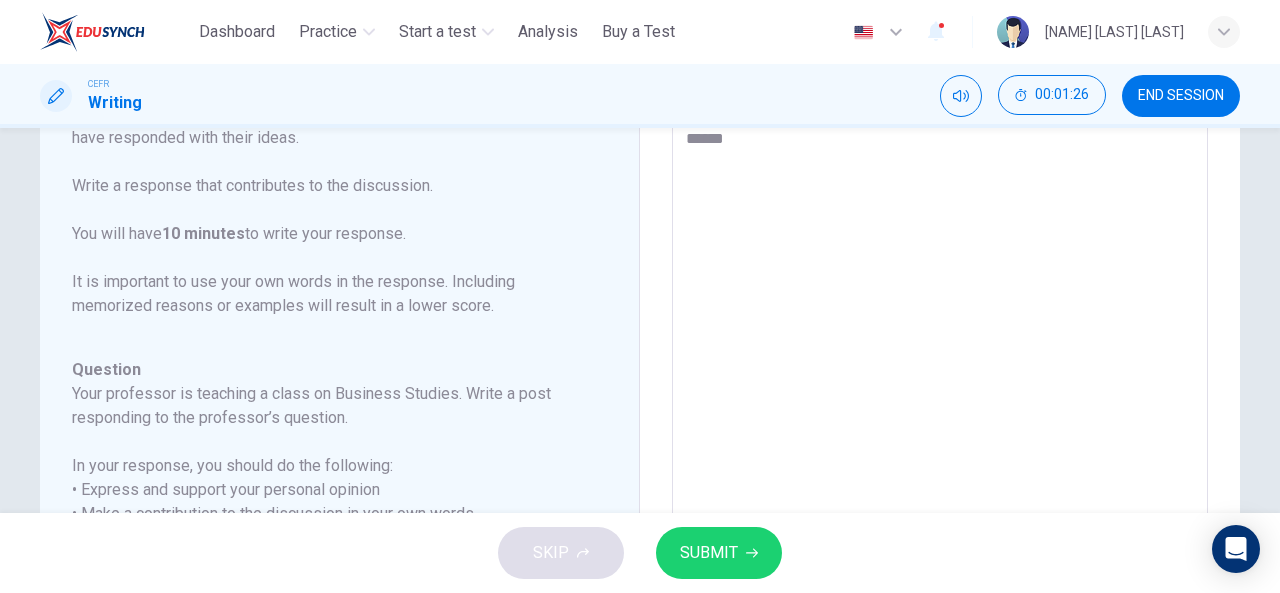 type on "*" 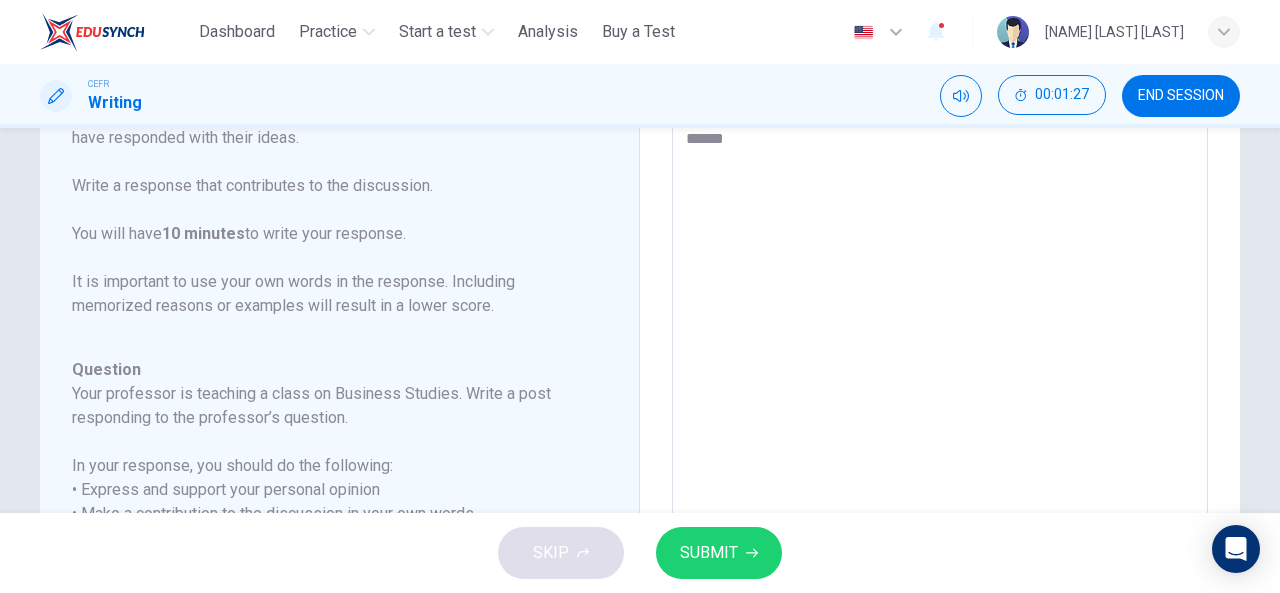 type on "*******" 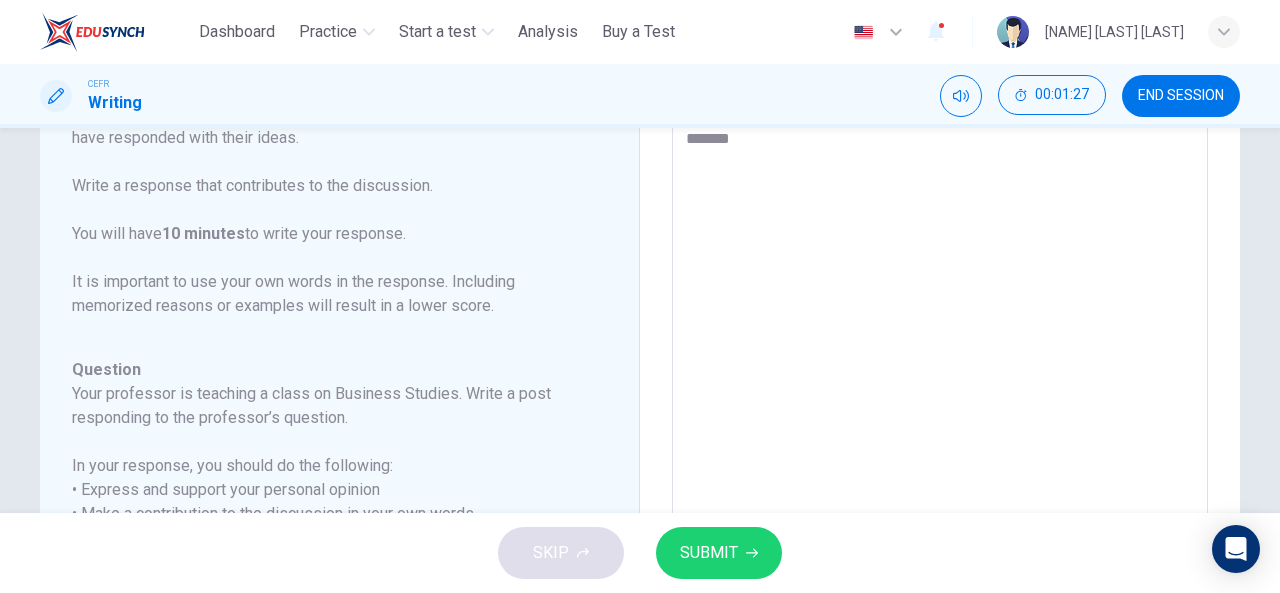 type on "*" 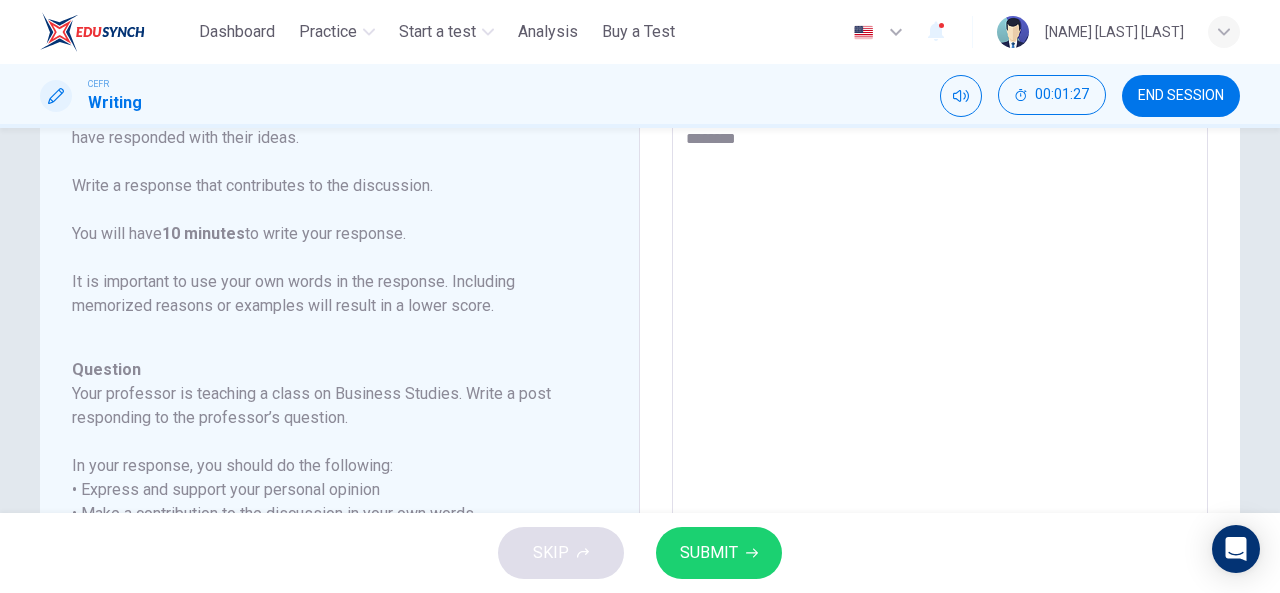 type on "*" 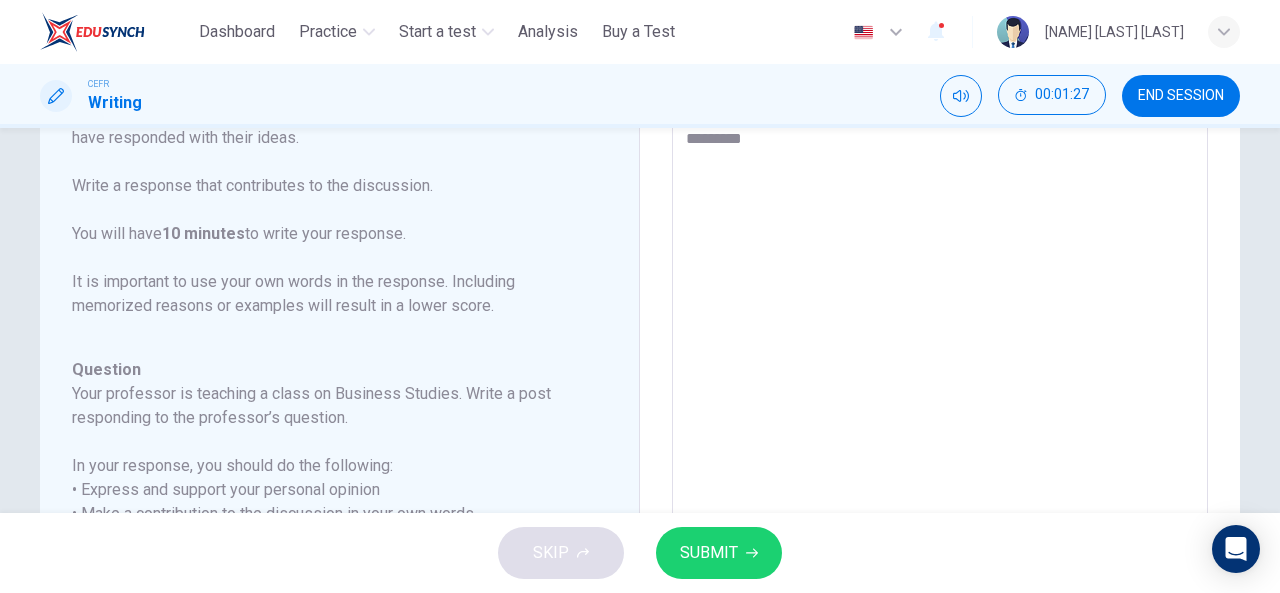 type on "*" 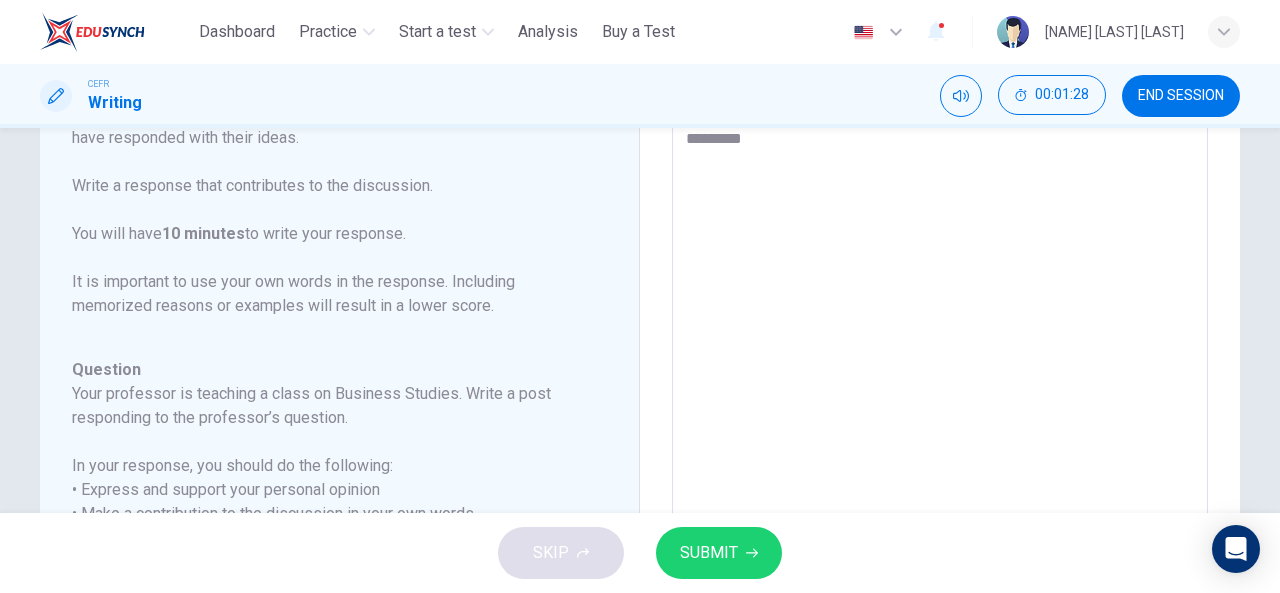 type on "**********" 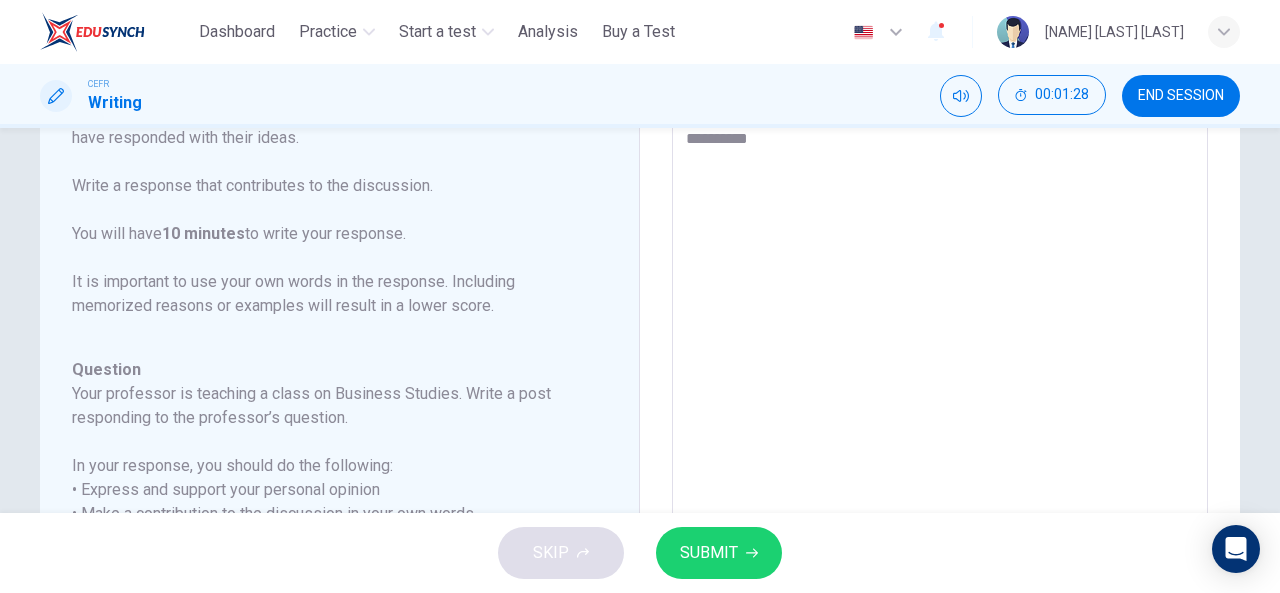 type on "*" 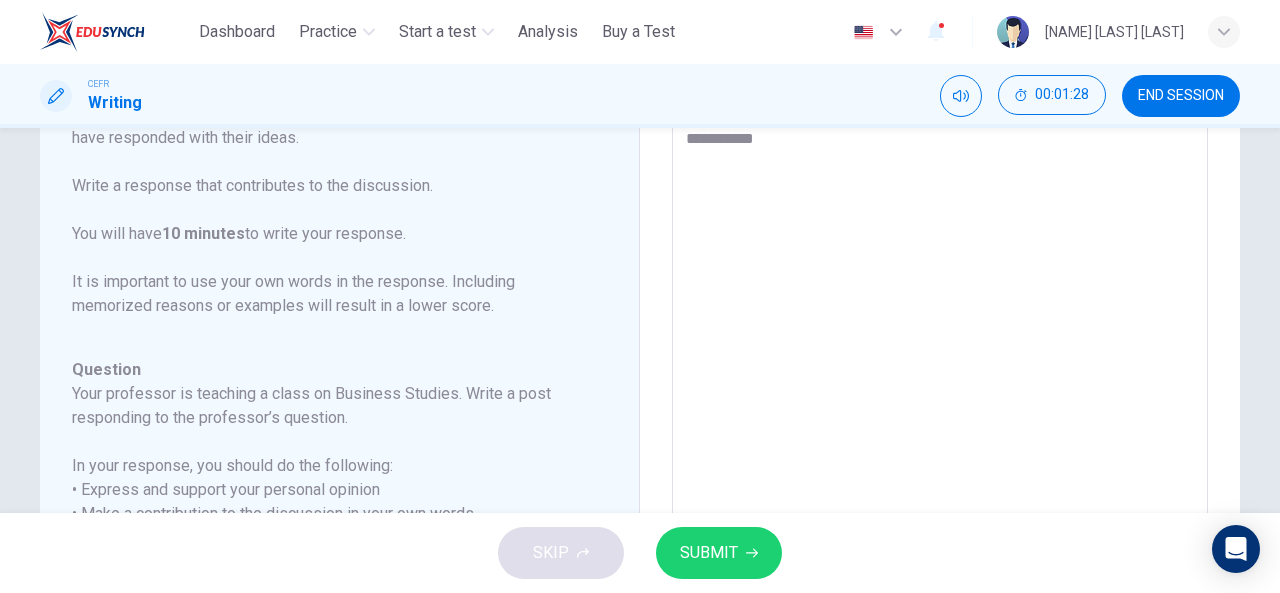 type on "*" 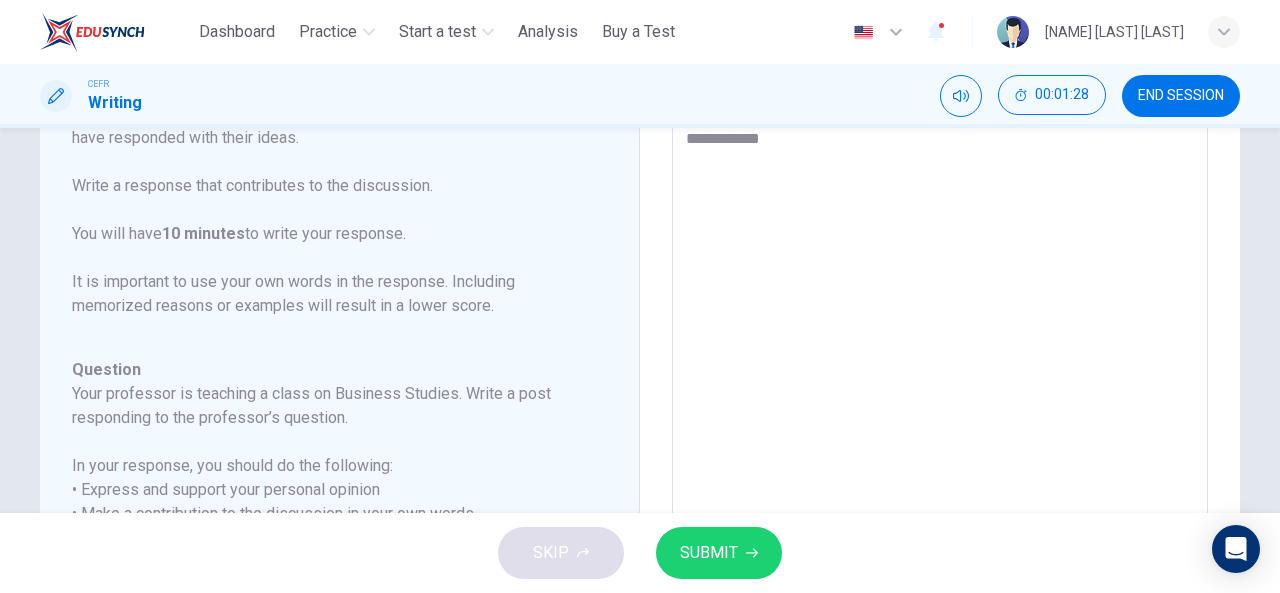 type on "*" 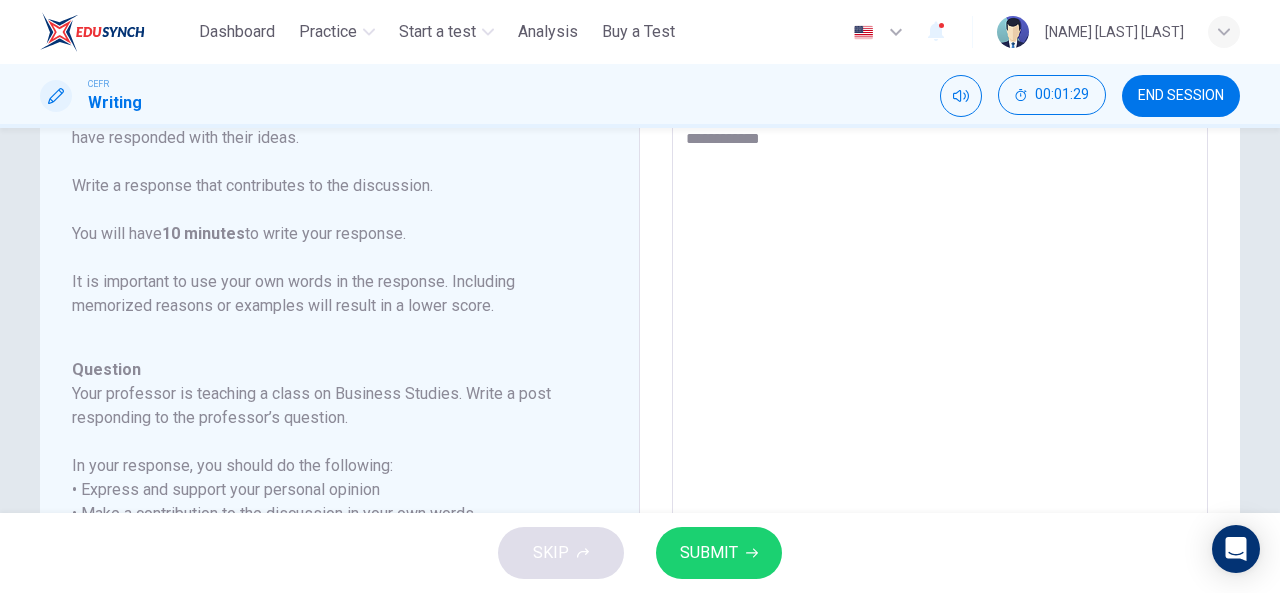 type on "**********" 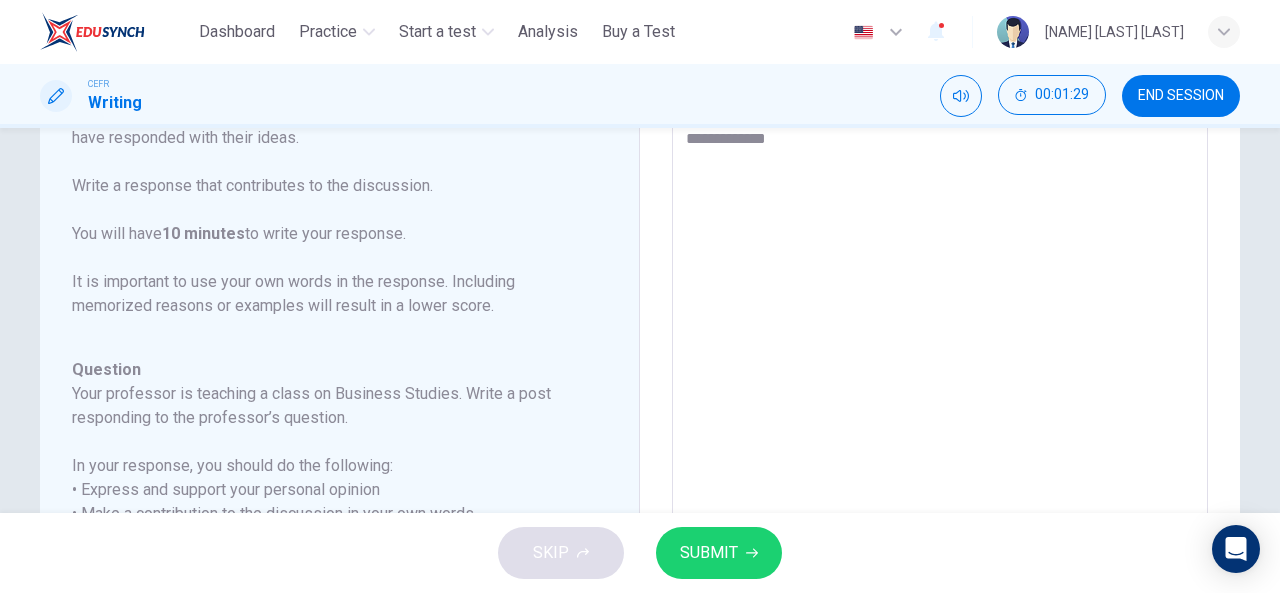type on "*" 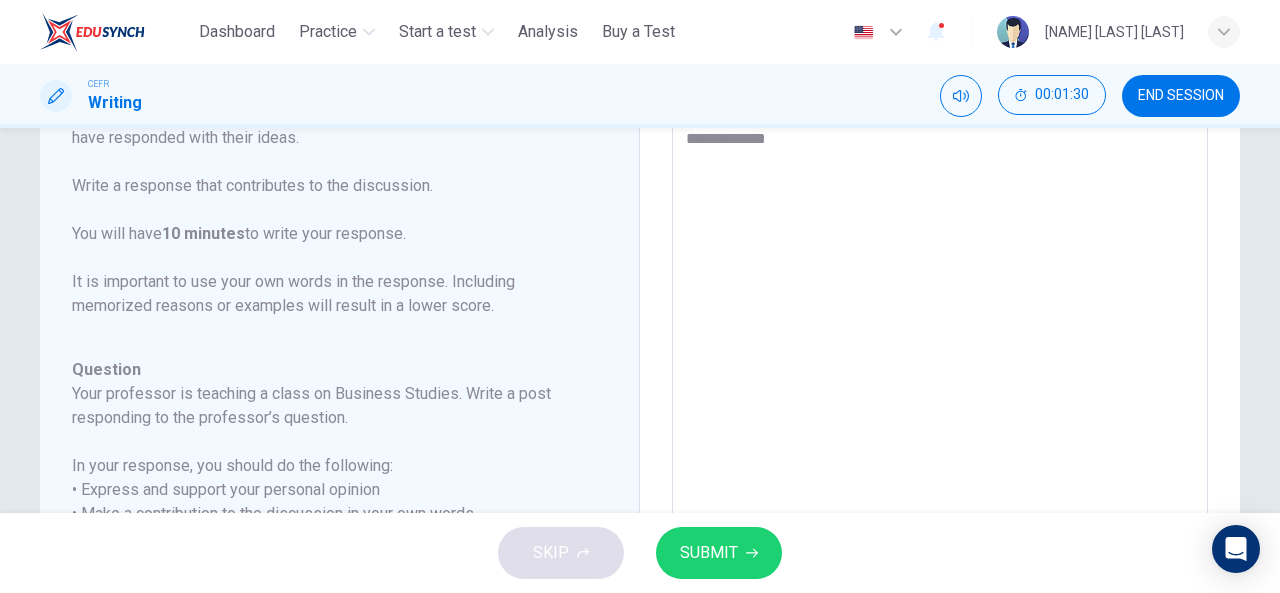 type on "**********" 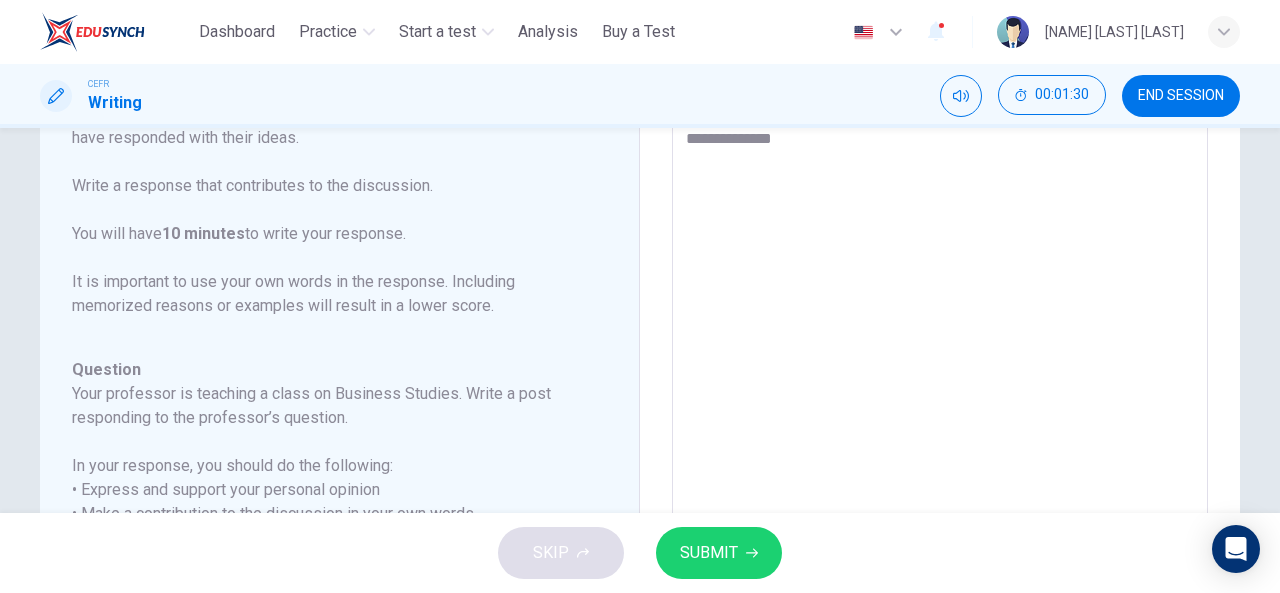 type on "*" 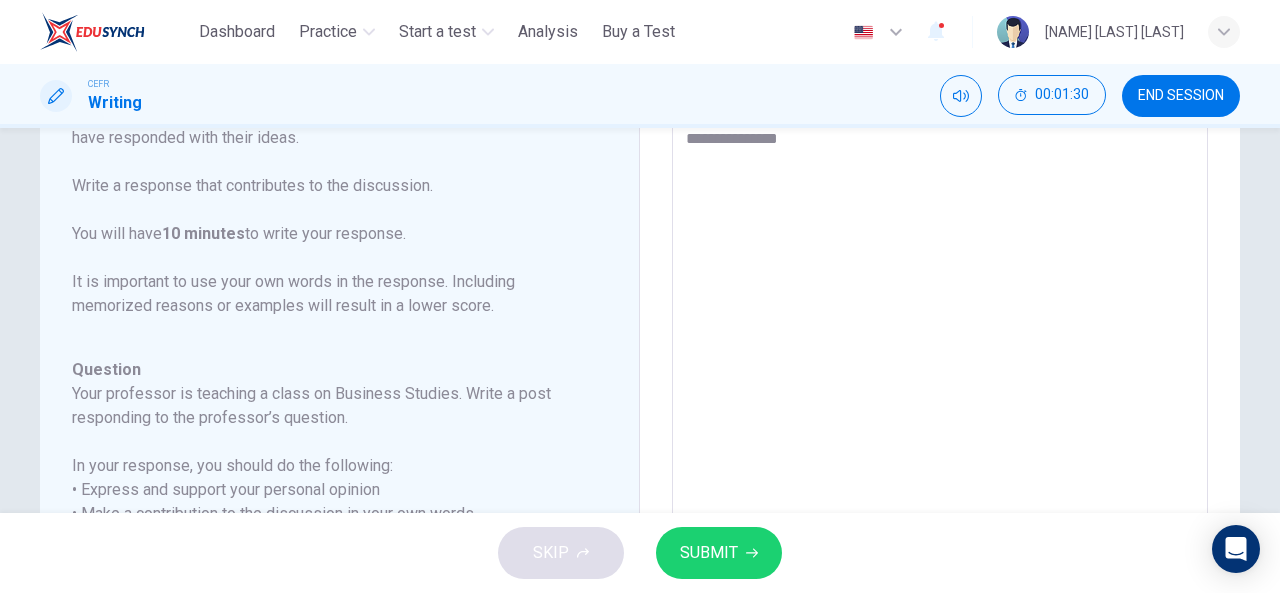type on "*" 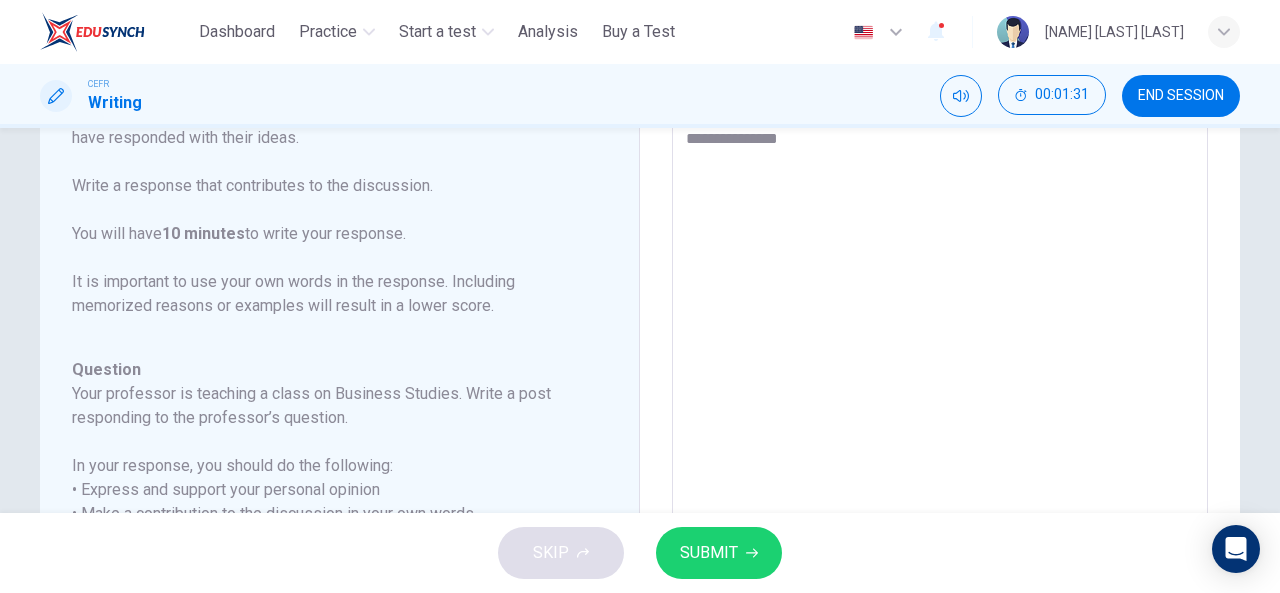 type on "**********" 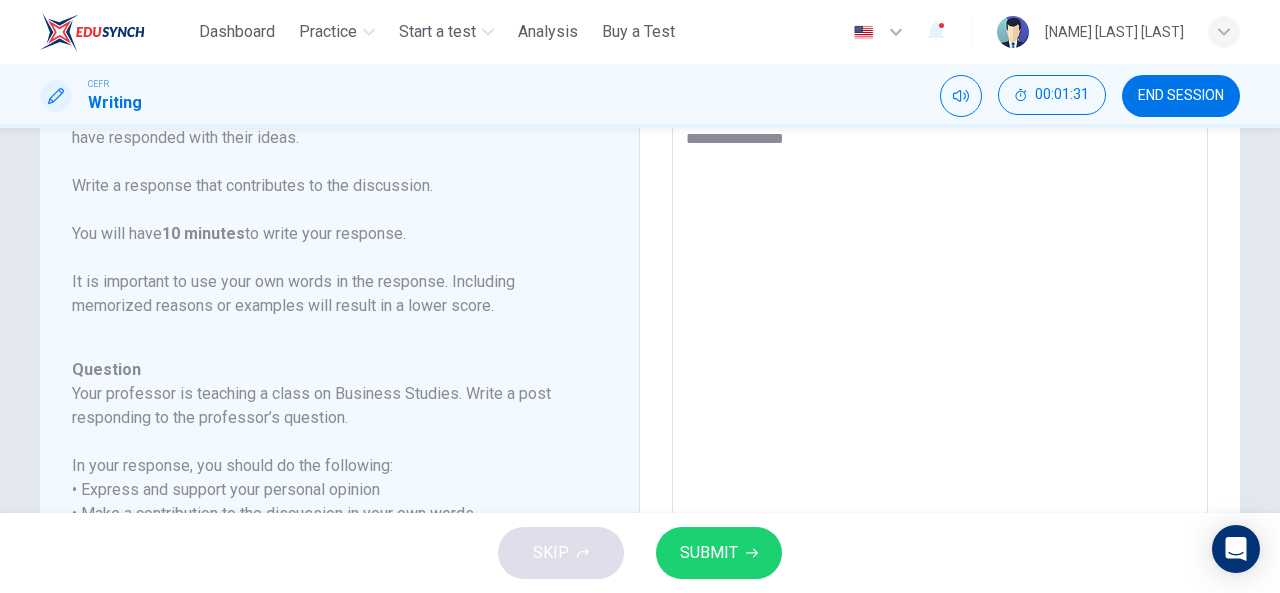 type on "*" 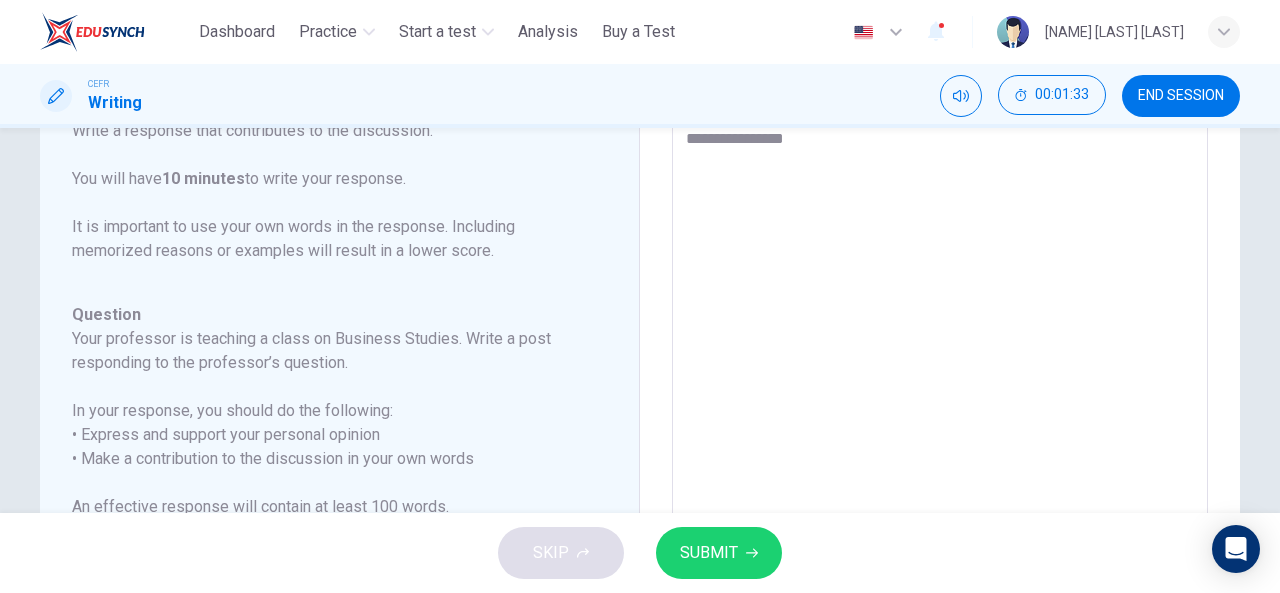 scroll, scrollTop: 246, scrollLeft: 0, axis: vertical 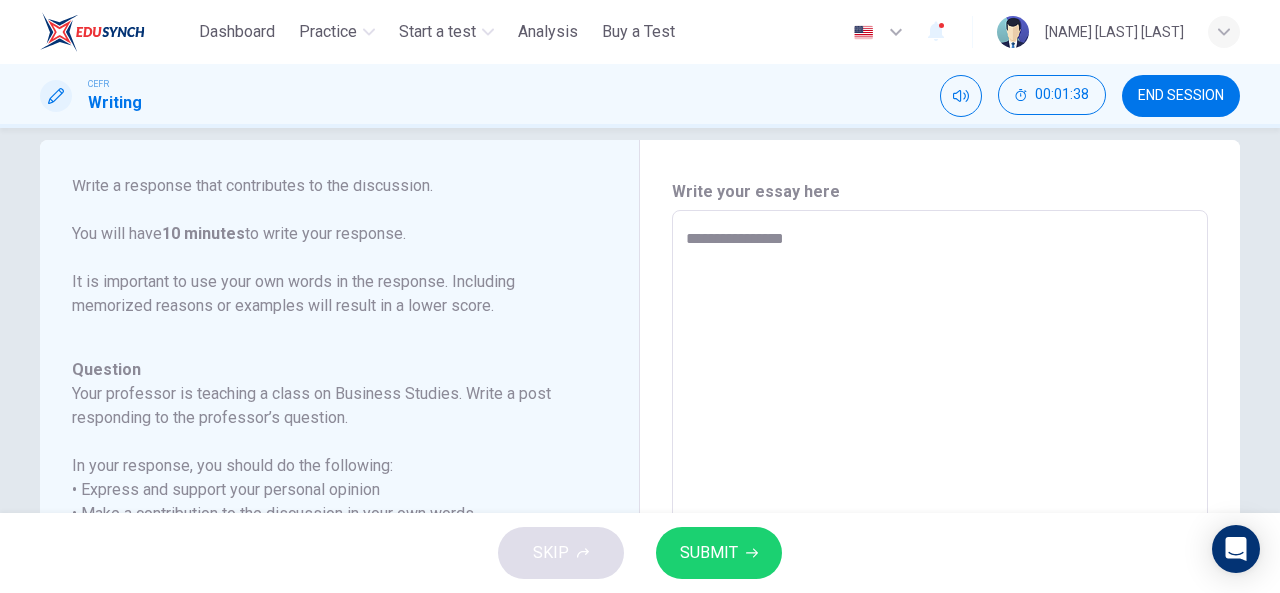 type on "**********" 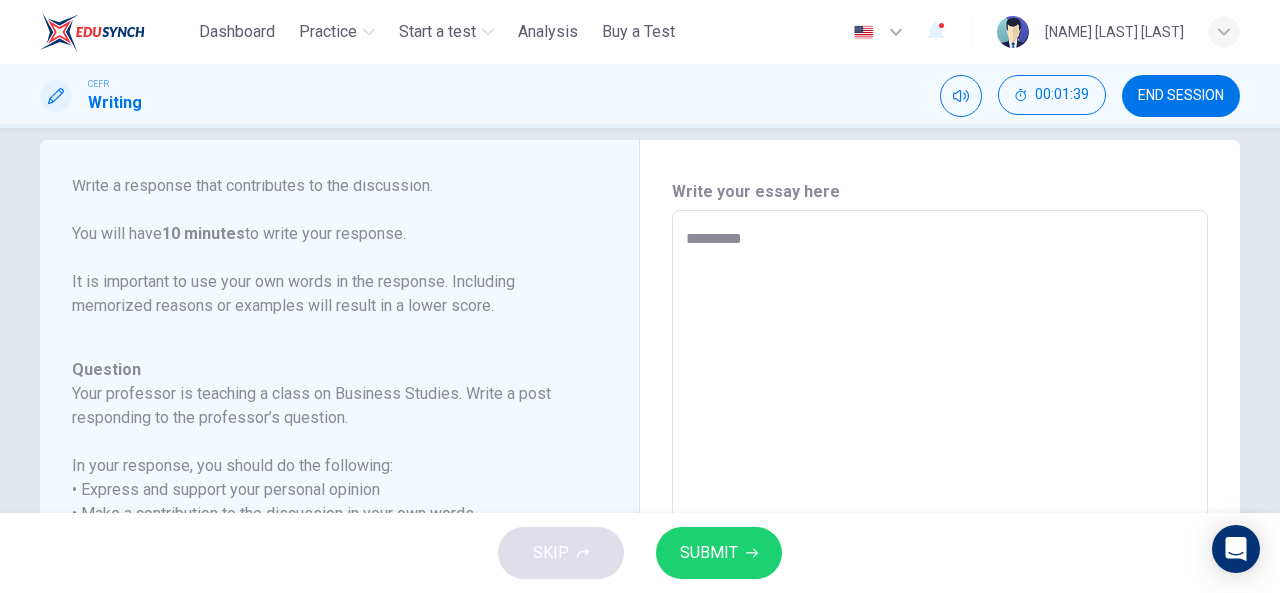 type on "********" 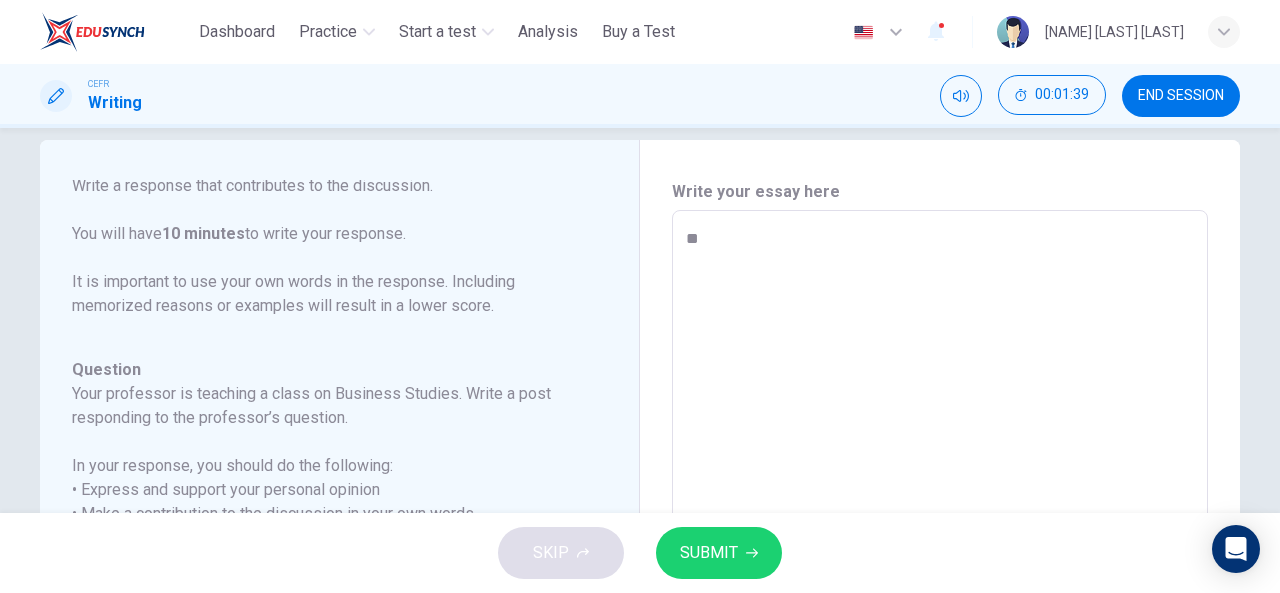 type on "*" 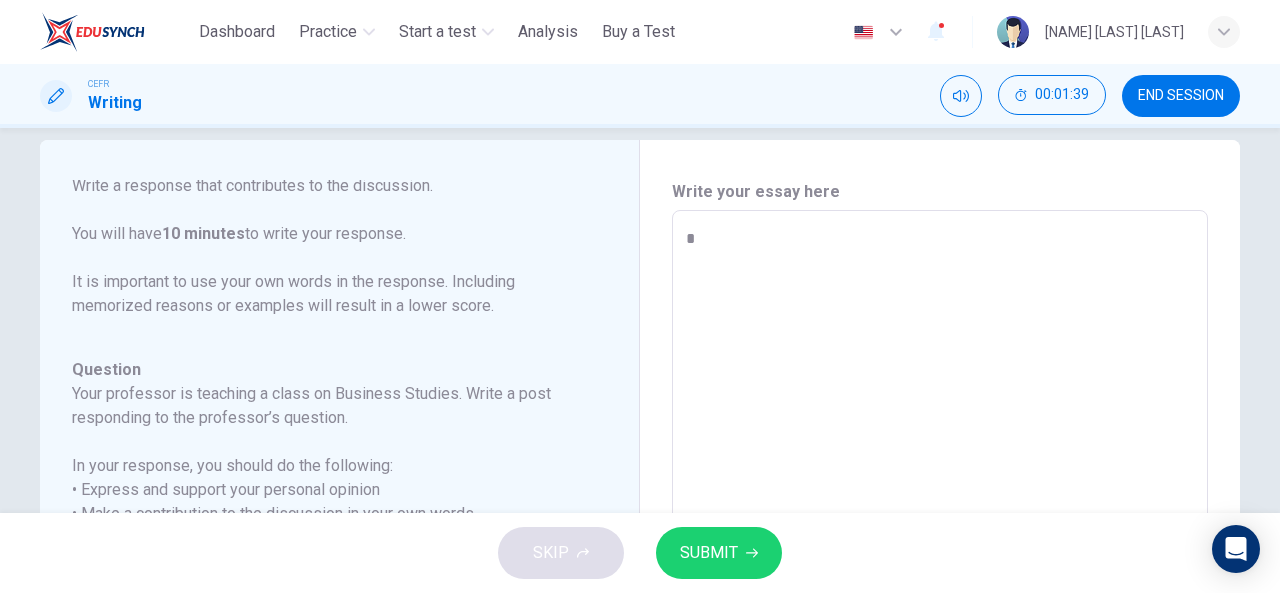 type on "*" 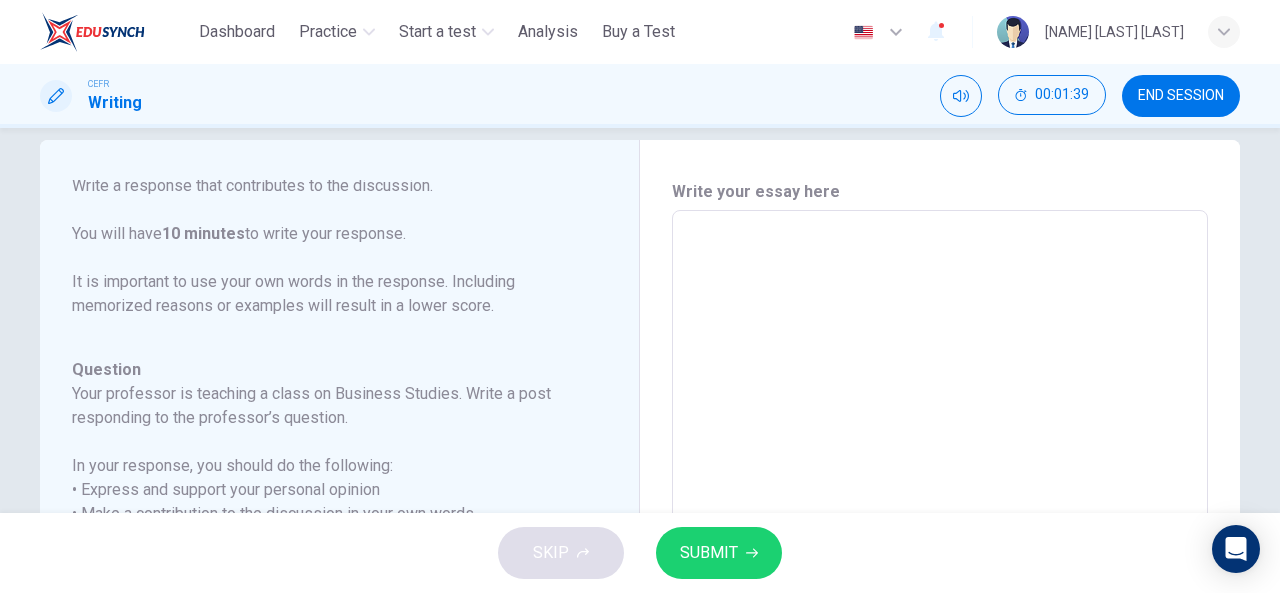 type on "*" 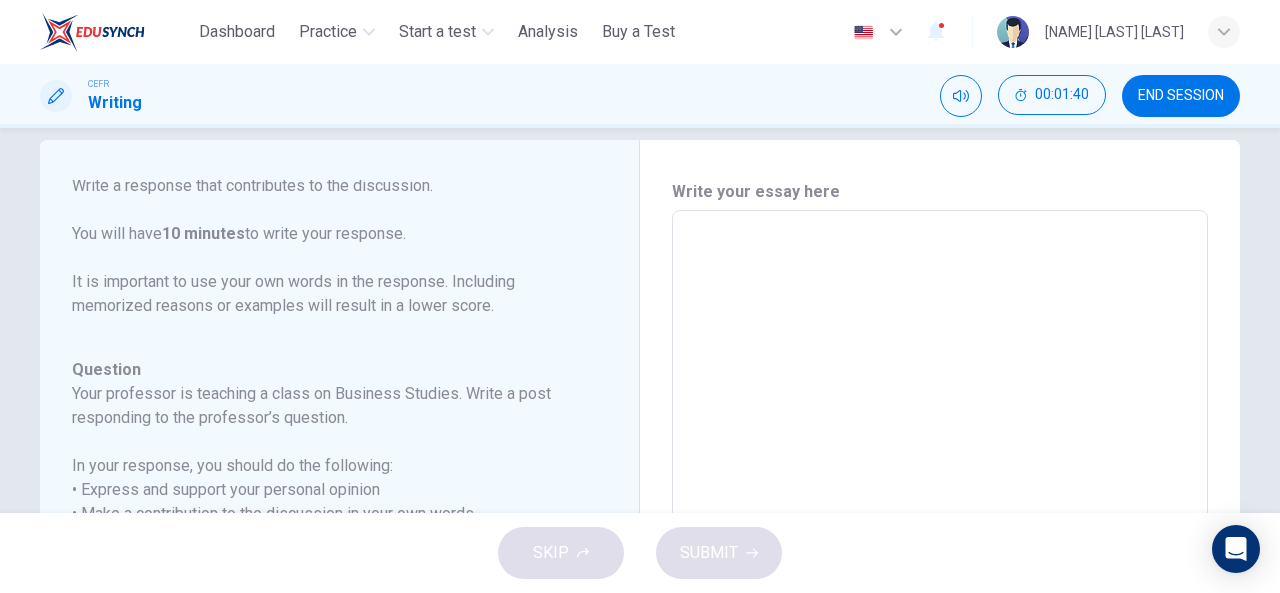 type on "*" 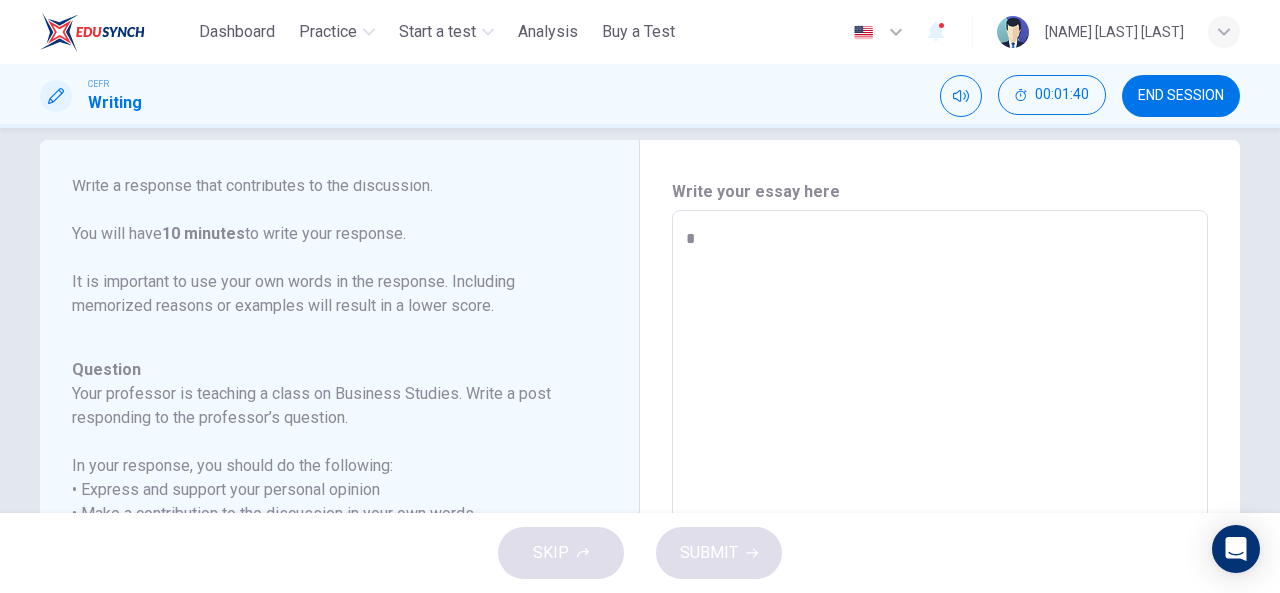 type on "*" 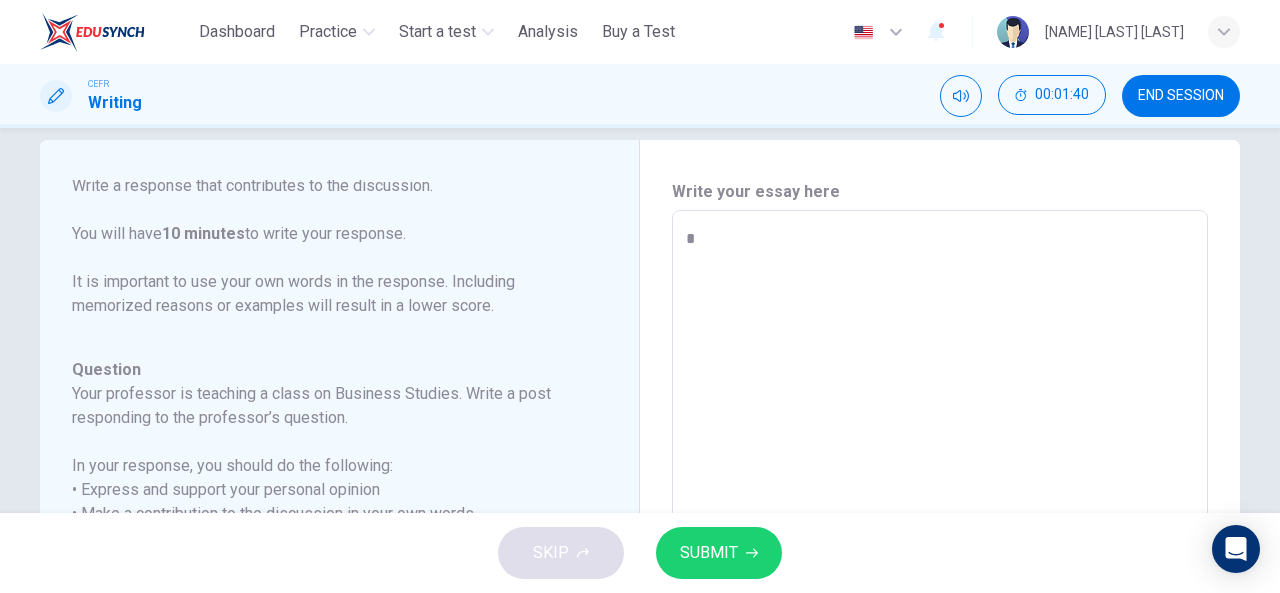 type on "**" 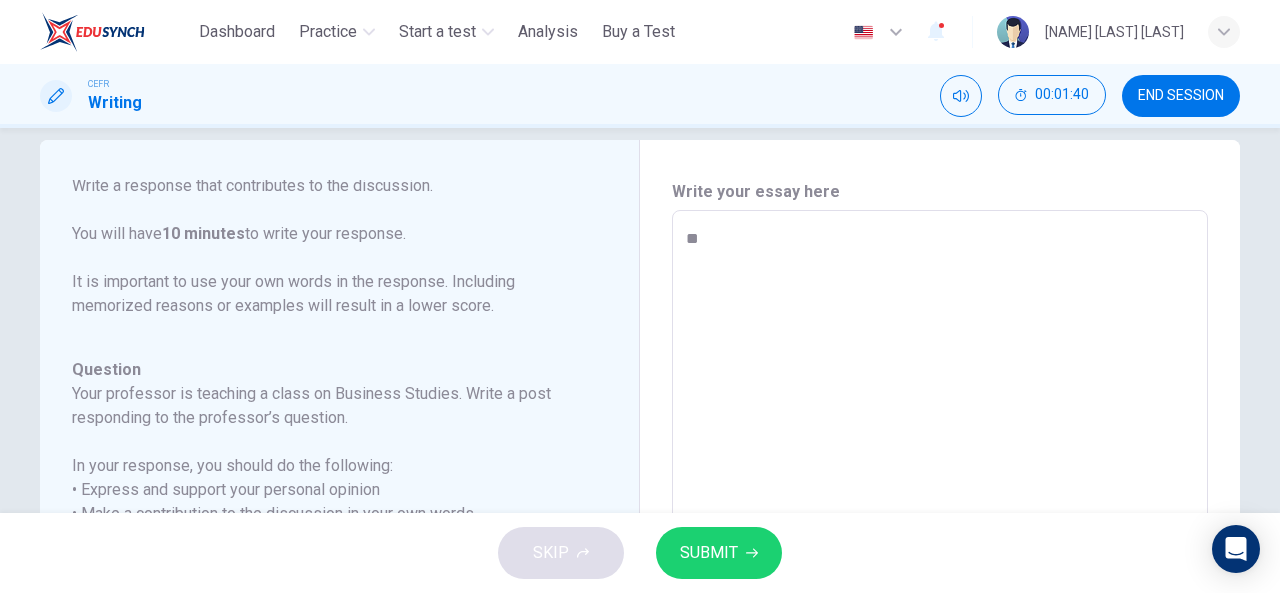 type on "*" 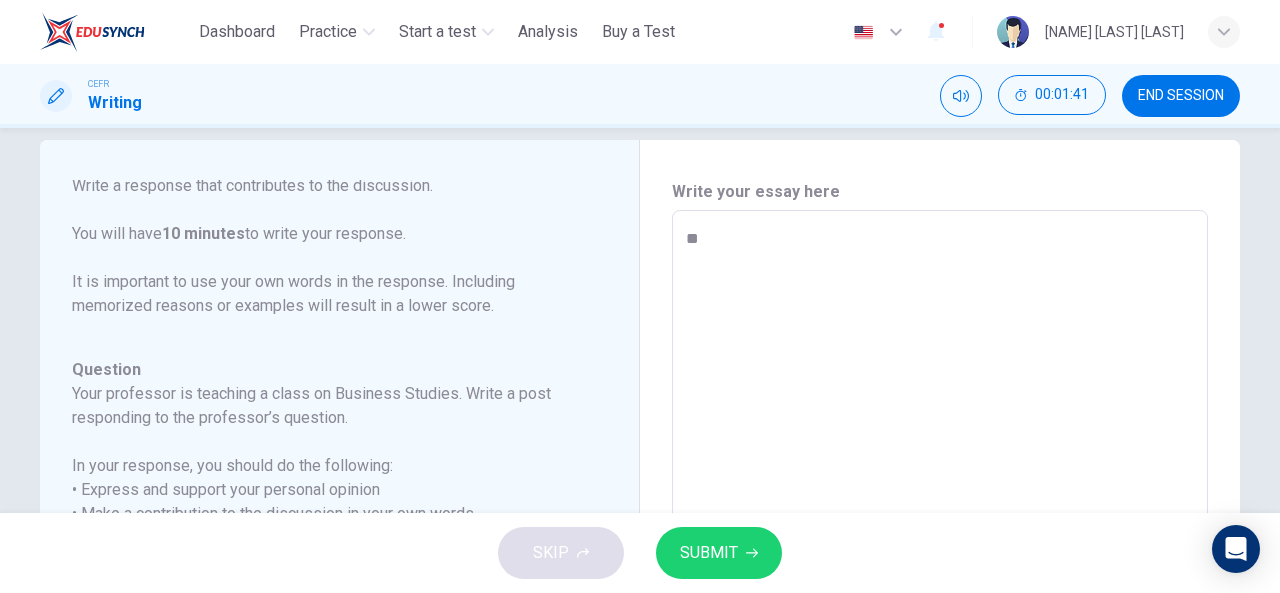 type on "**" 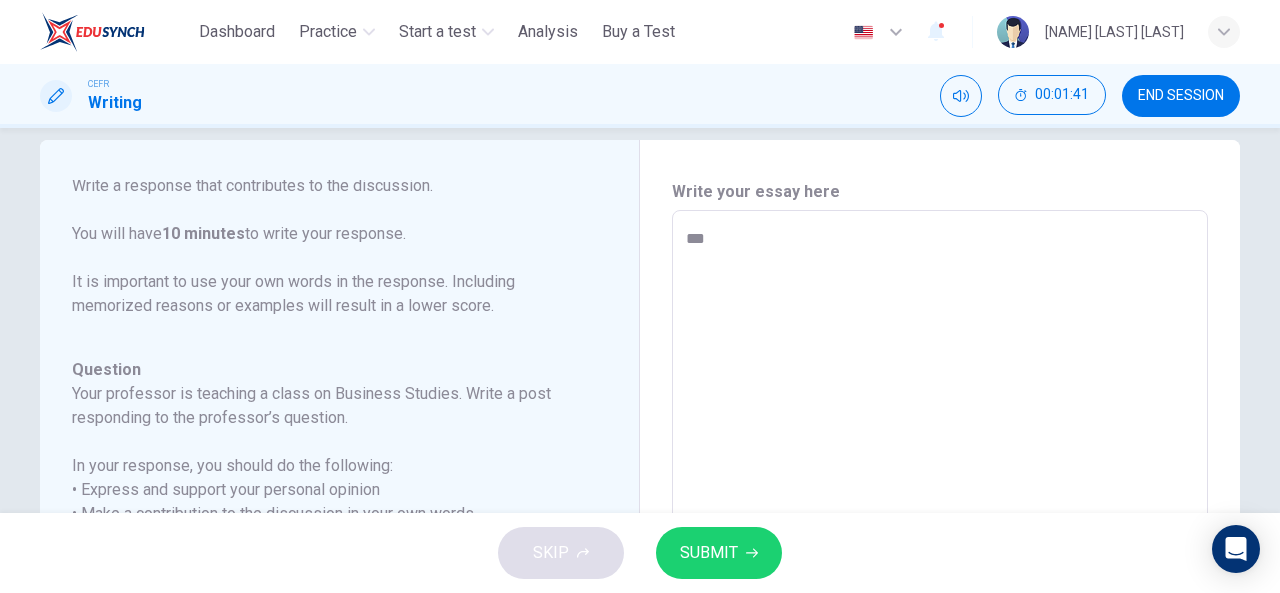 type on "*" 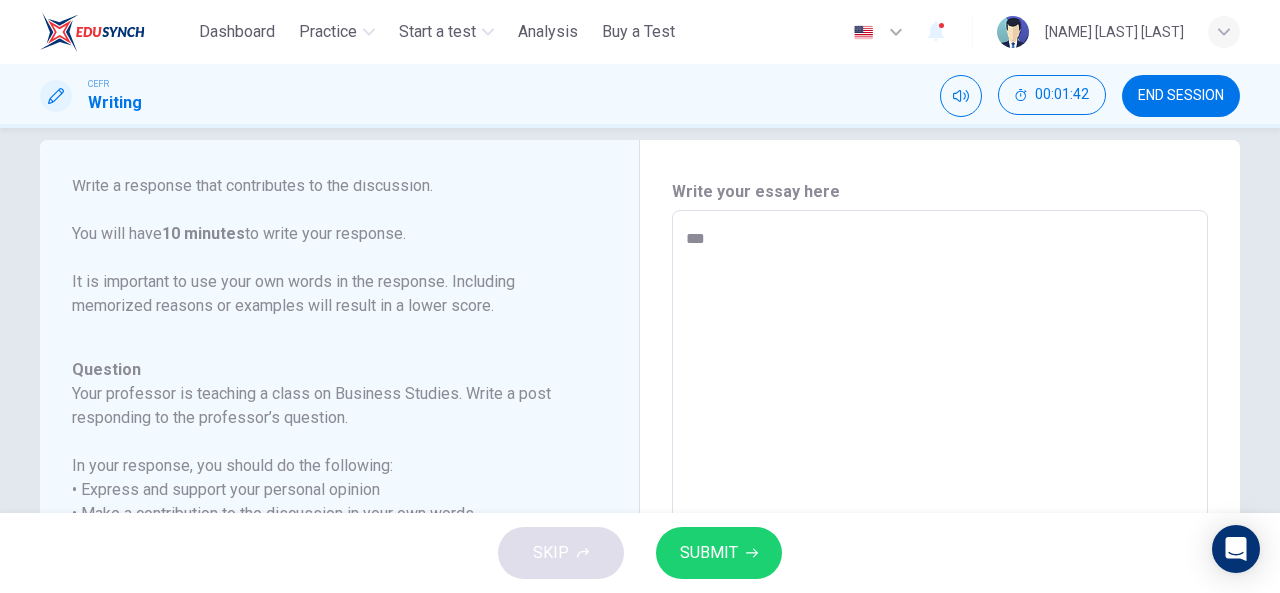 type on "****" 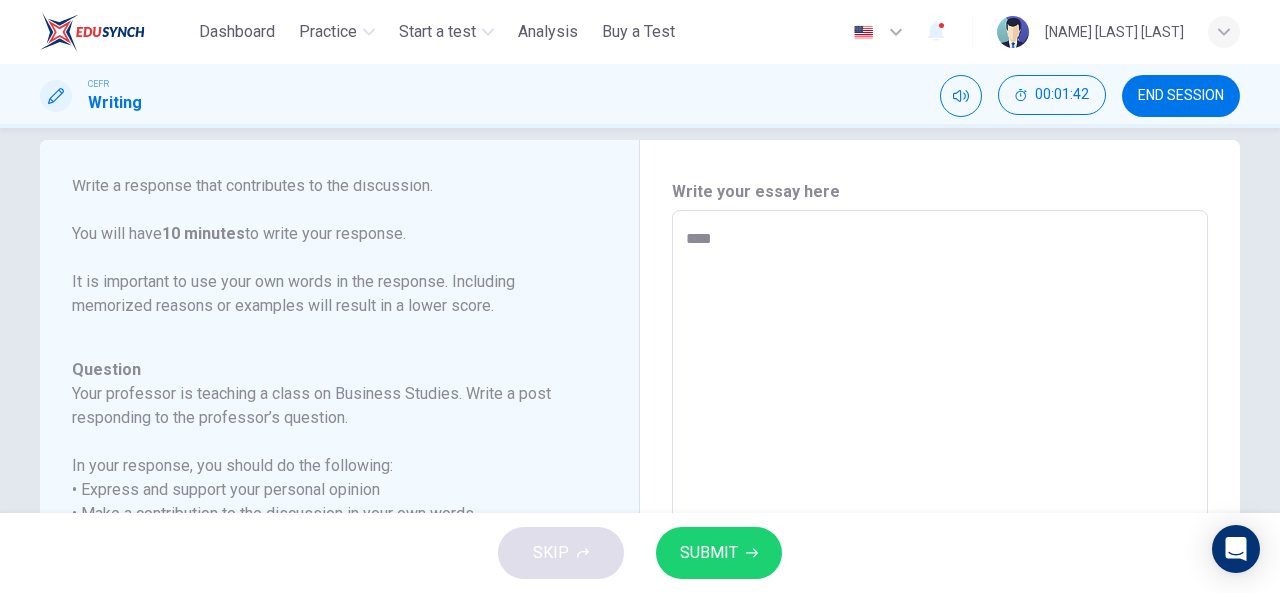 type on "*" 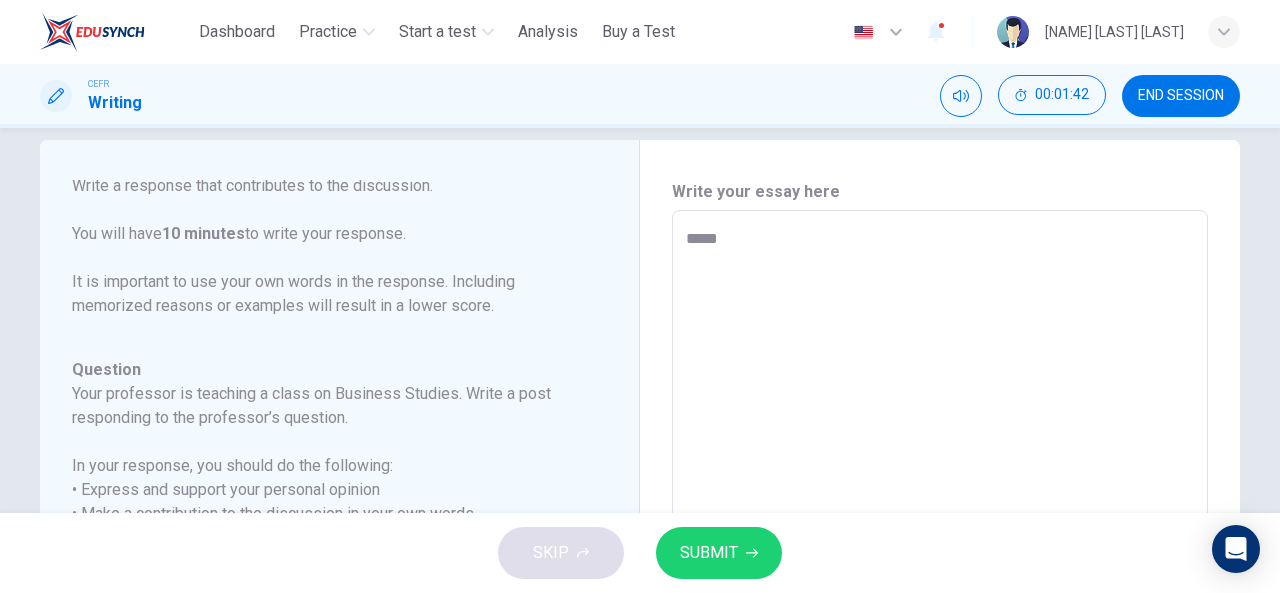 type on "*" 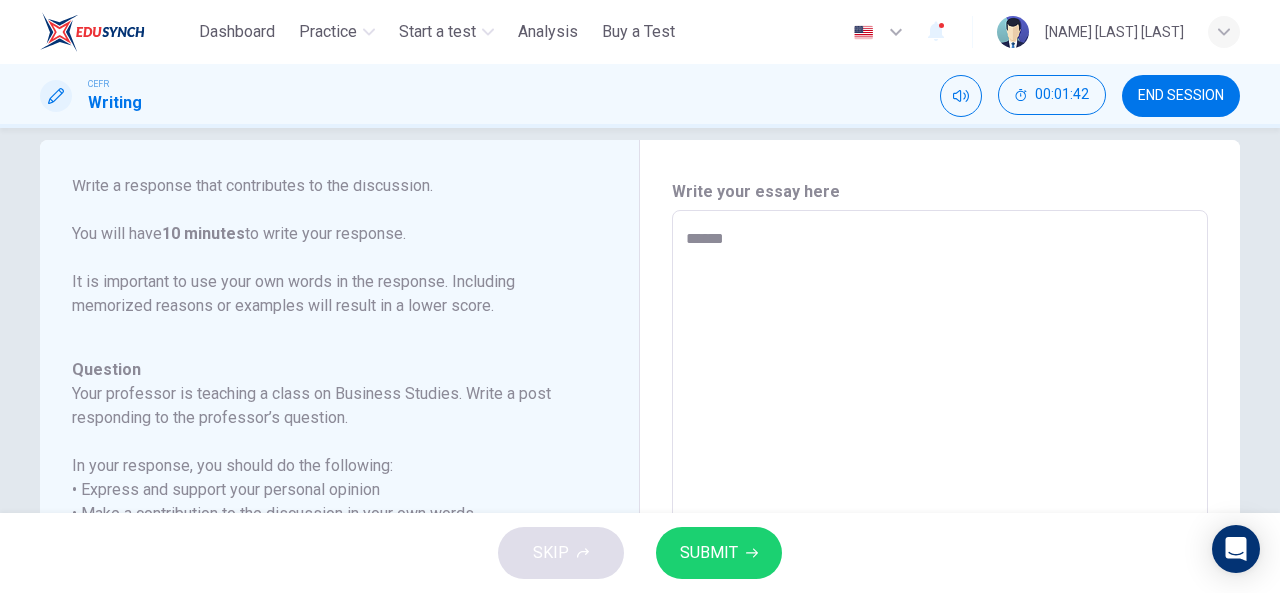 type on "*" 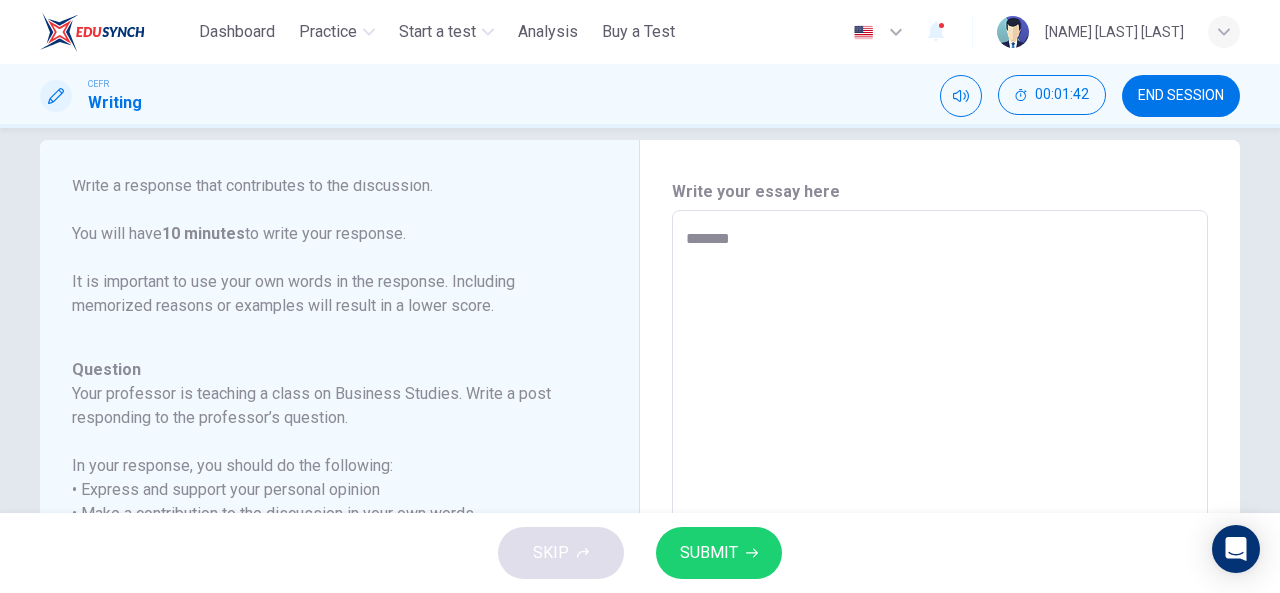 type on "*" 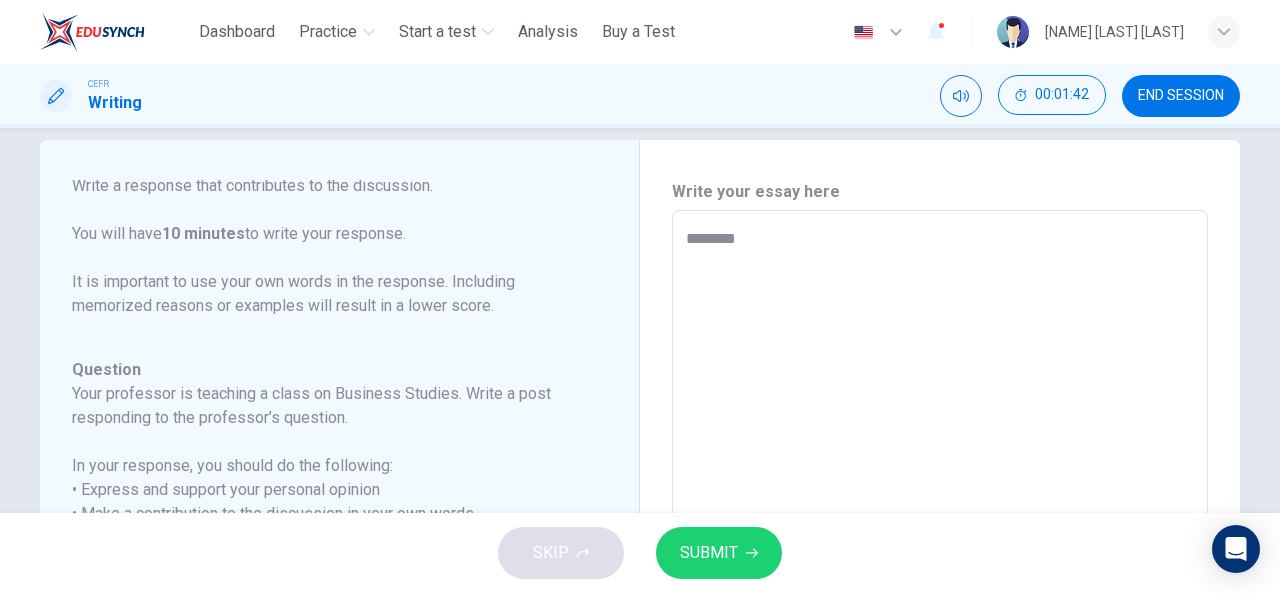 type on "*" 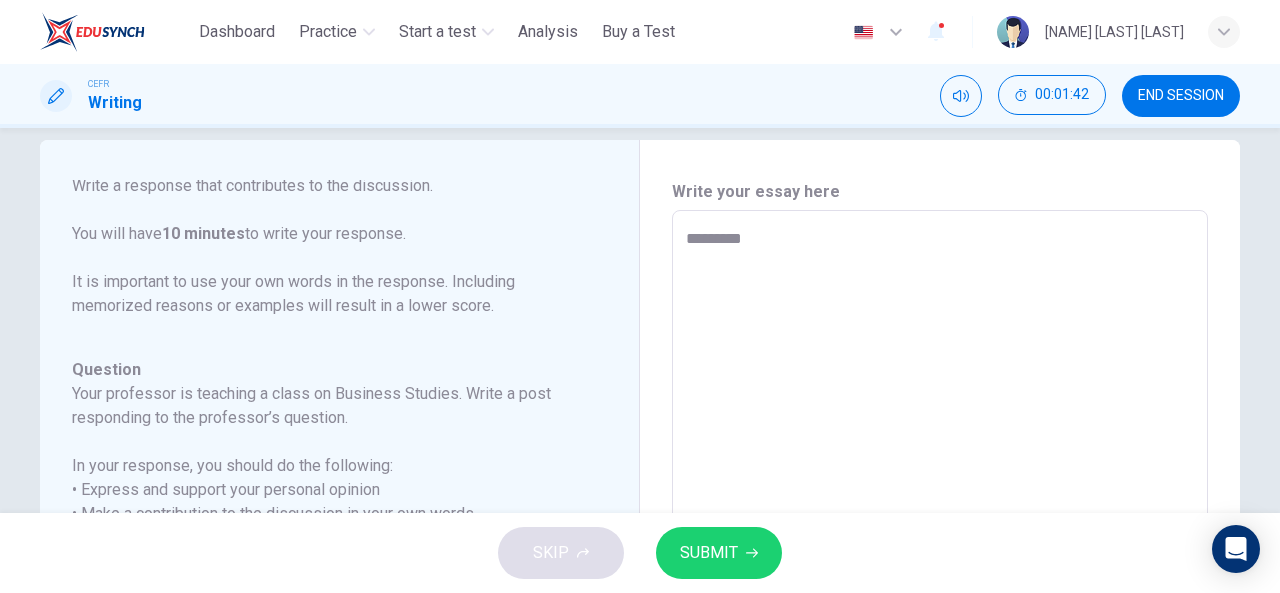 type on "*" 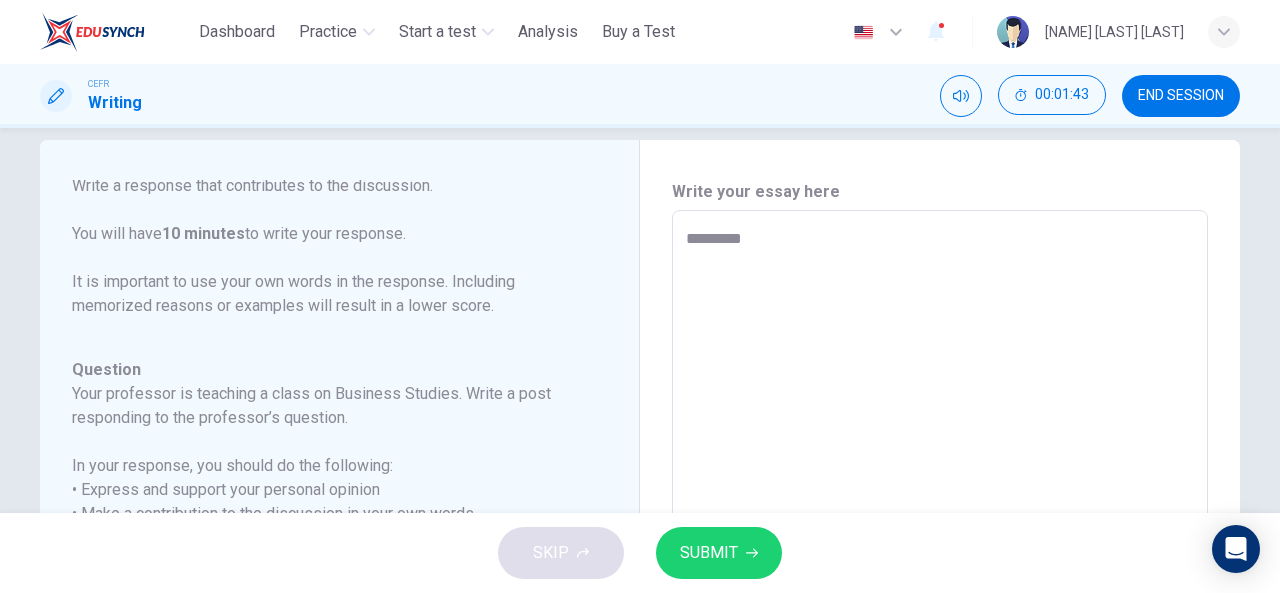 type on "**********" 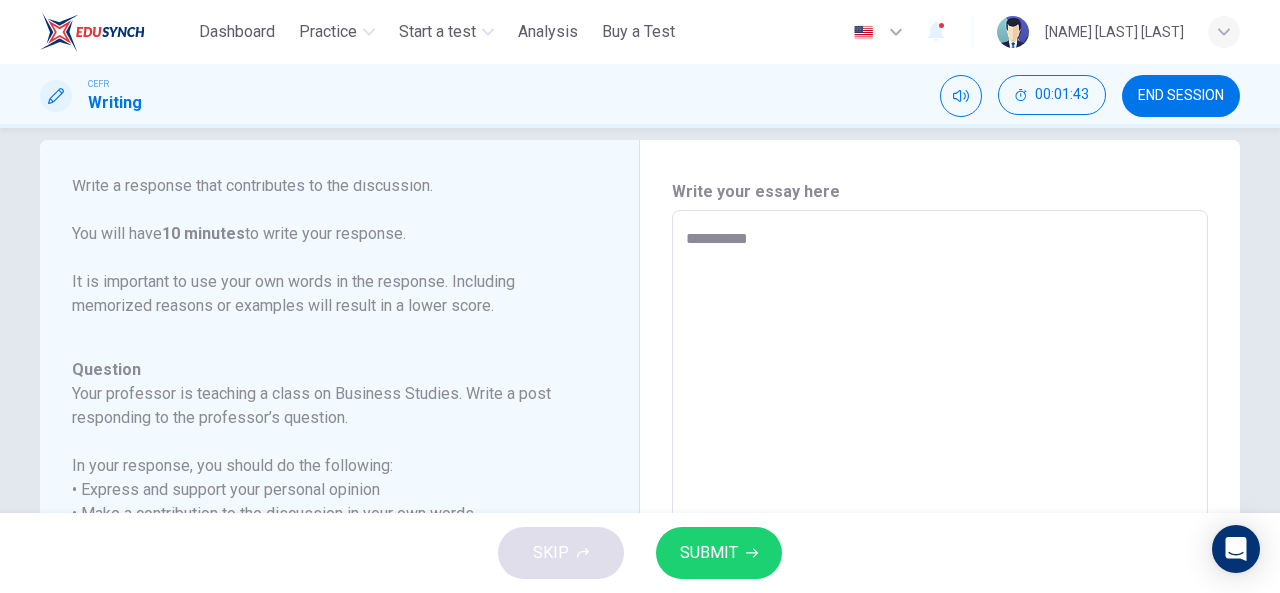 type on "*" 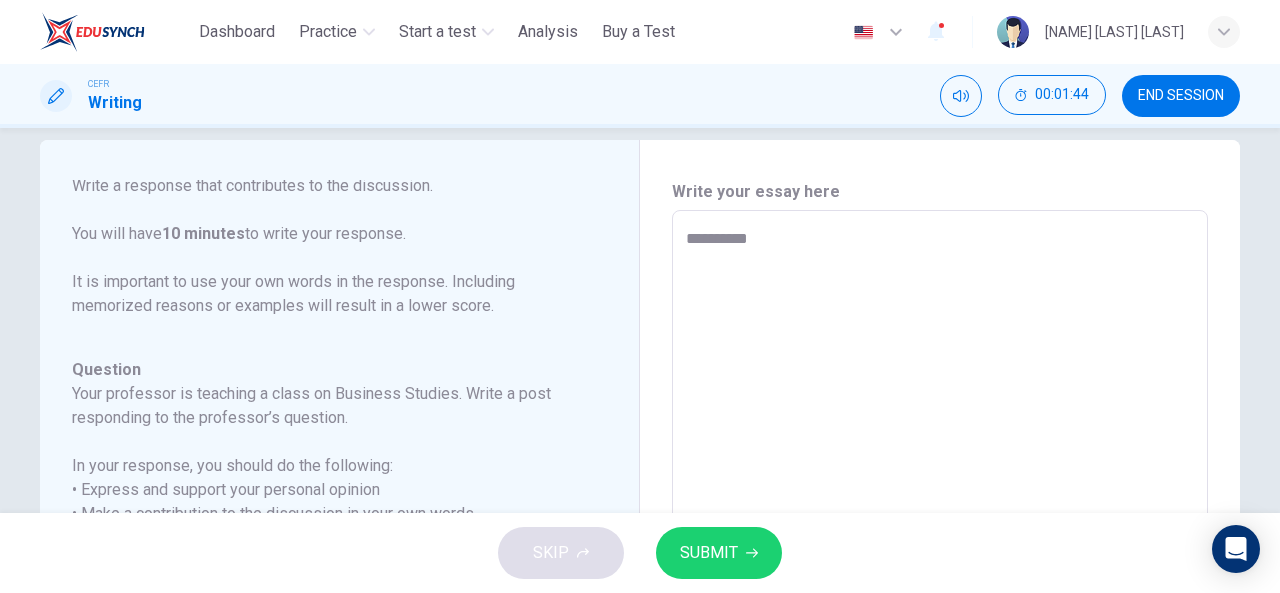 type on "**********" 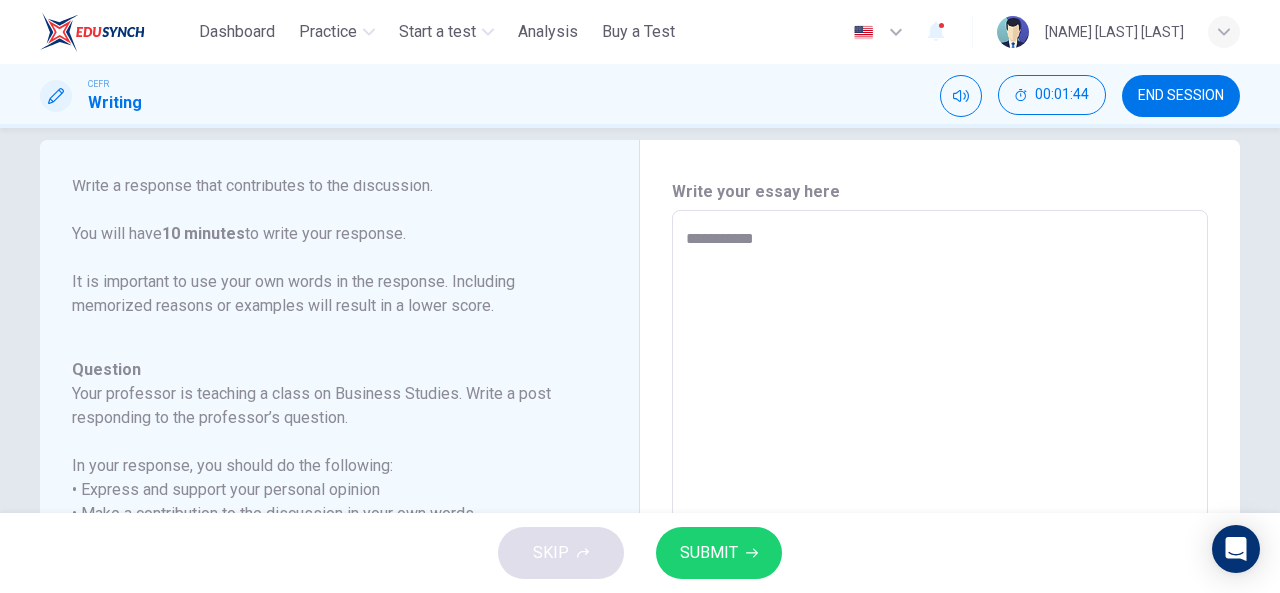 type on "*" 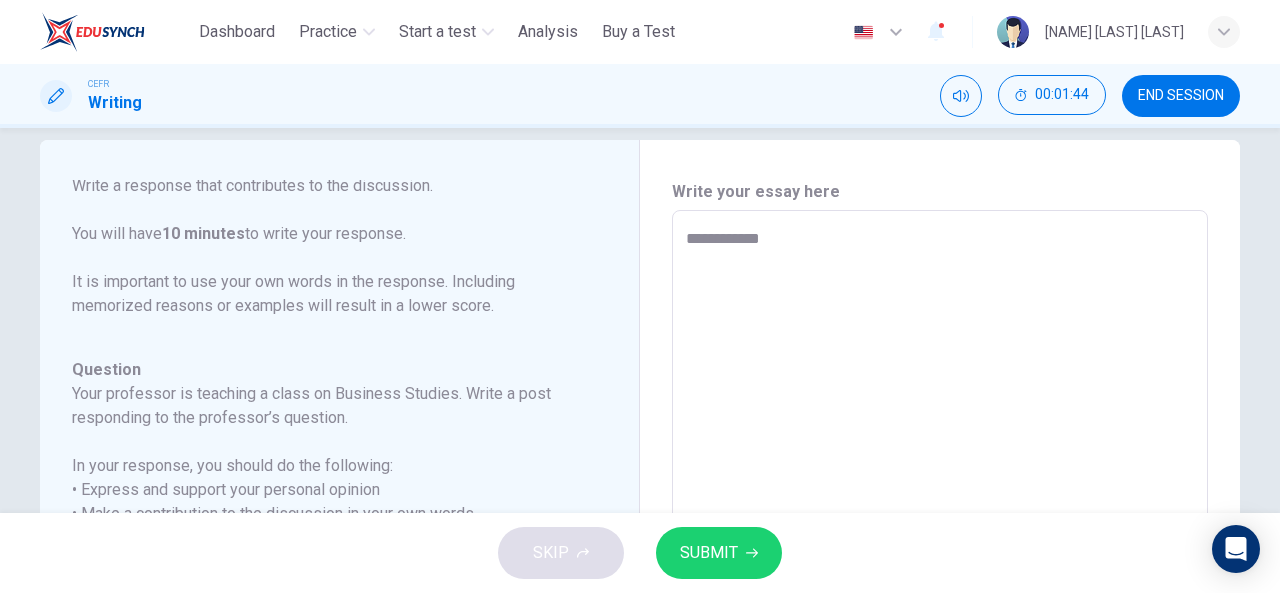 type on "*" 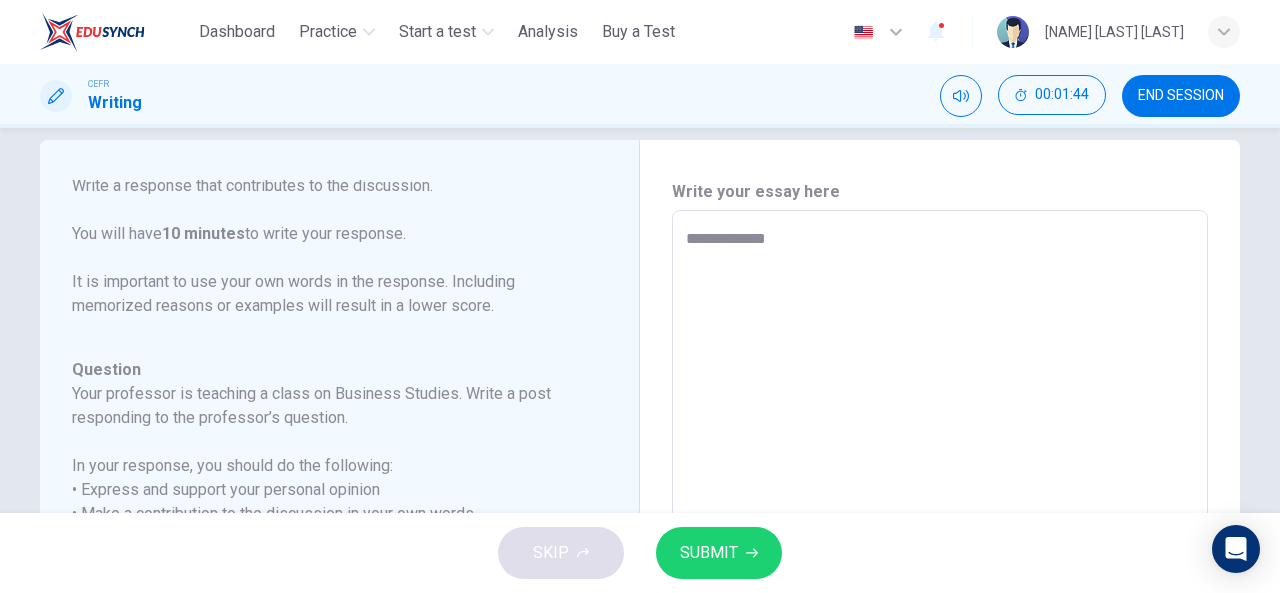 type on "*" 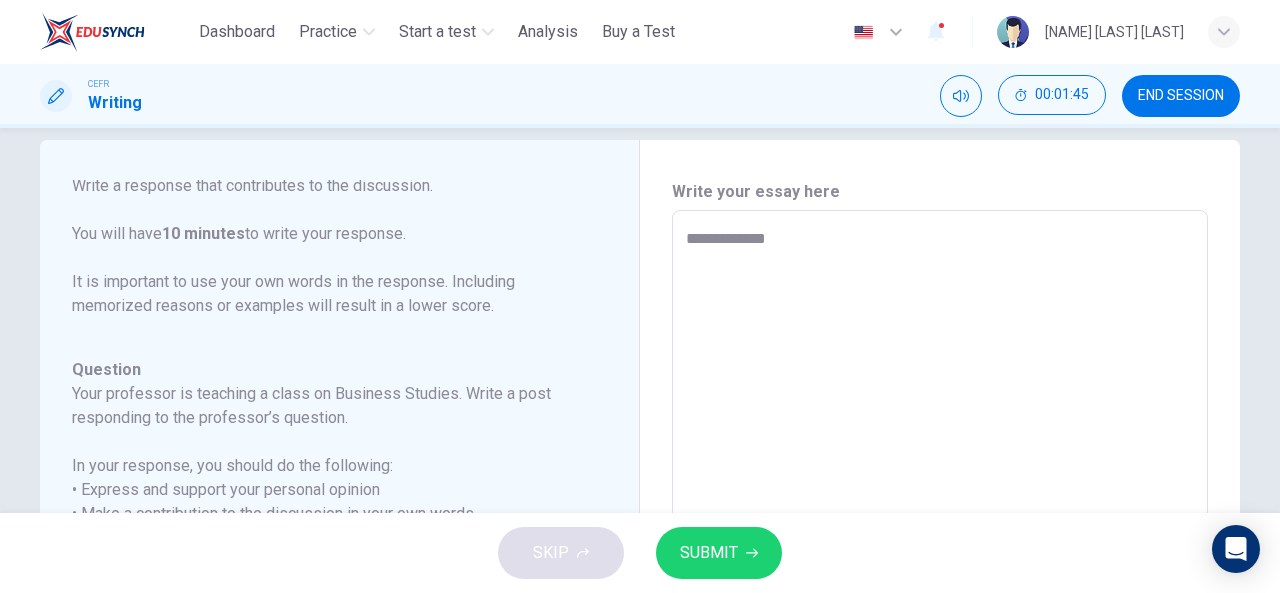 type on "**********" 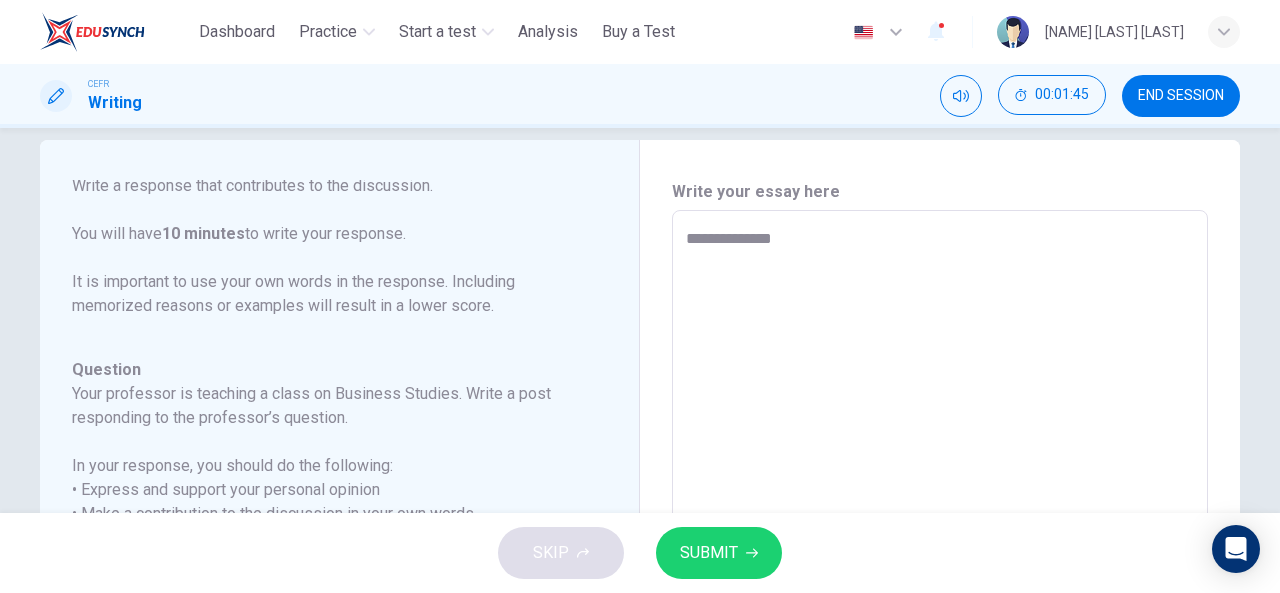 type on "*" 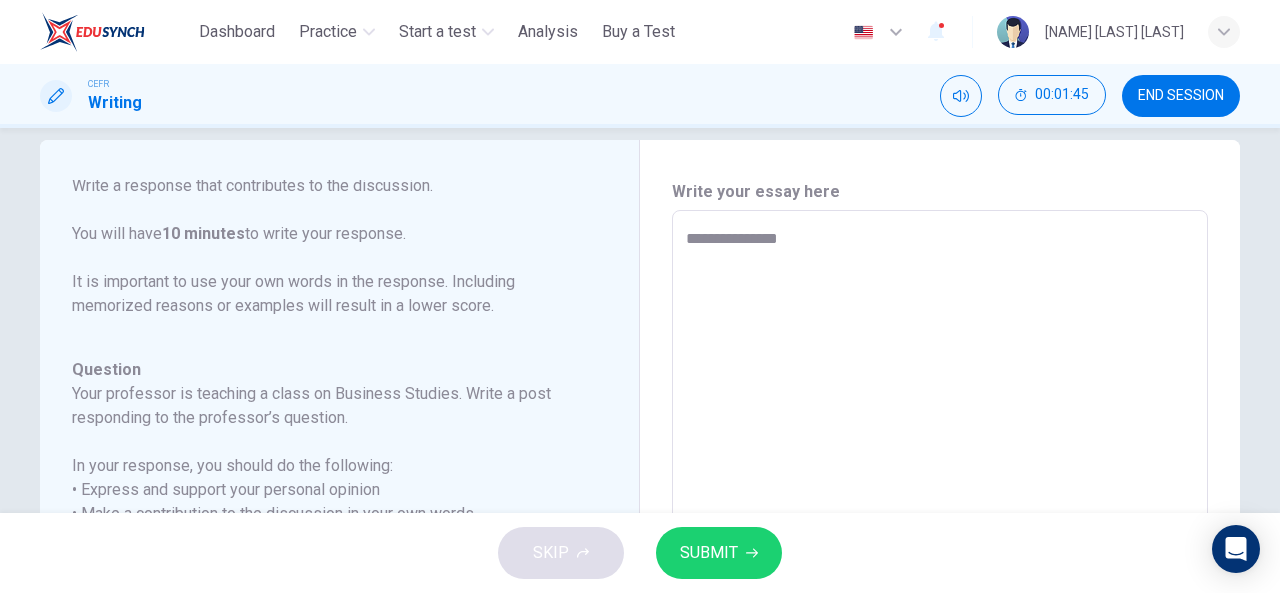 type on "*" 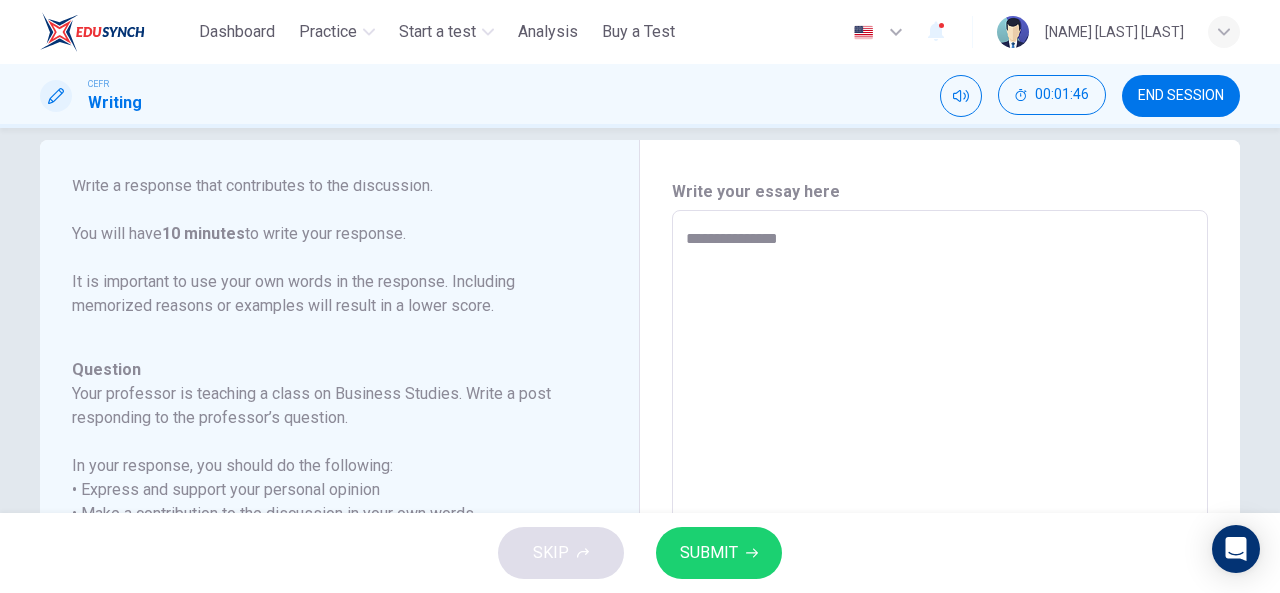 type on "**********" 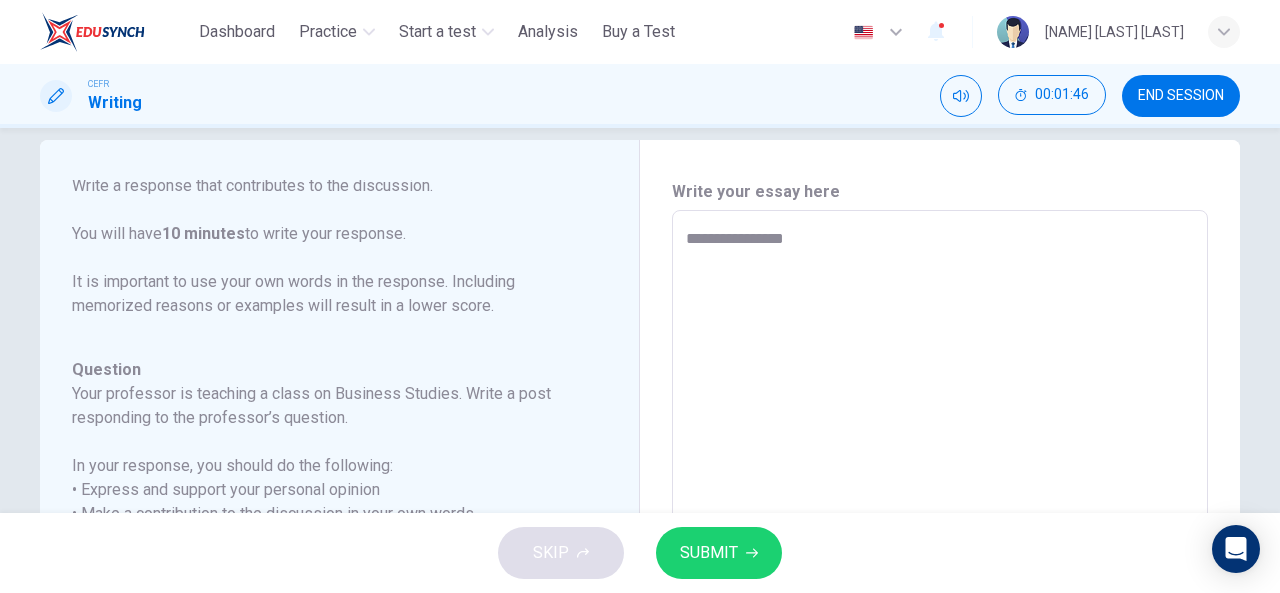 type on "*" 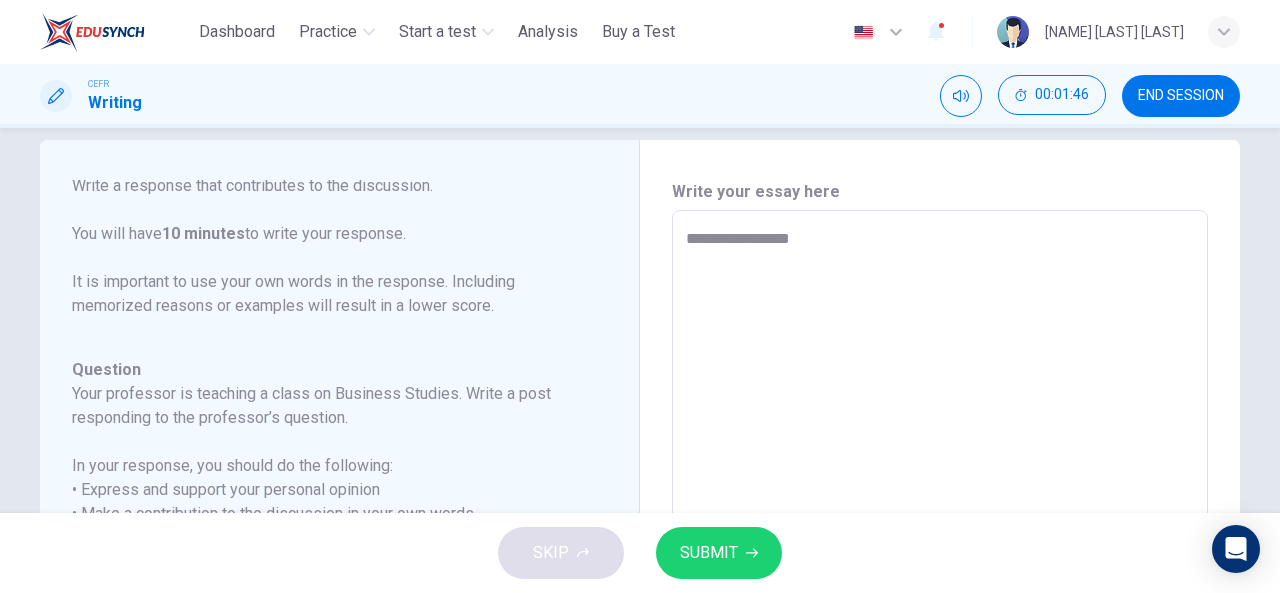 type on "*" 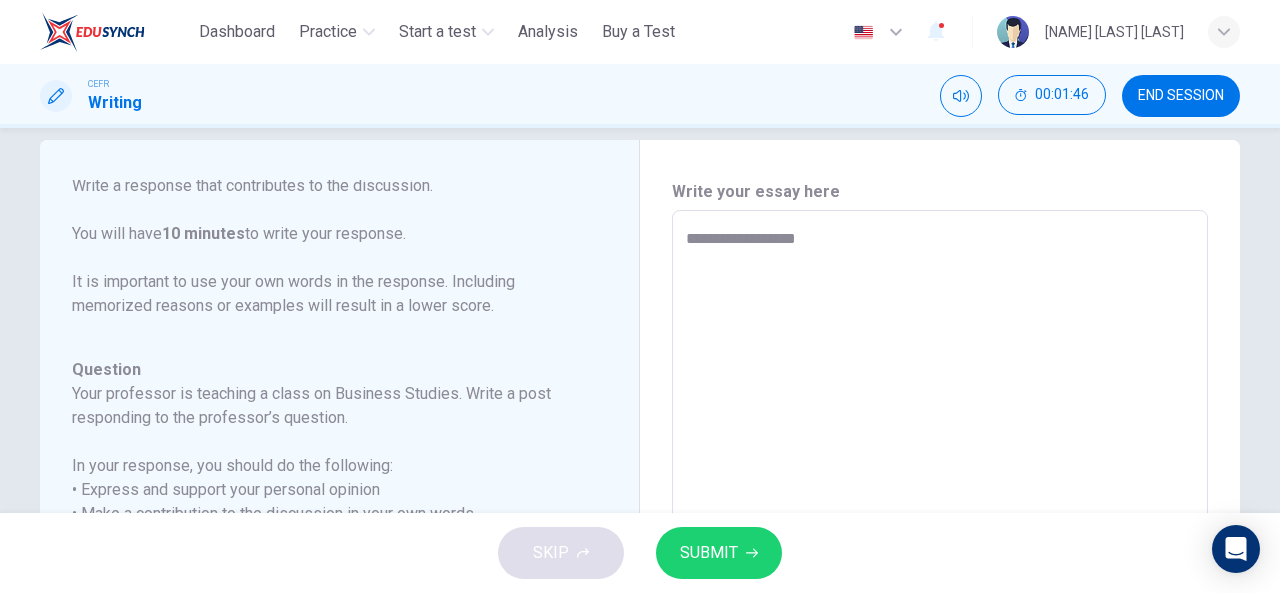 type on "*" 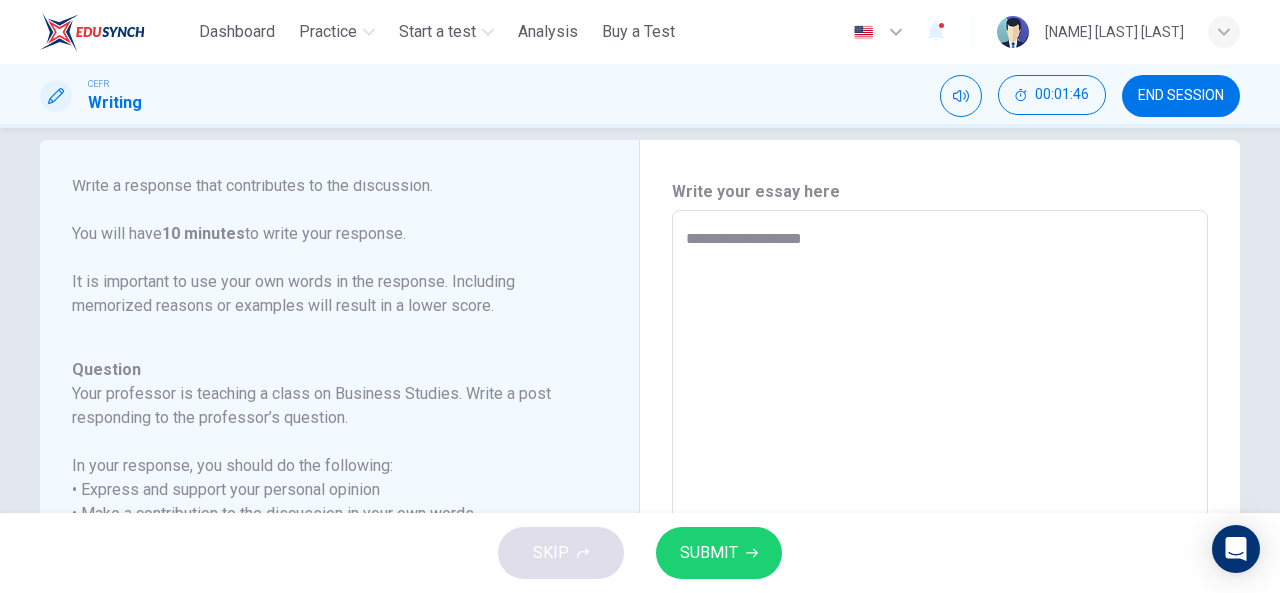 type on "*" 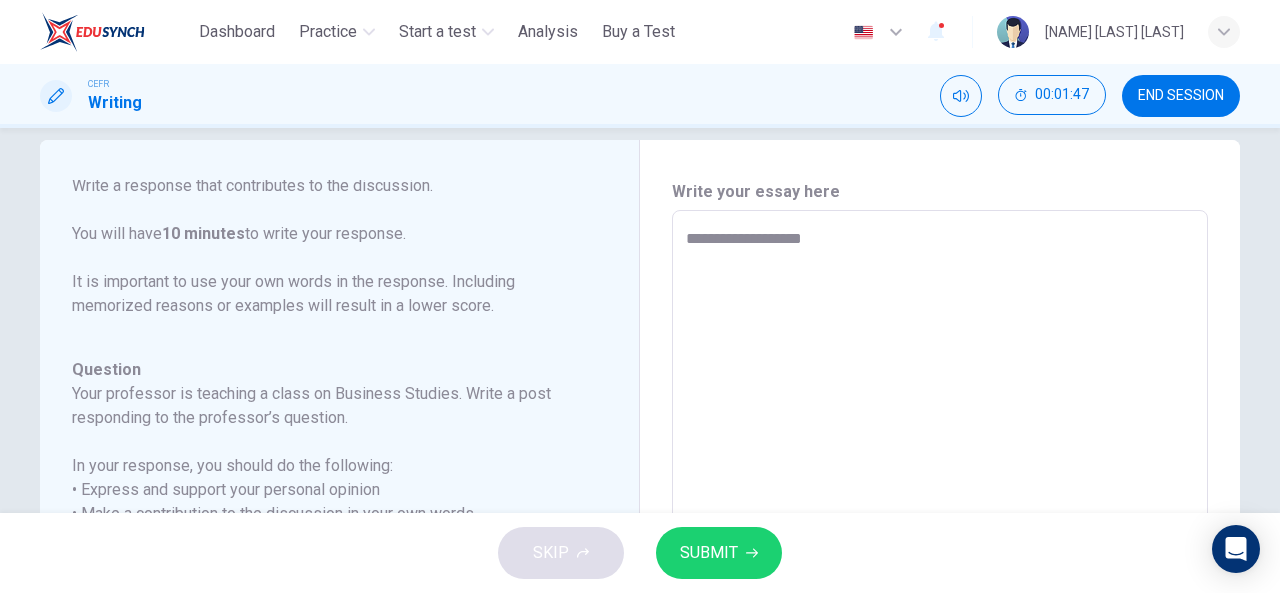 type on "**********" 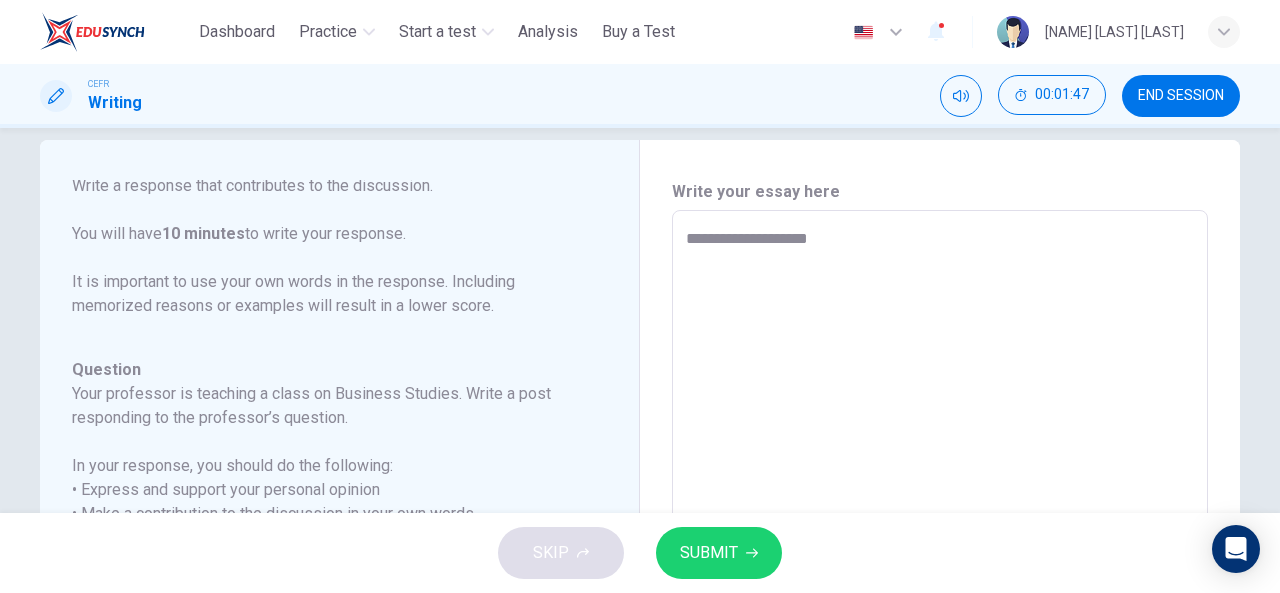 type on "*" 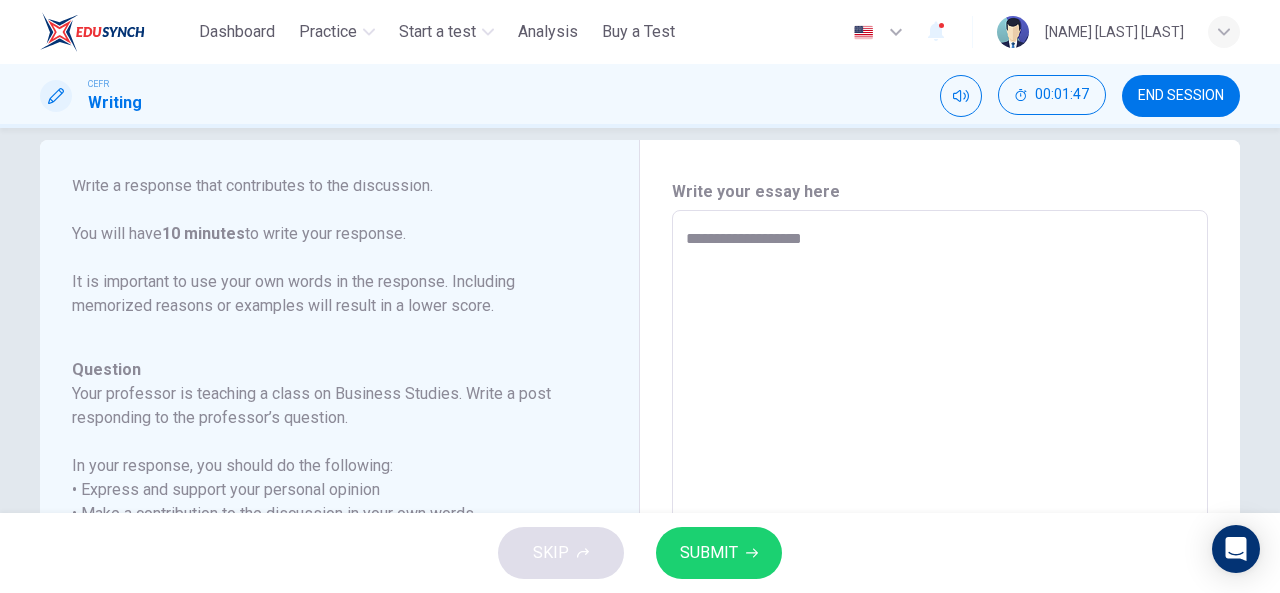 type on "*" 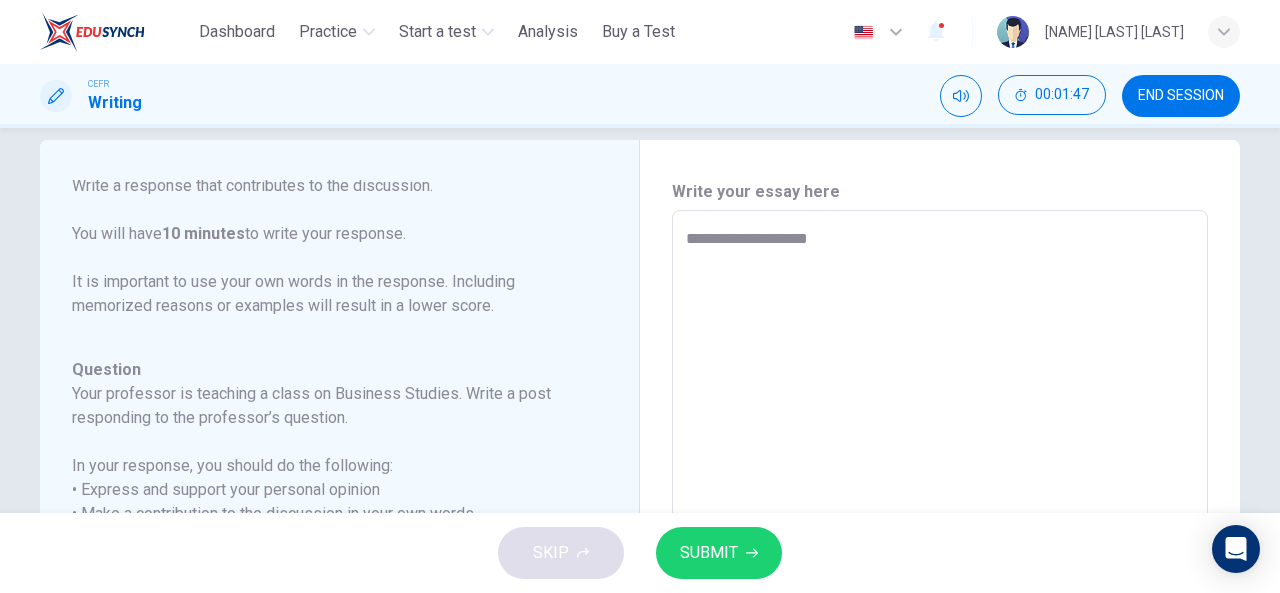 type on "*" 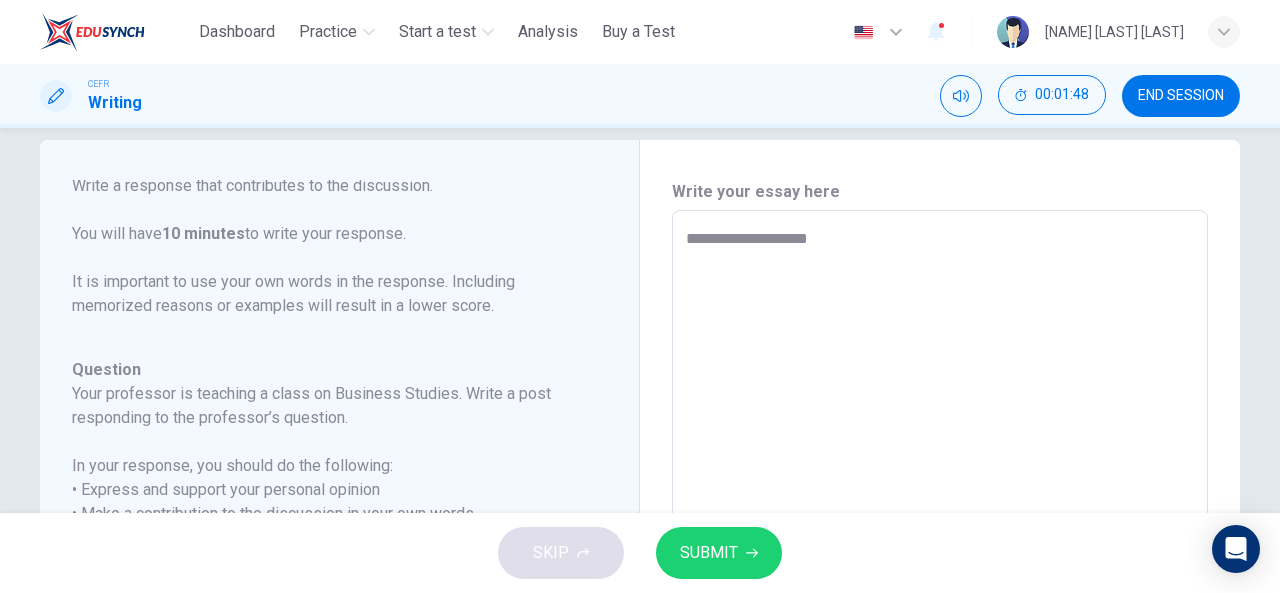 type on "**********" 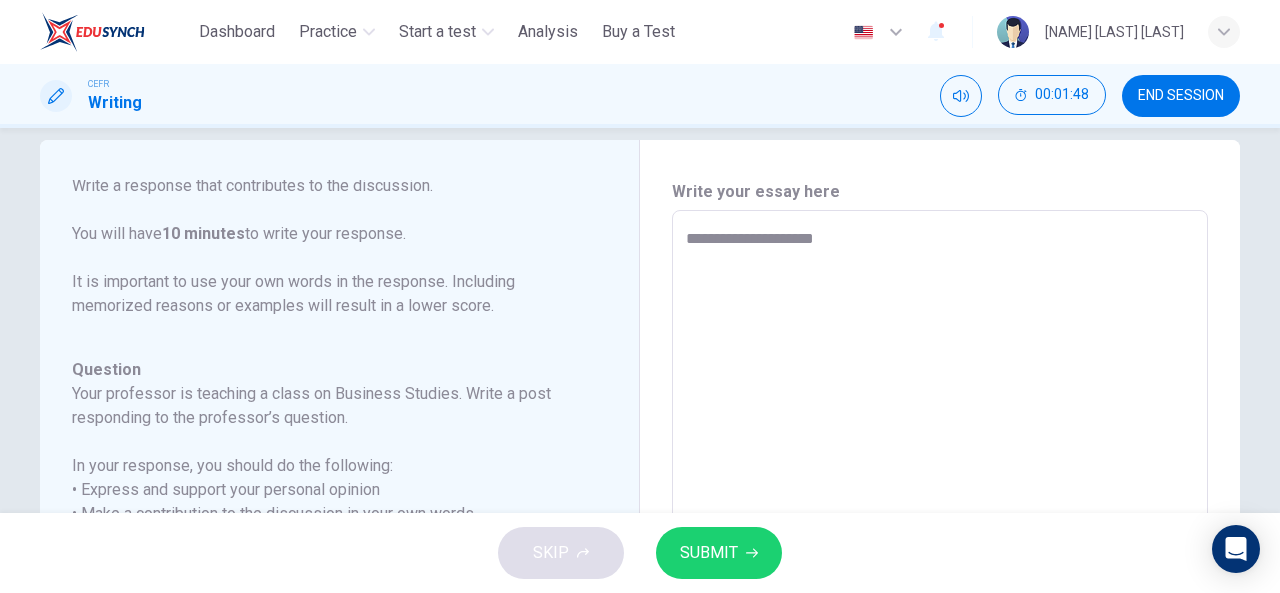 type on "*" 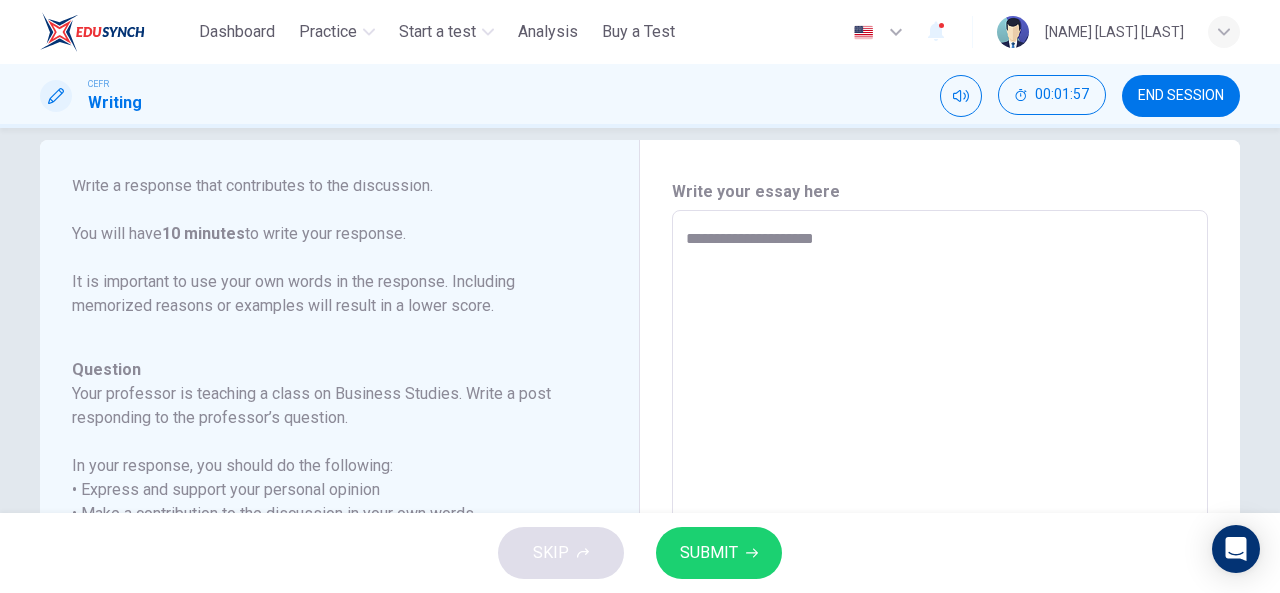 type on "**********" 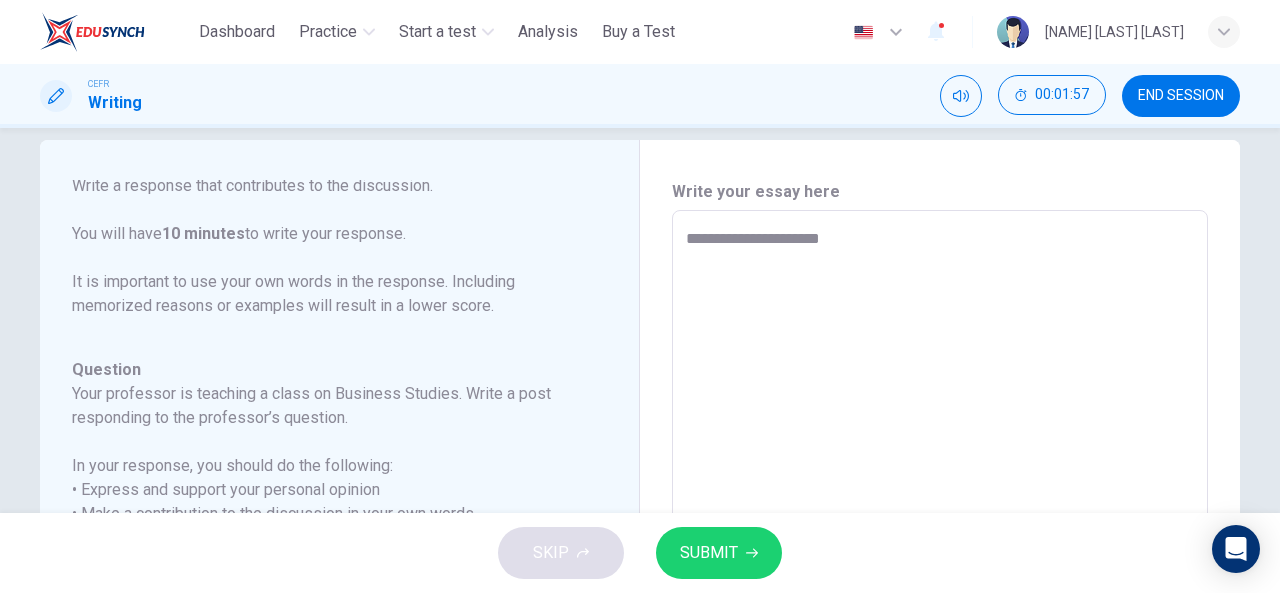 type on "*" 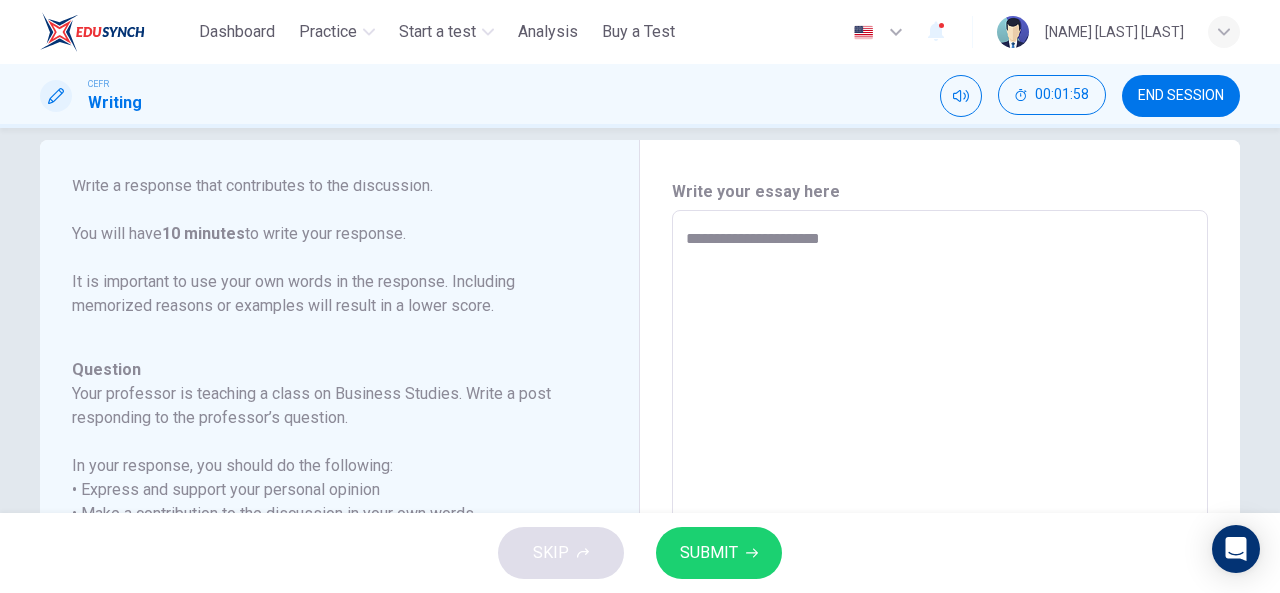 type on "**********" 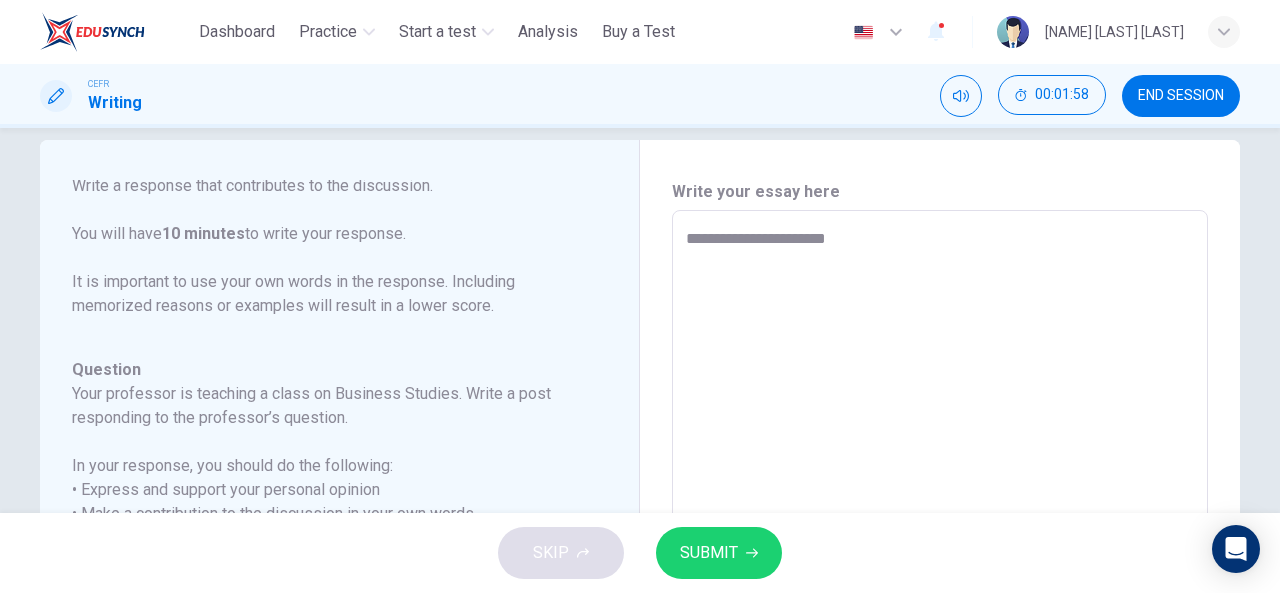 type on "*" 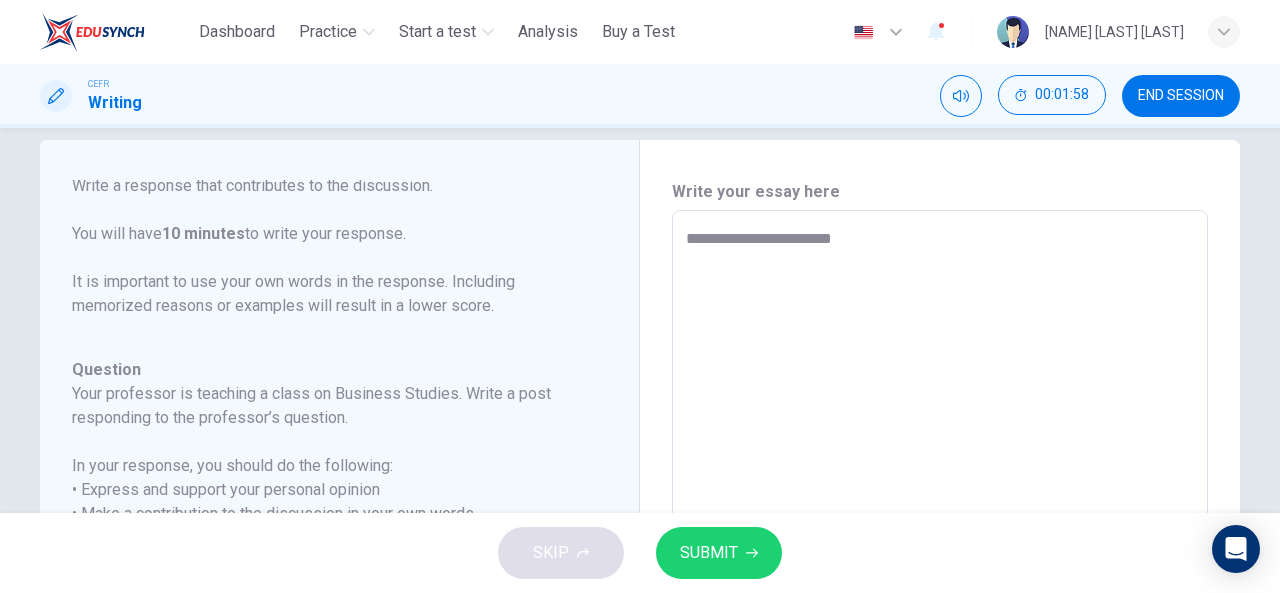 type on "*" 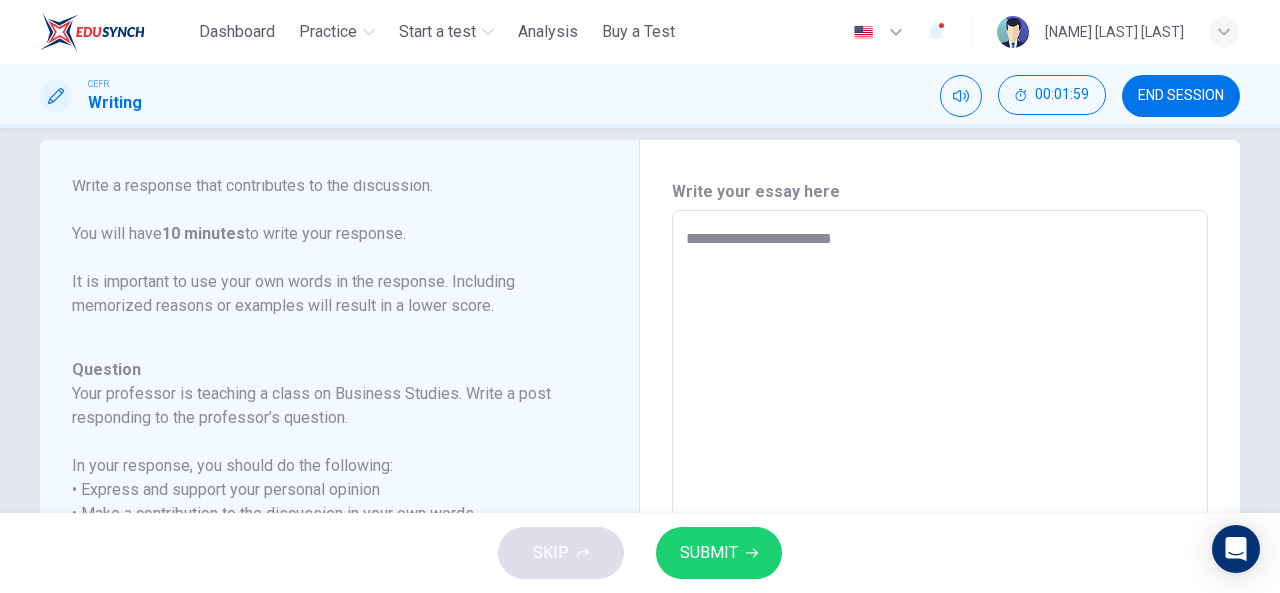 type on "**********" 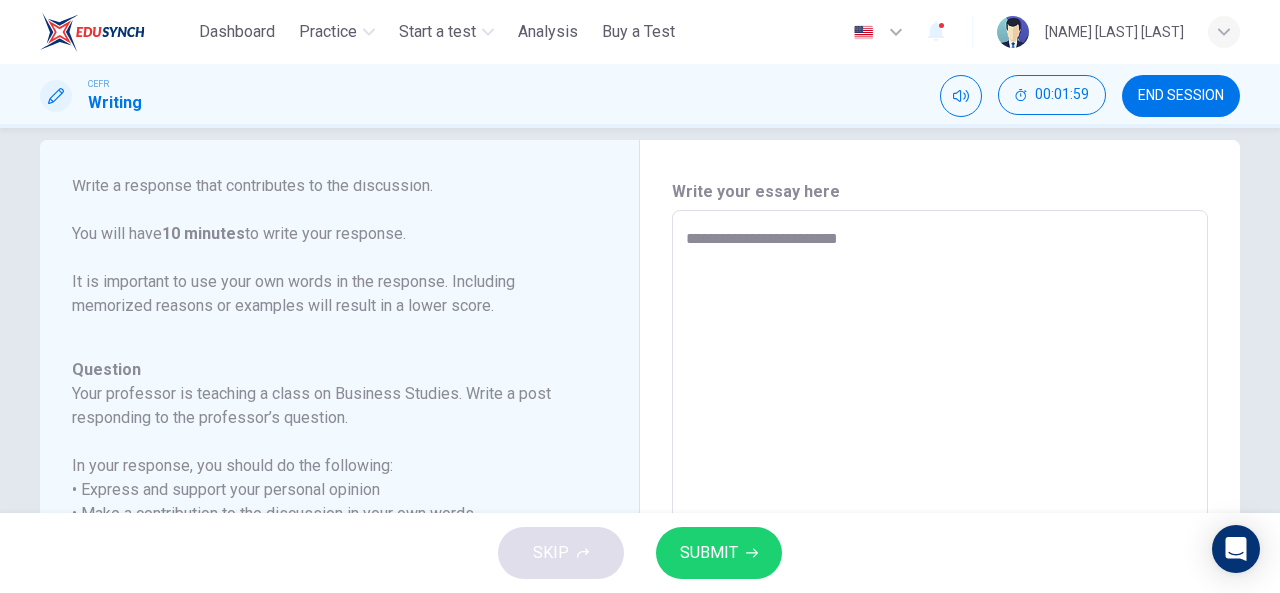 type on "*" 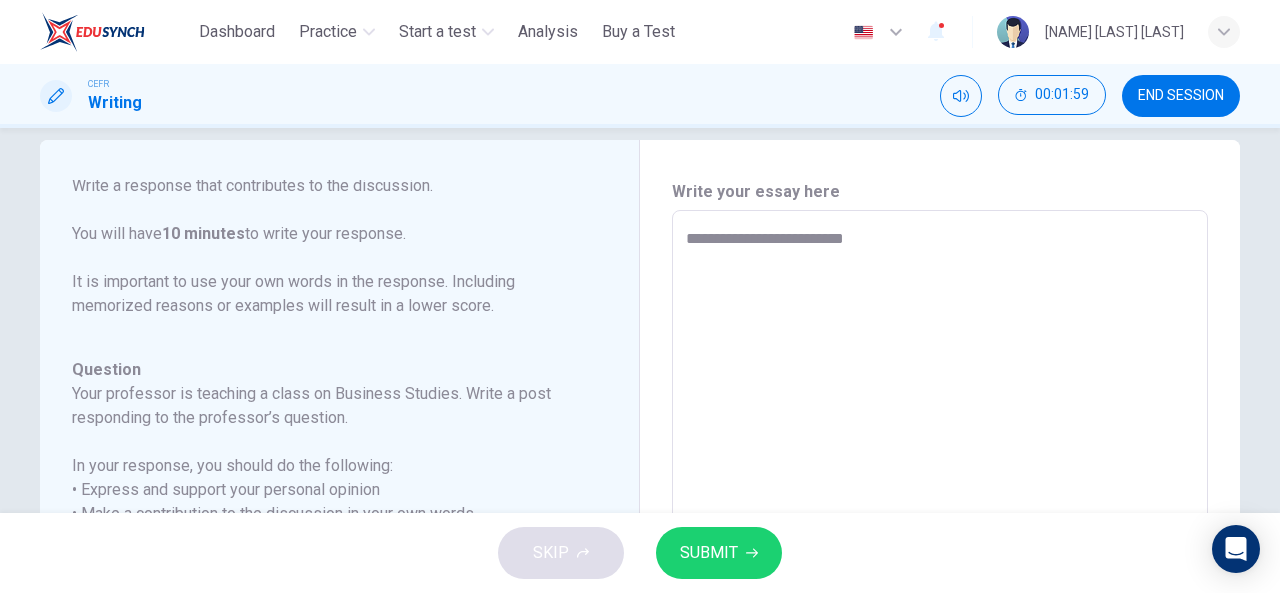 type on "*" 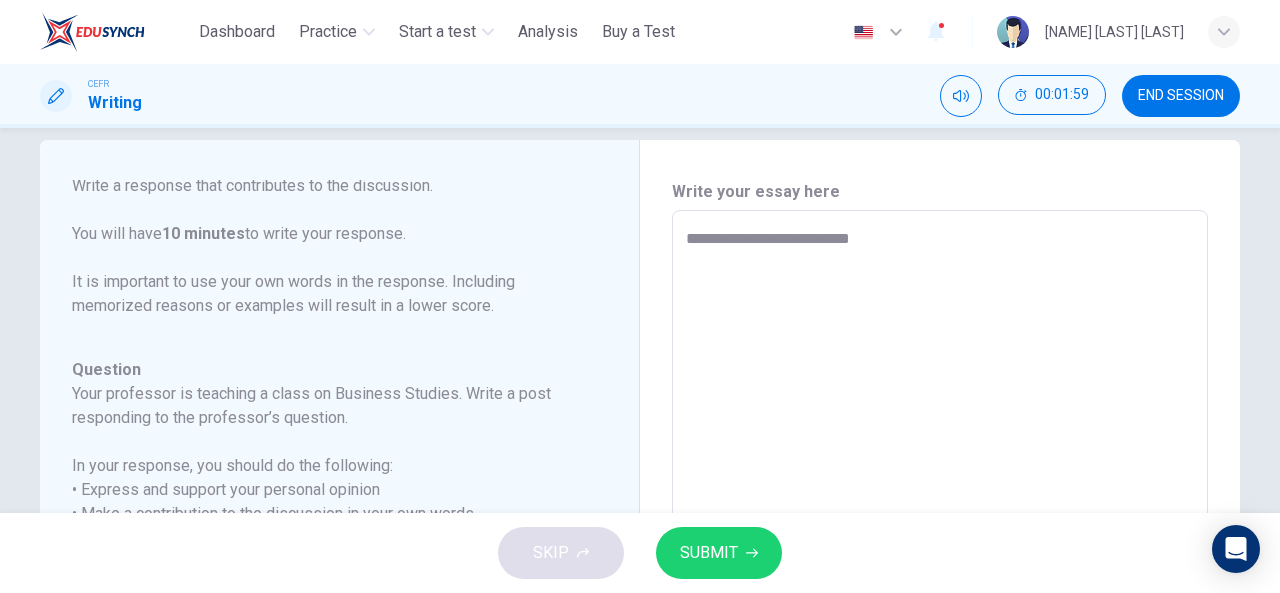type on "*" 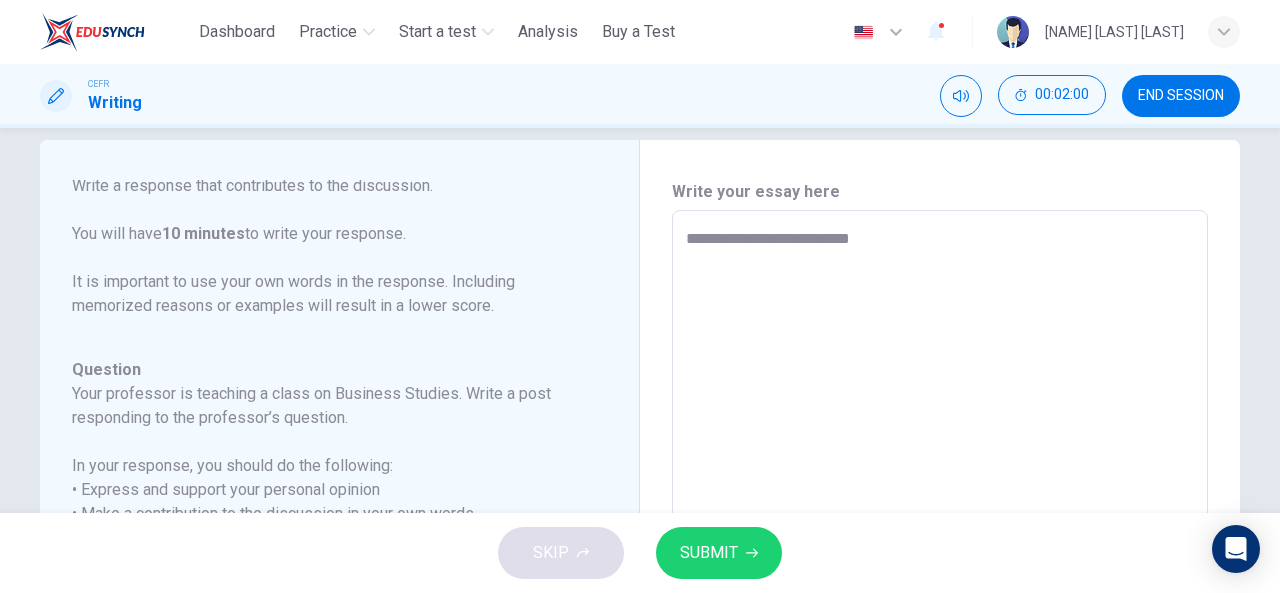 type on "**********" 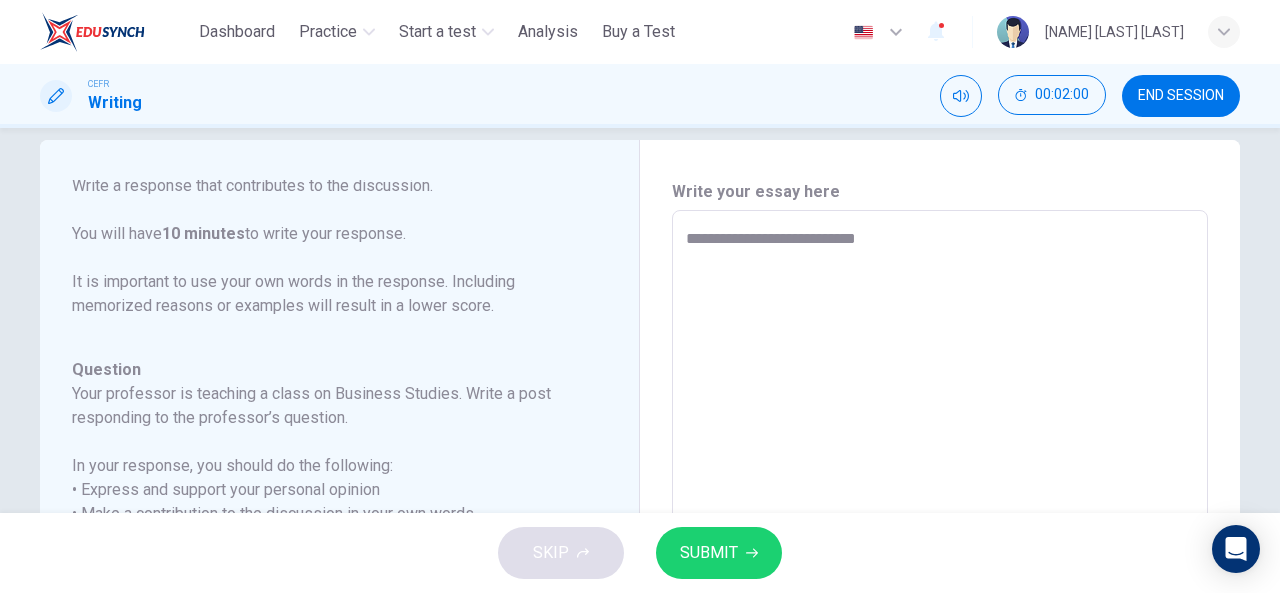 type on "*" 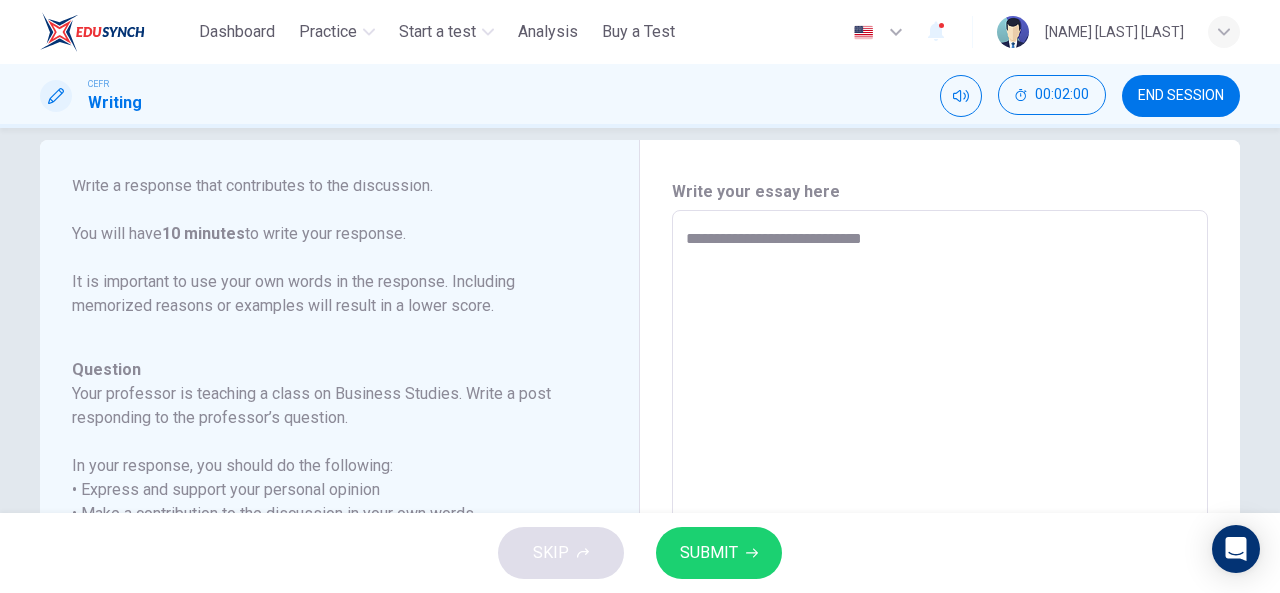 type on "*" 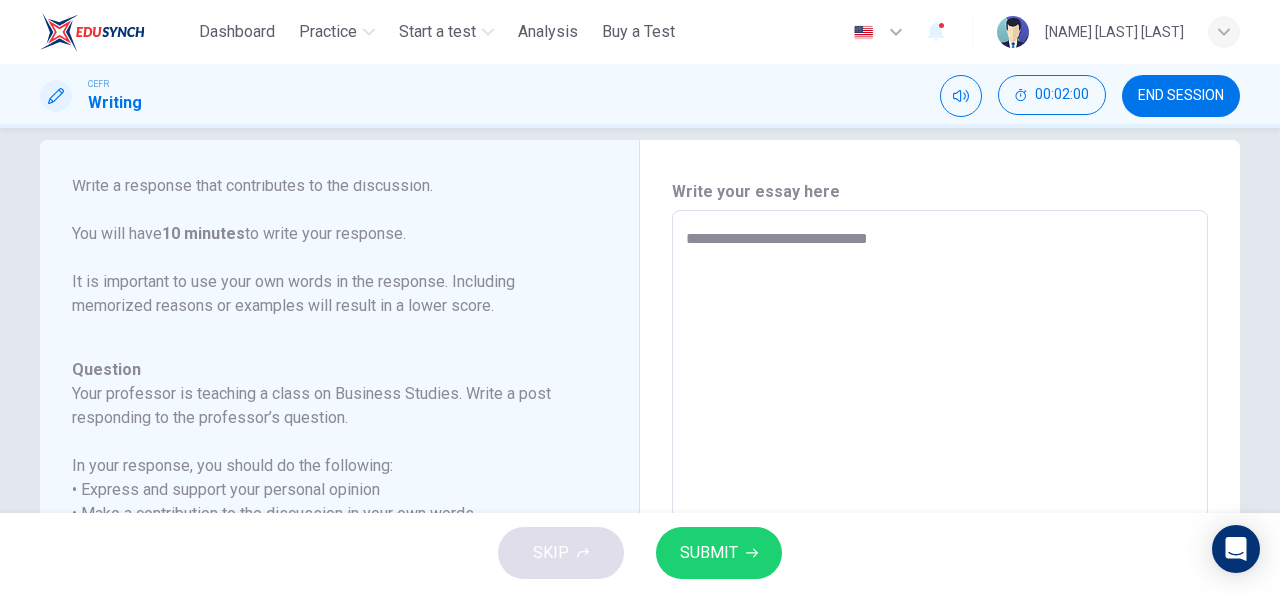 type on "*" 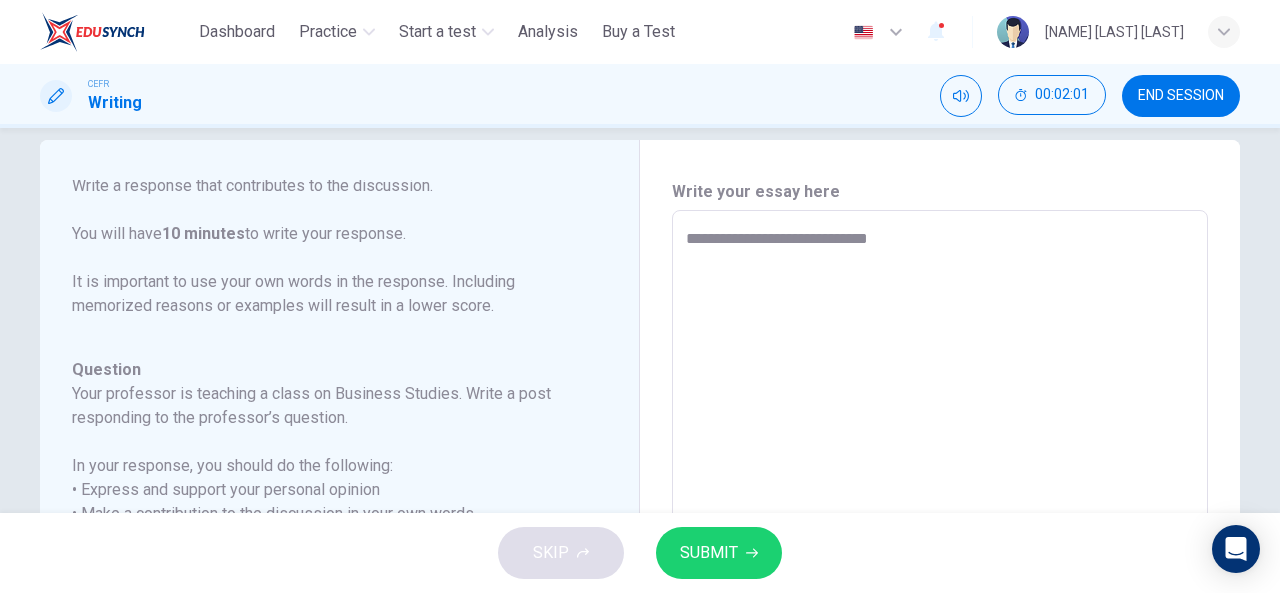 type on "**********" 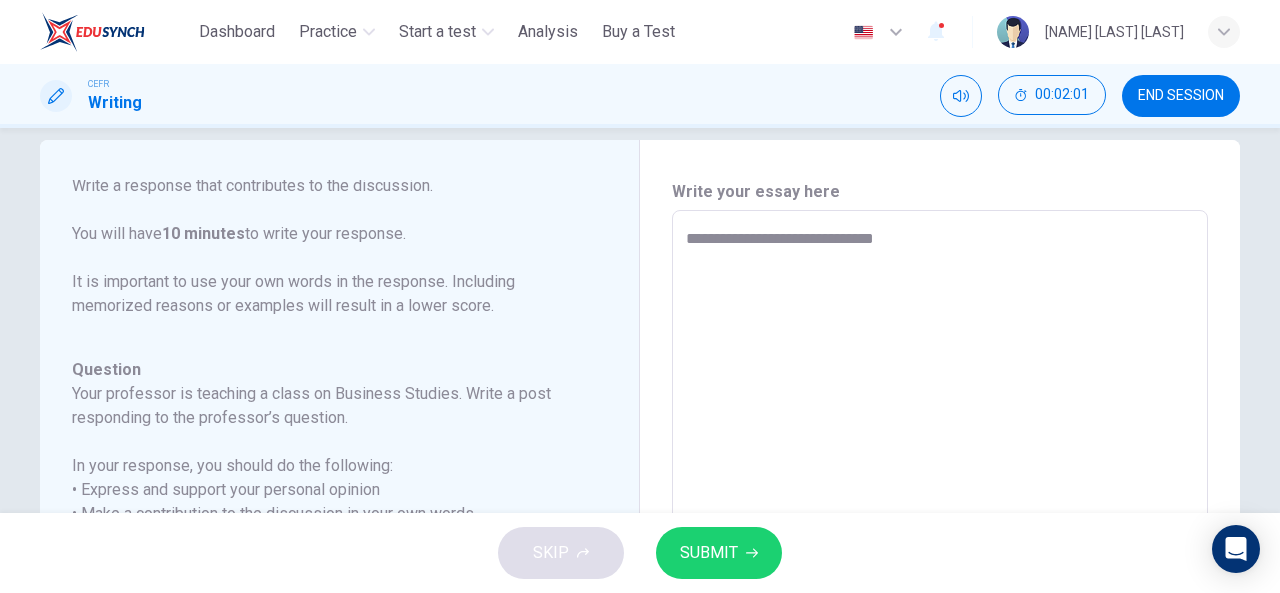type on "*" 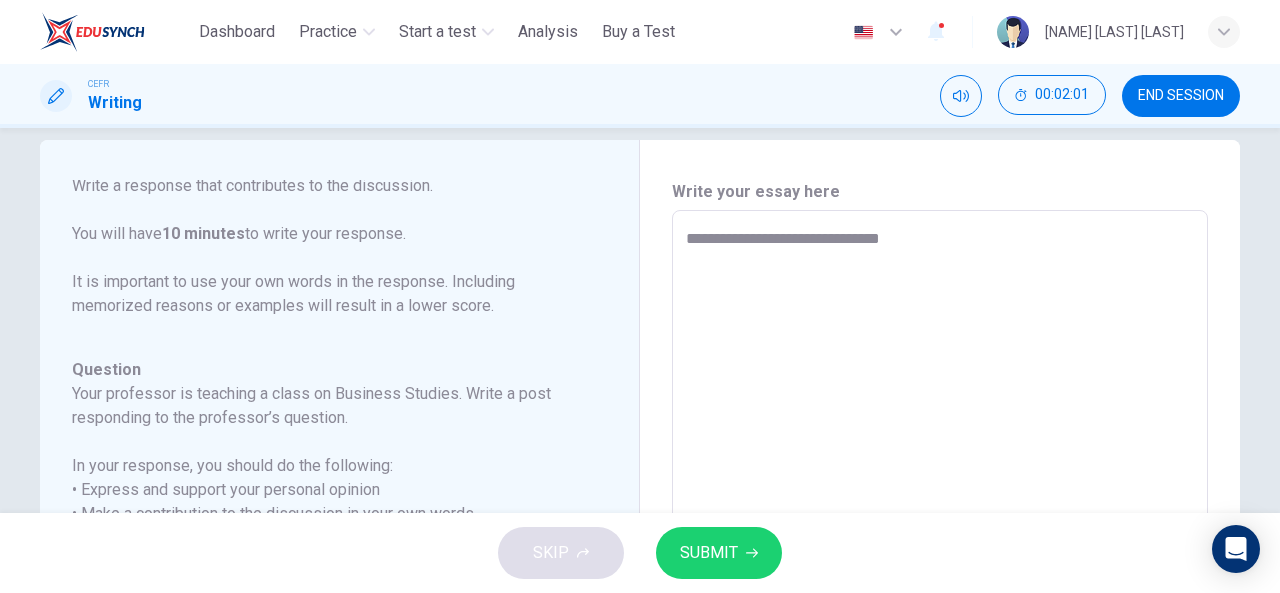 type on "*" 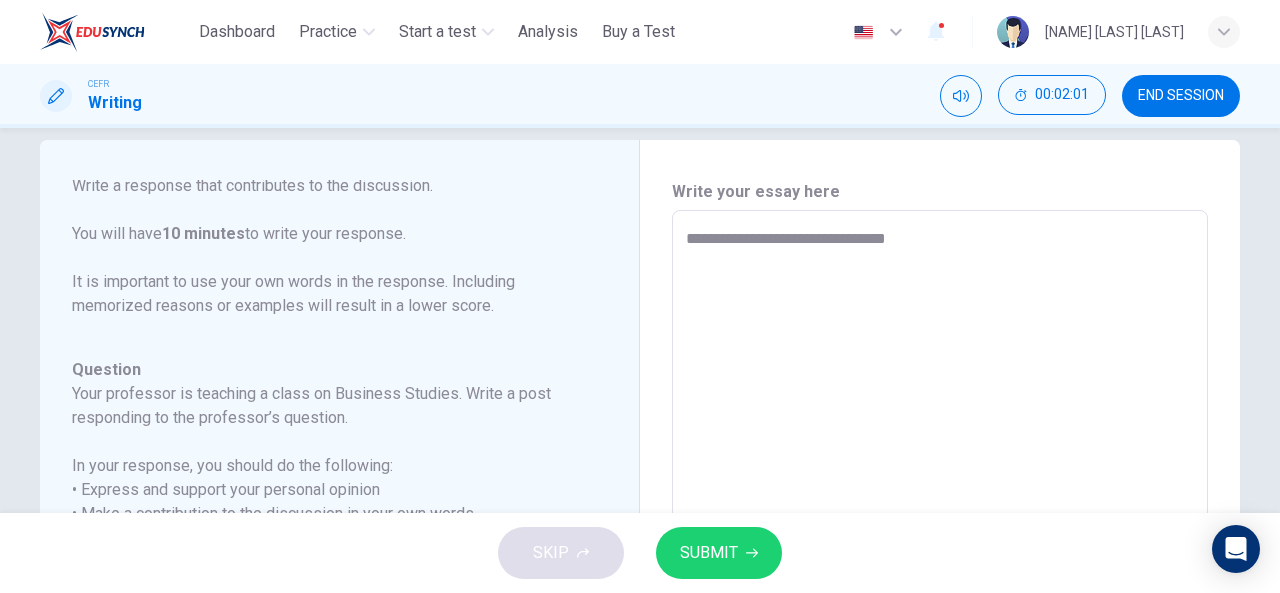 type on "*" 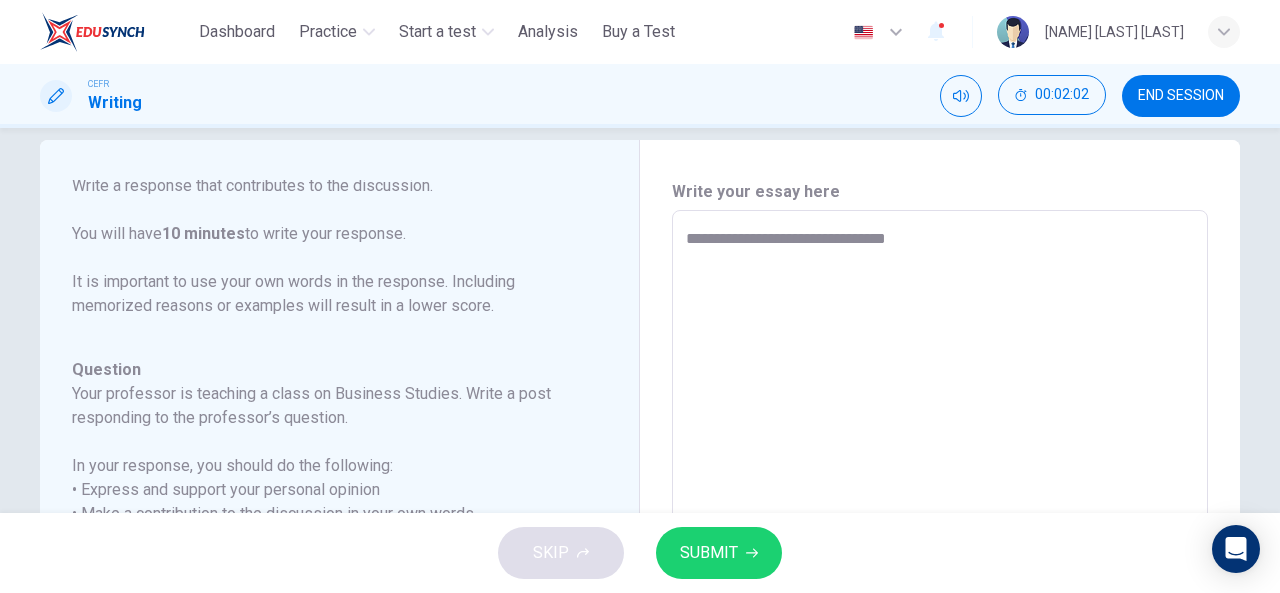 type on "**********" 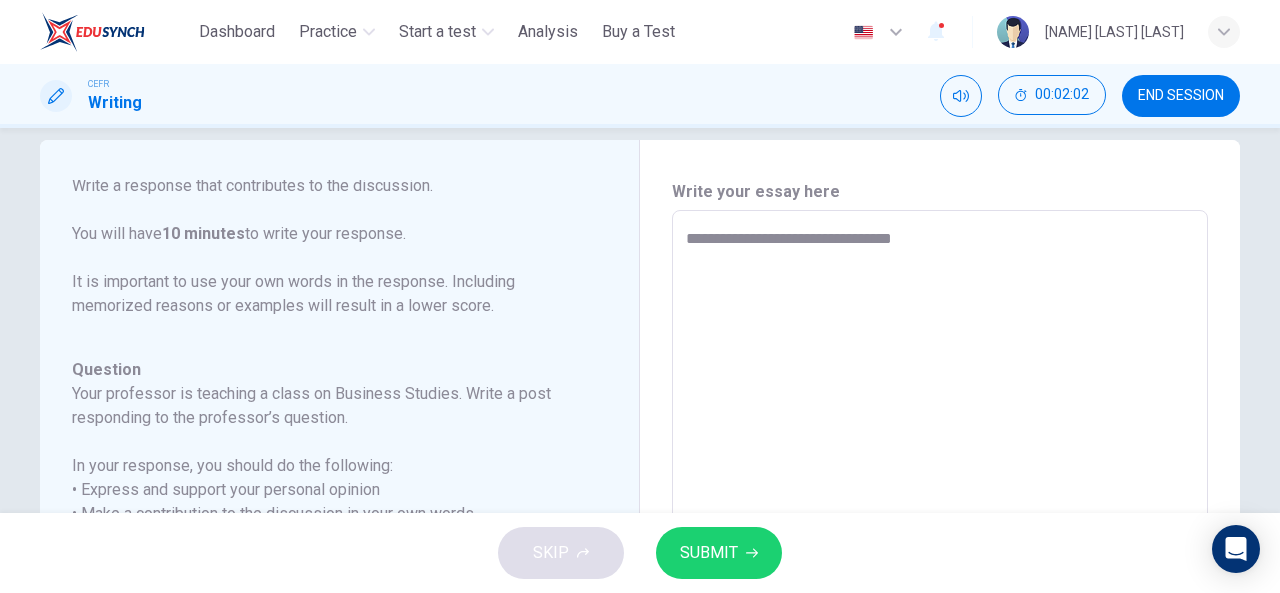 type on "**********" 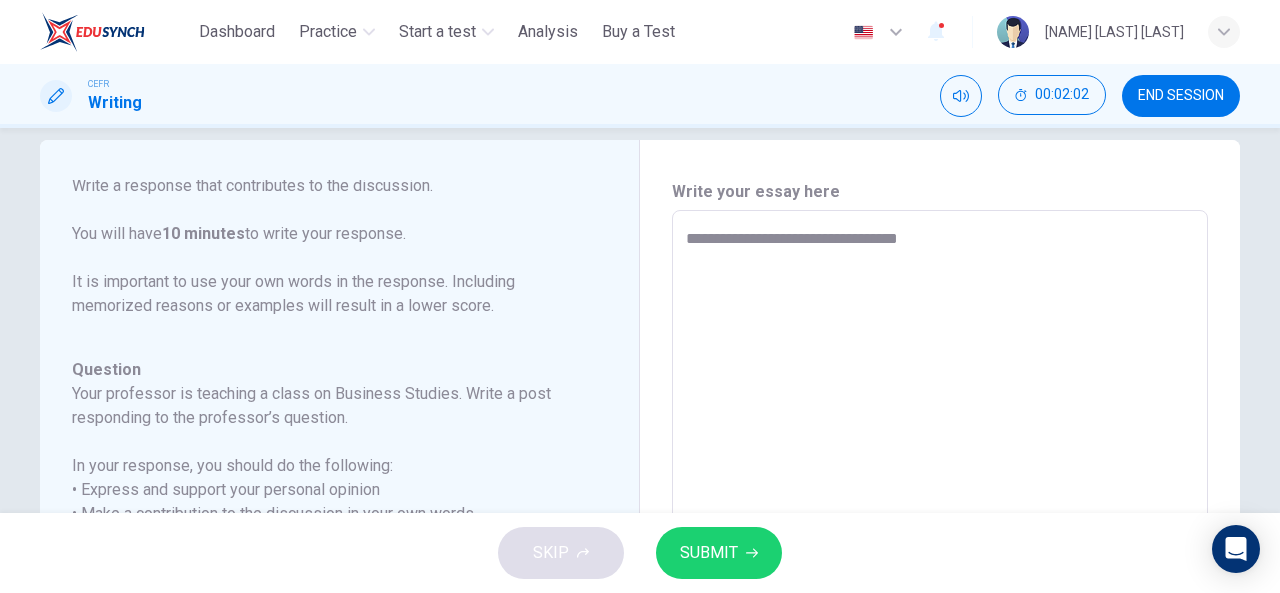 type on "*" 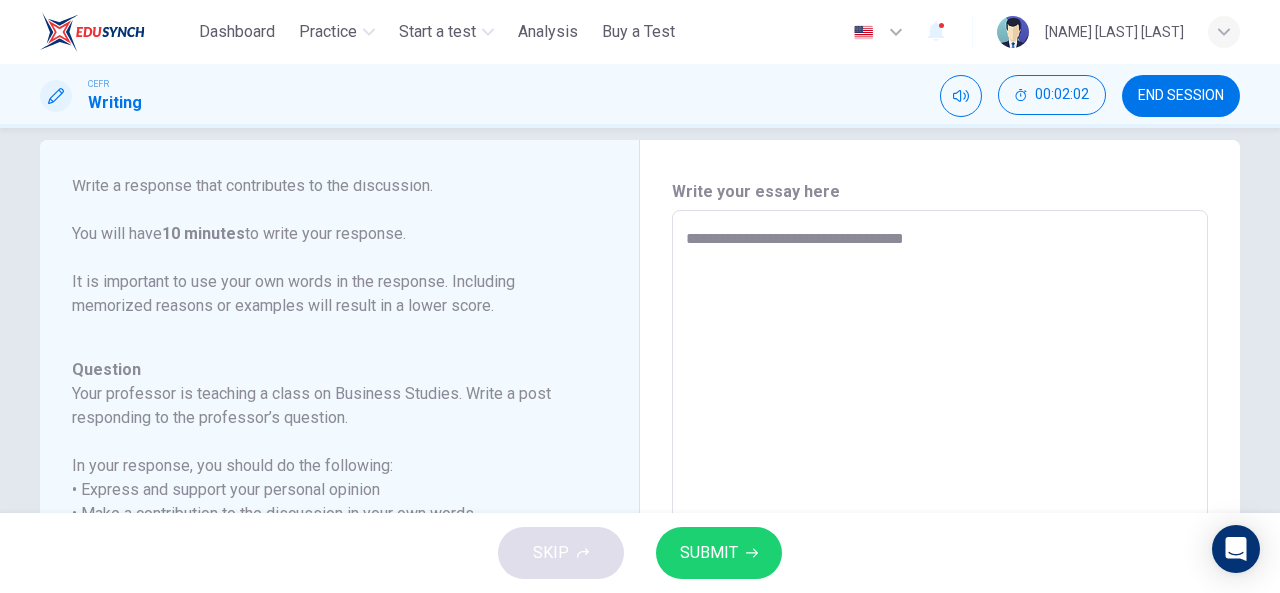 type on "*" 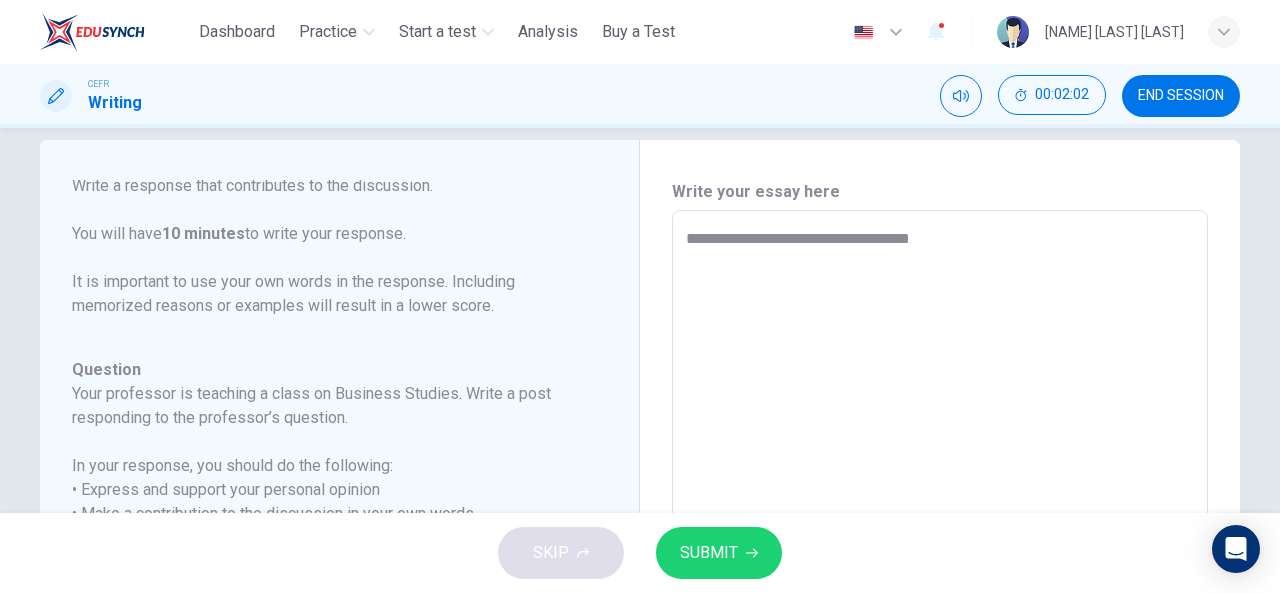 type on "*" 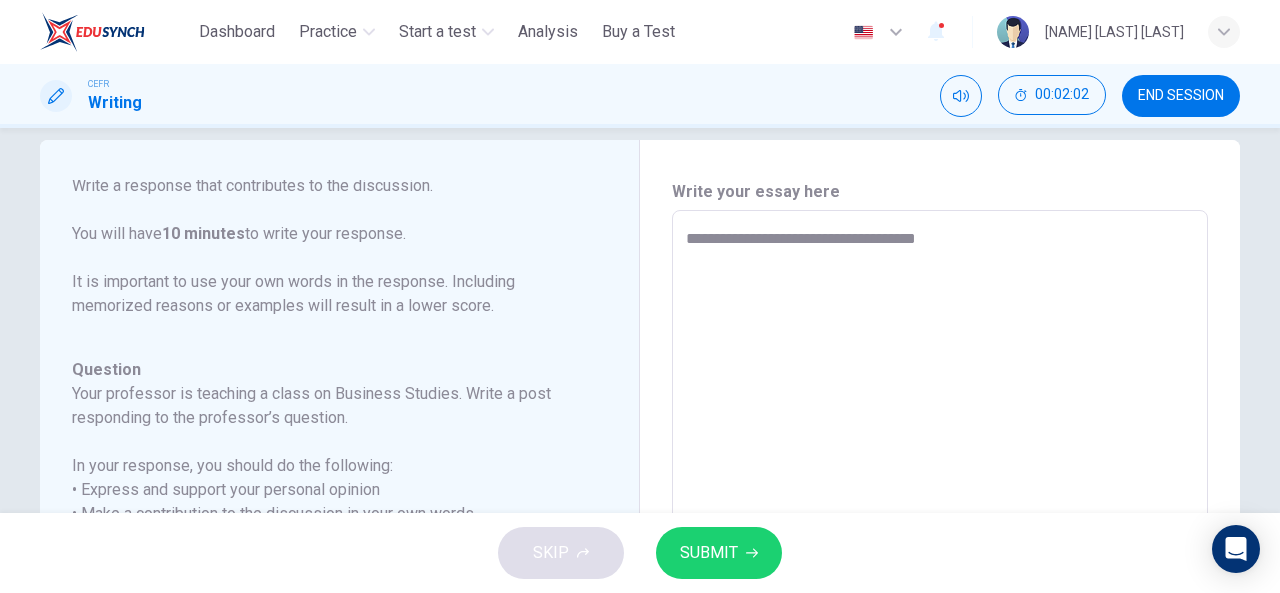 type on "*" 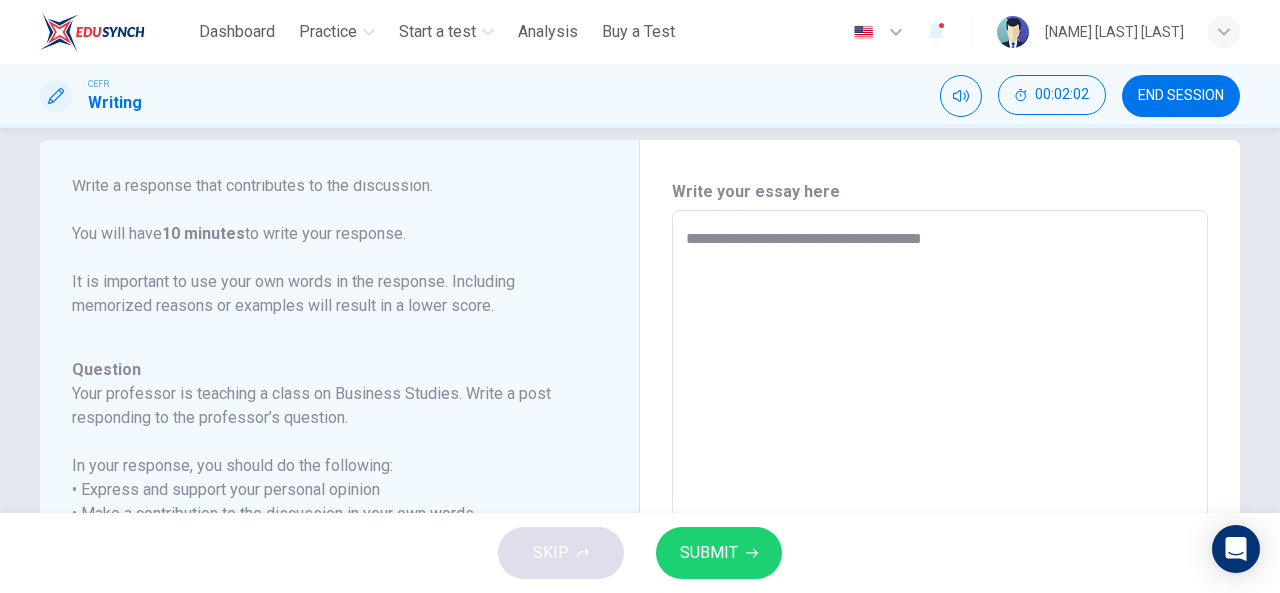 type on "*" 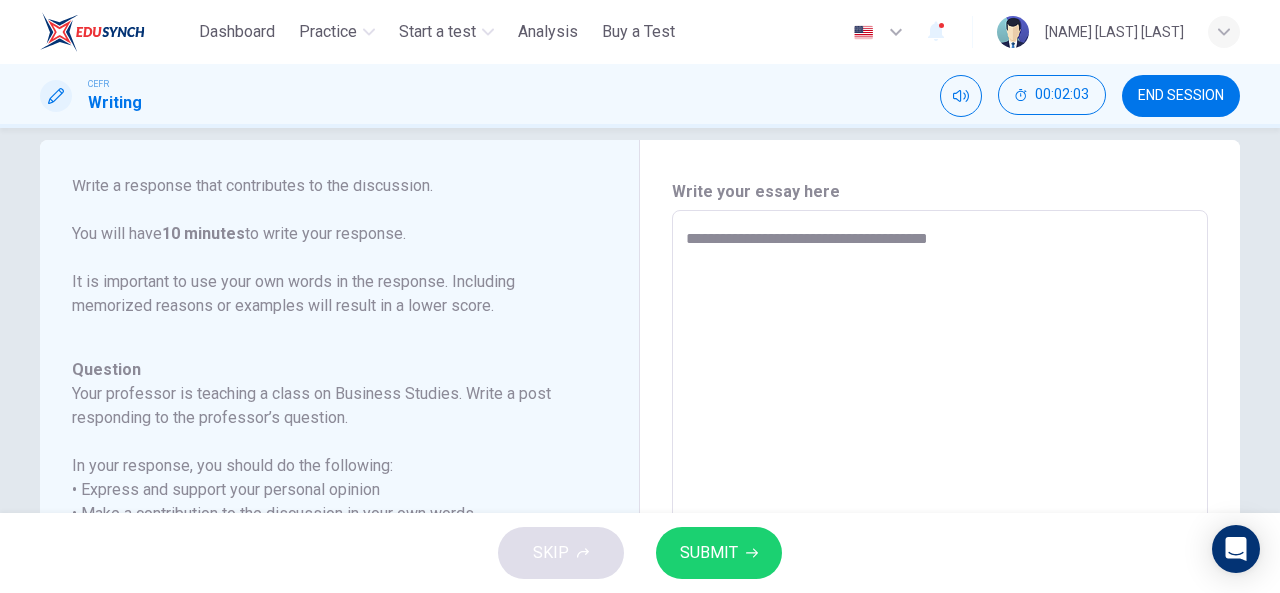 type on "**********" 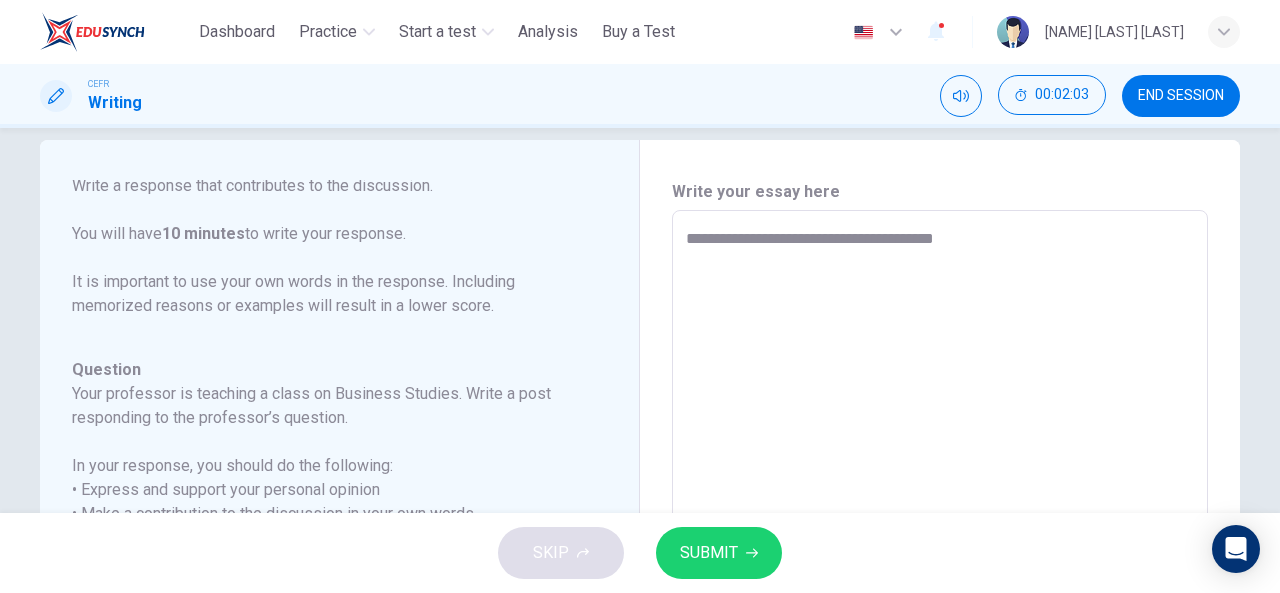 type on "*" 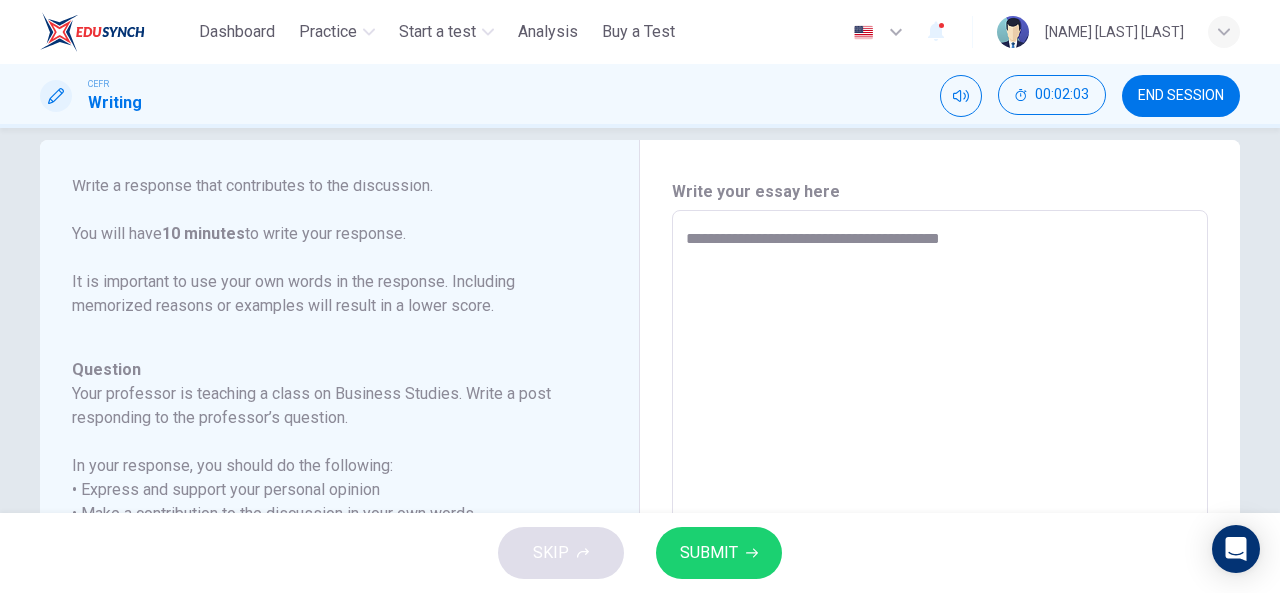 type on "*" 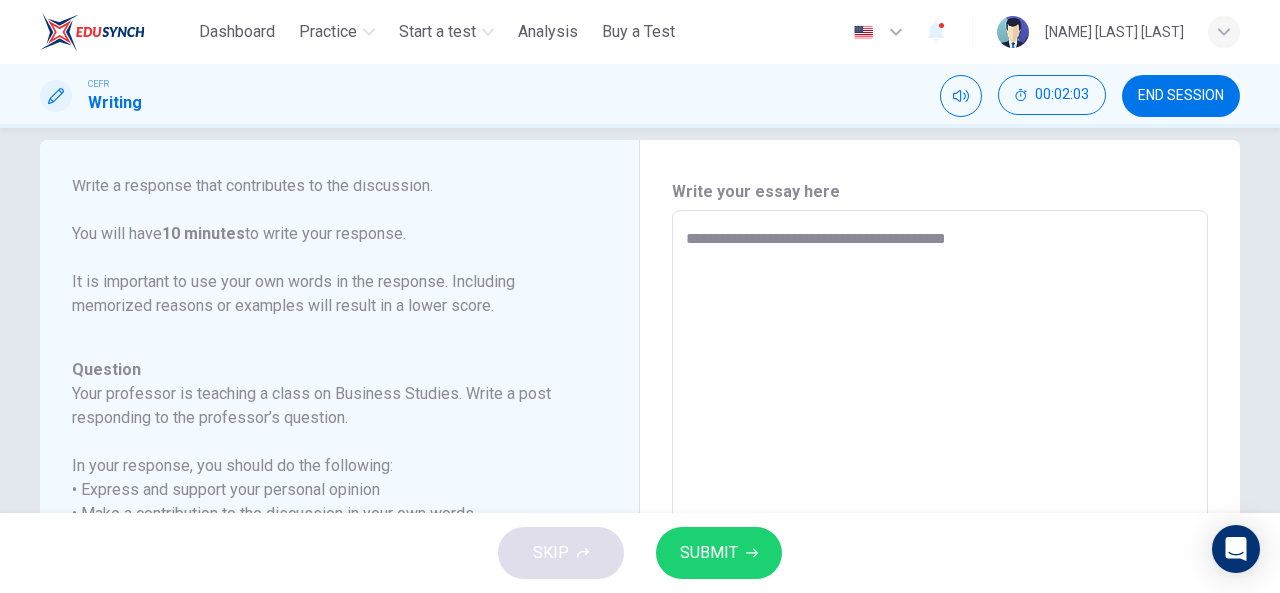type on "*" 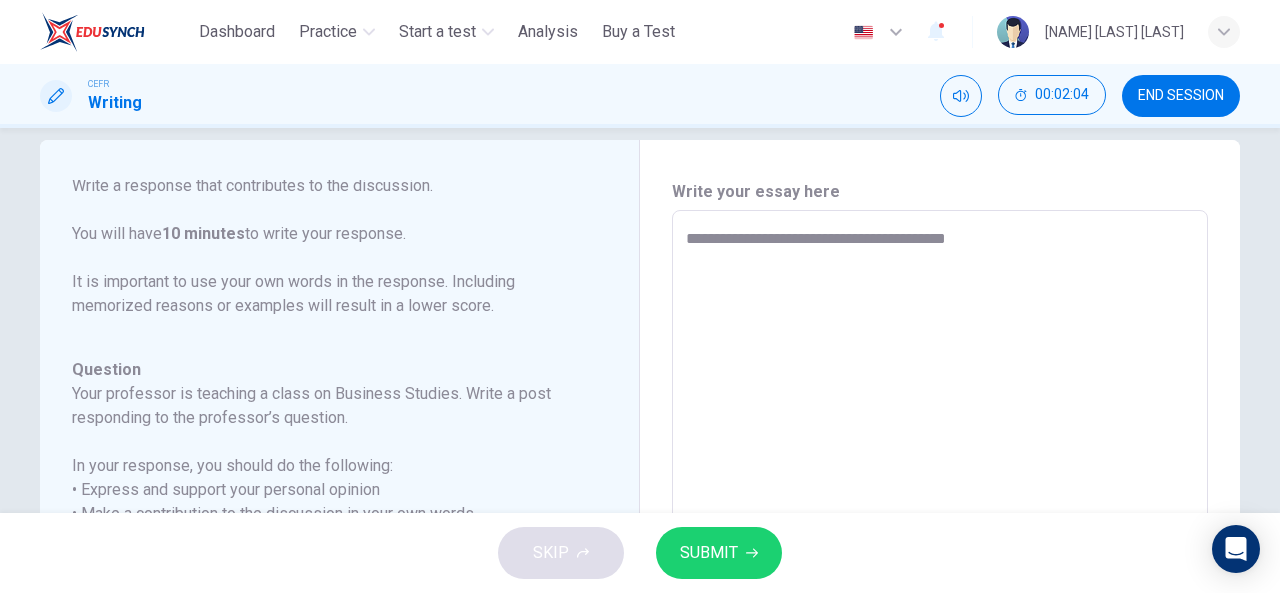 type on "**********" 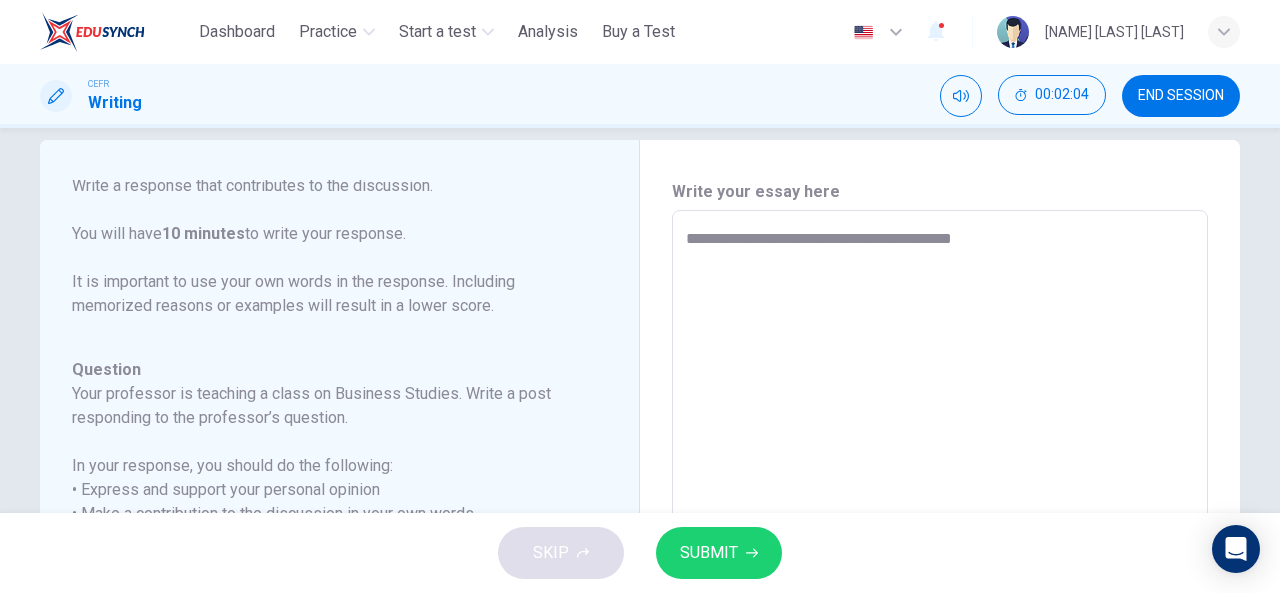 type on "**********" 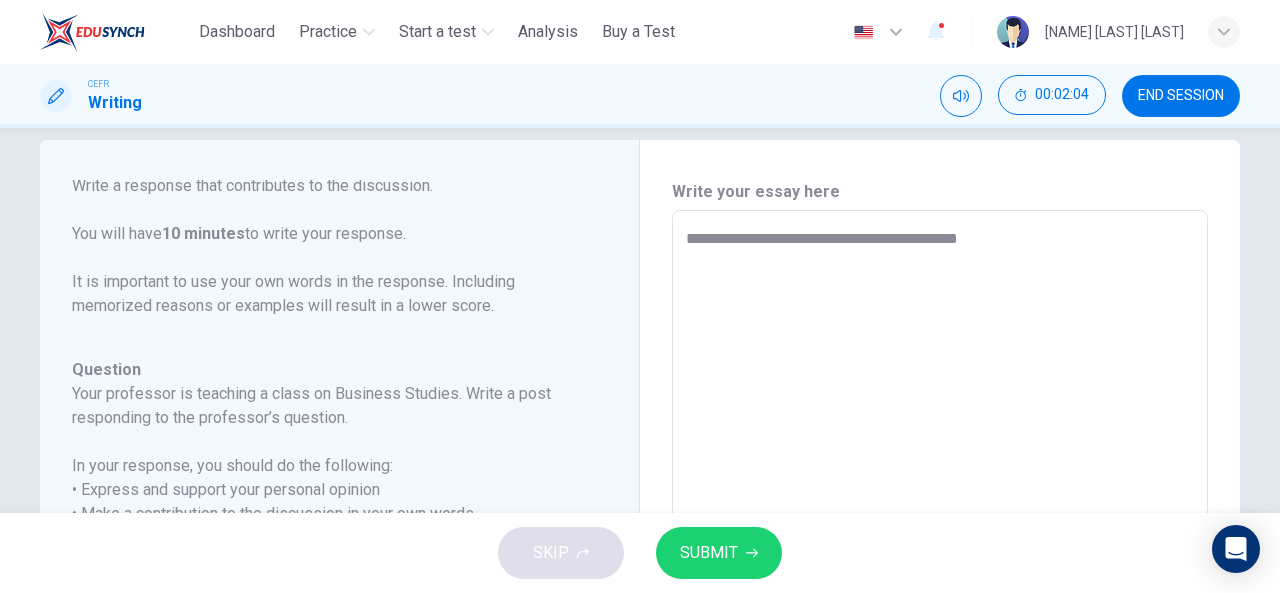 type on "*" 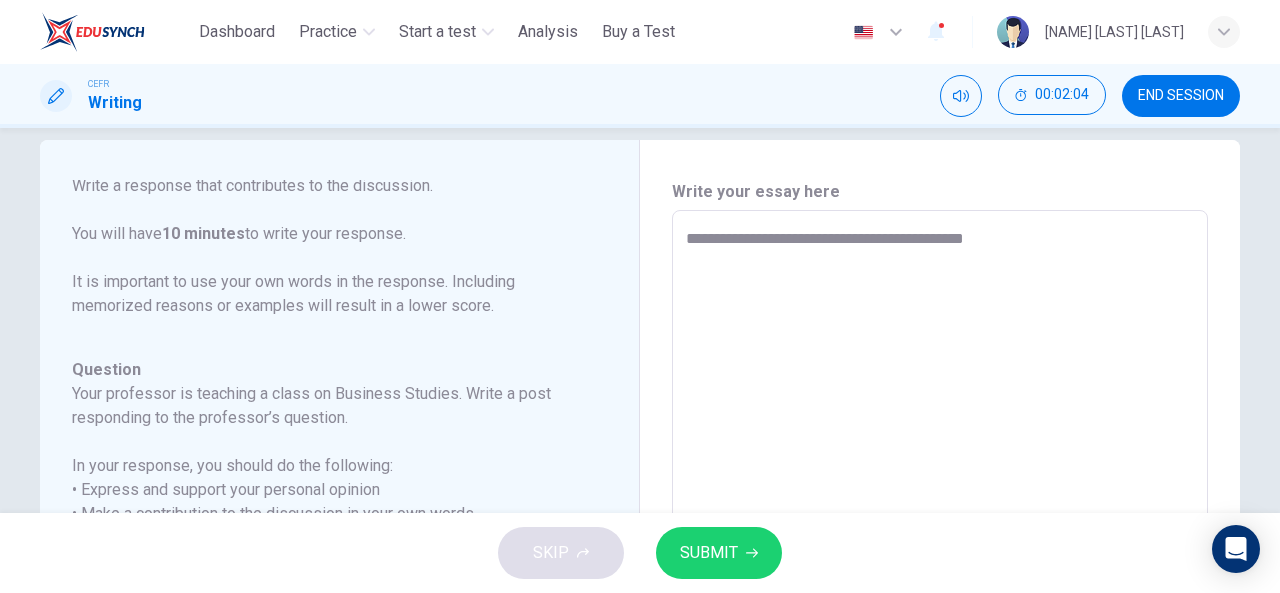type on "*" 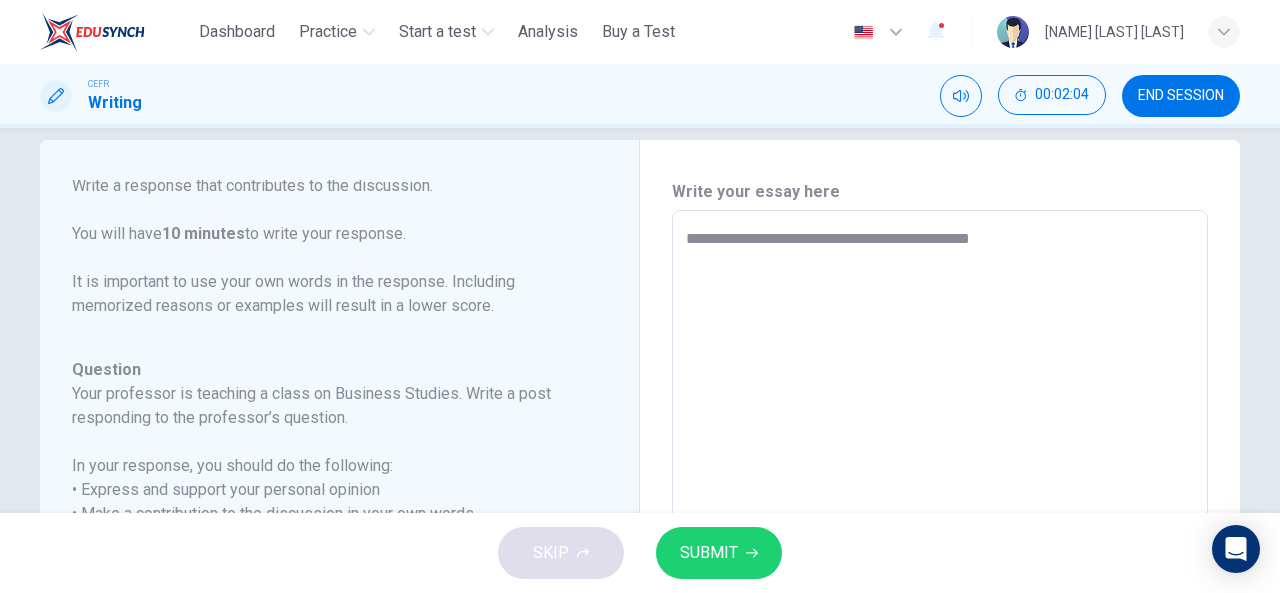 type on "*" 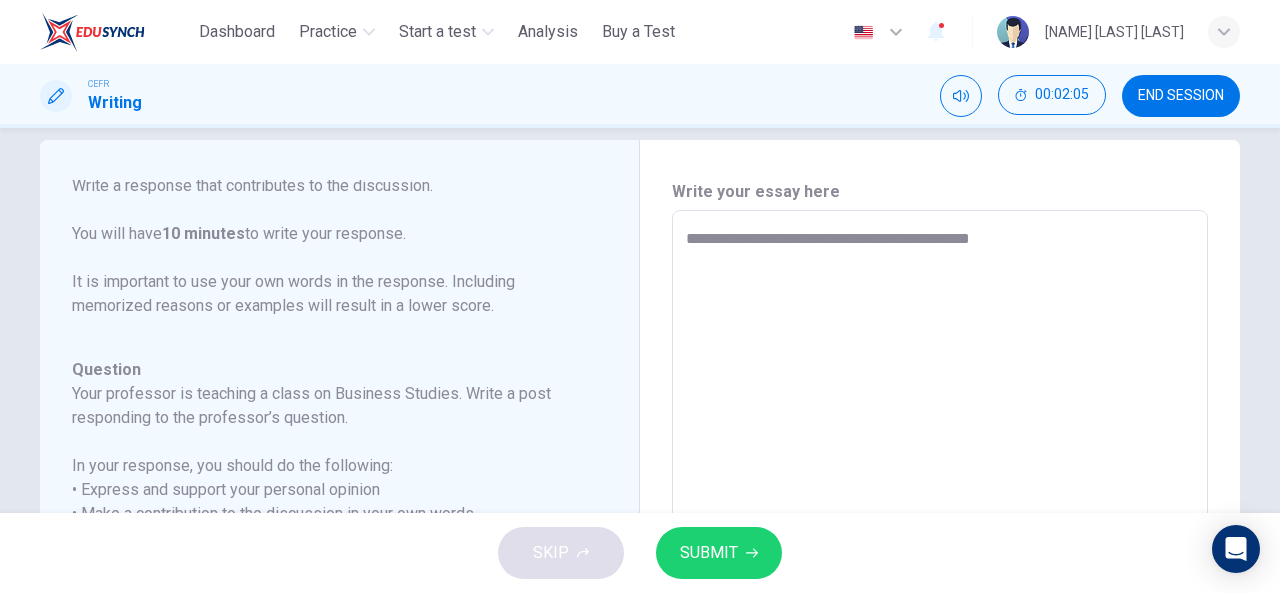 type on "**********" 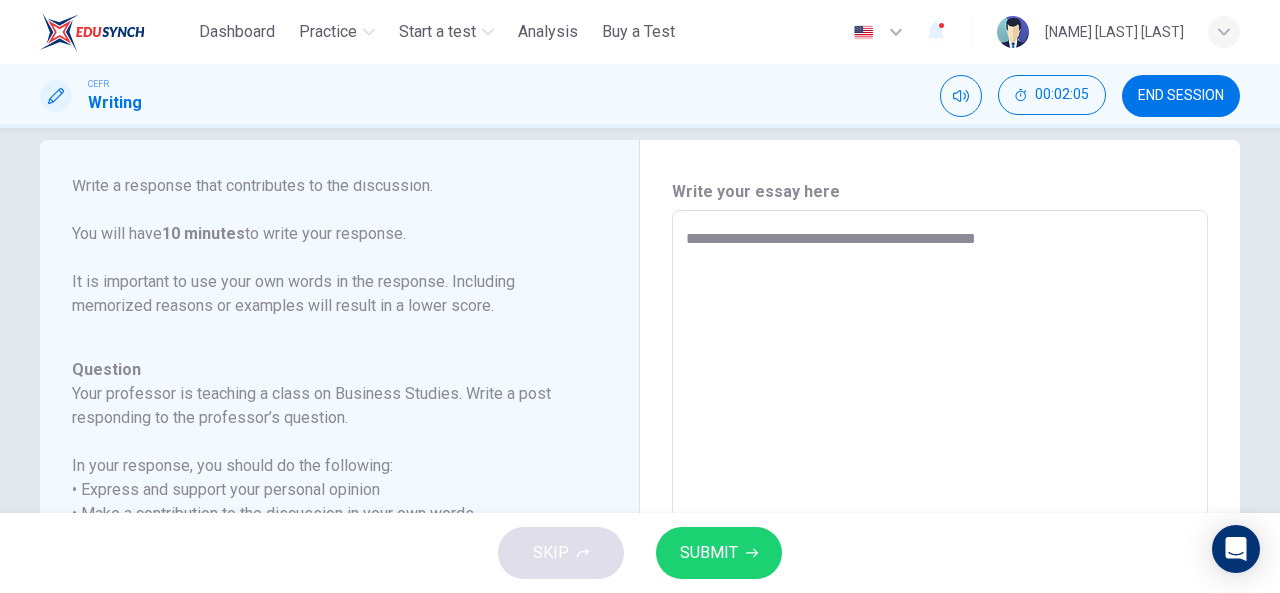 type on "*" 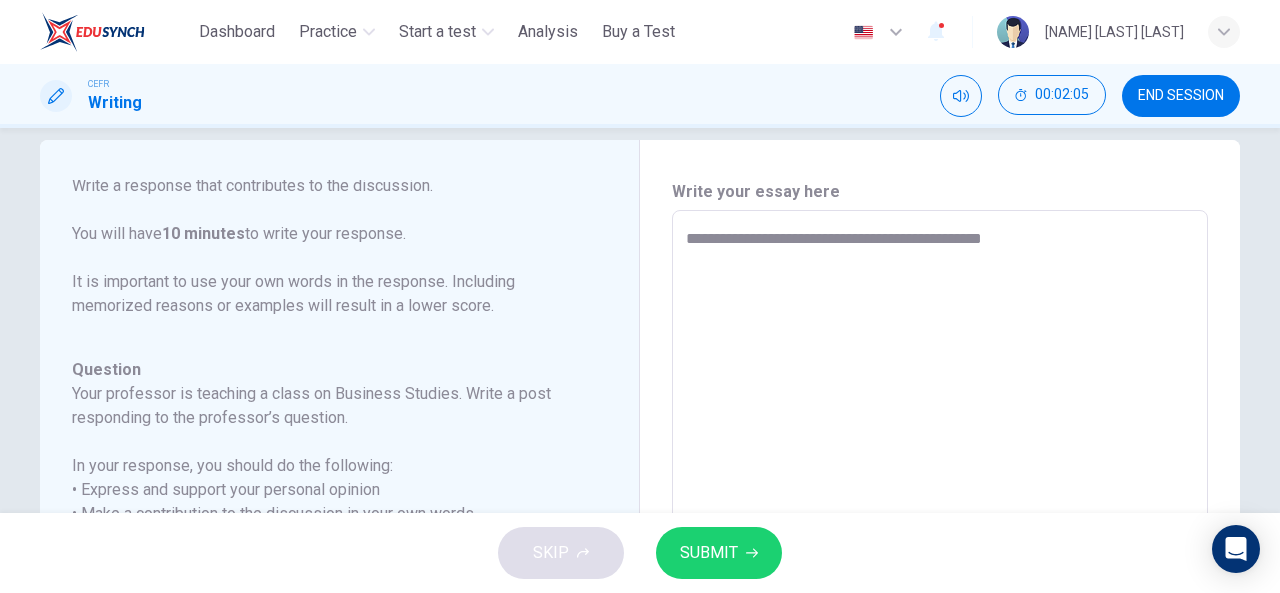 type on "*" 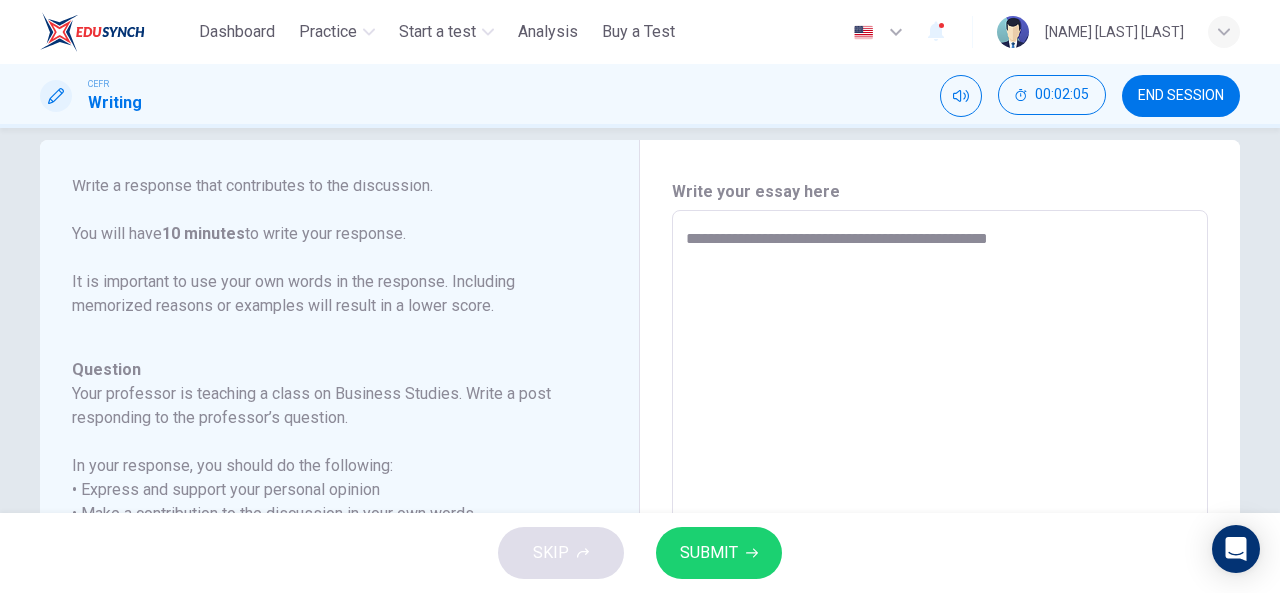type on "*" 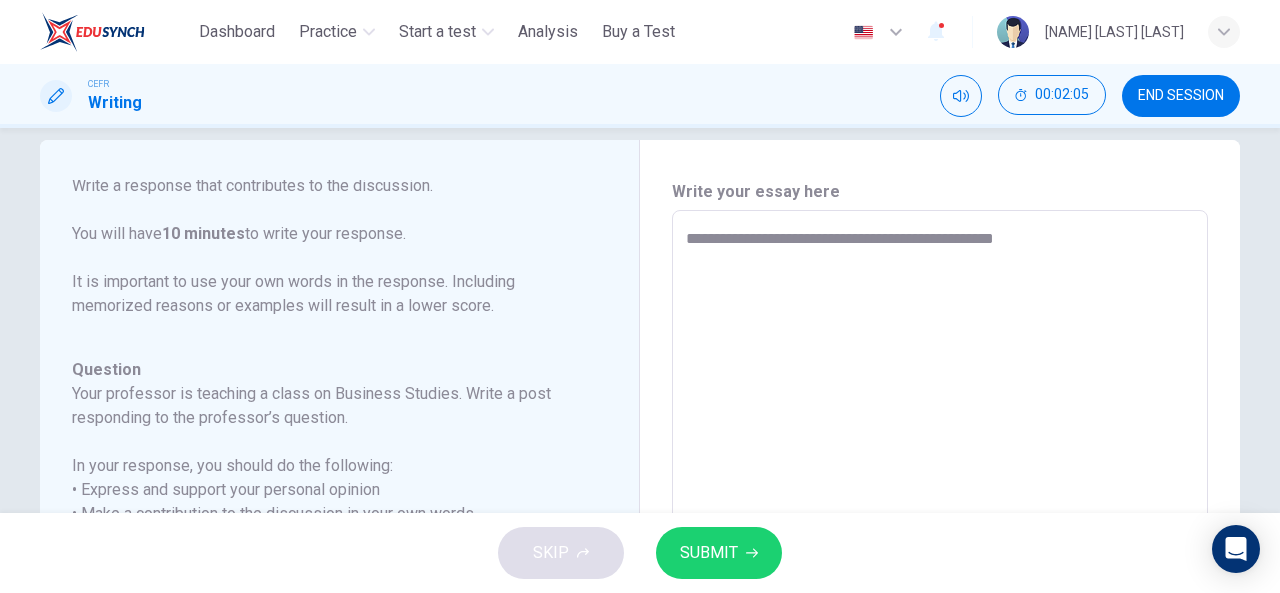 type on "*" 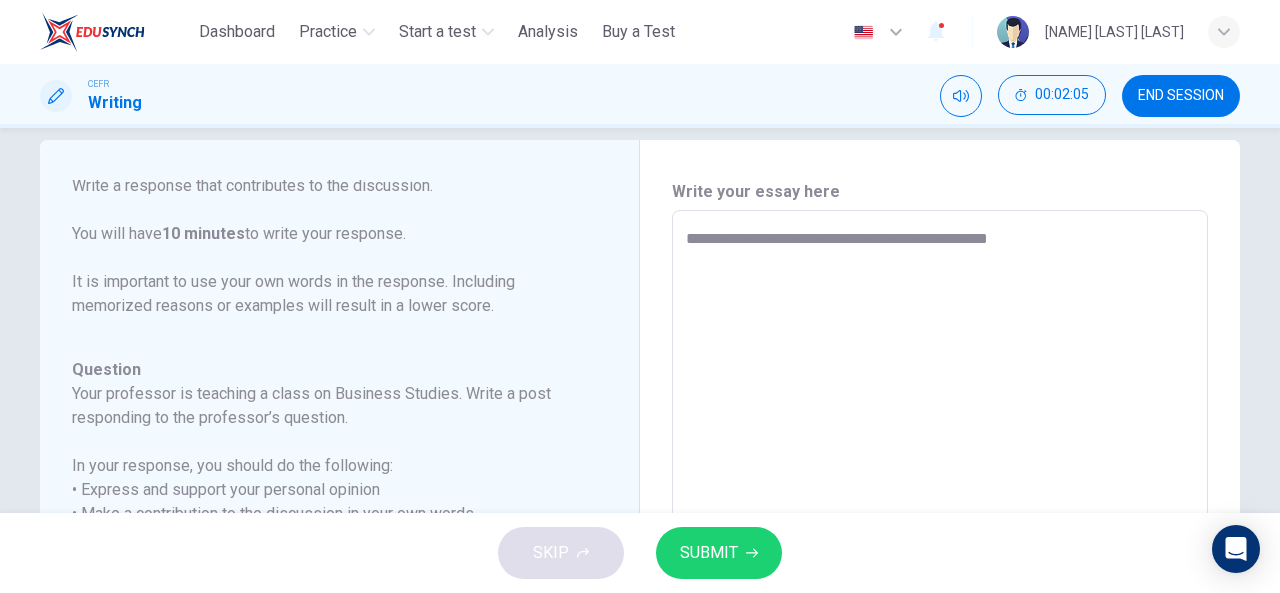 type on "*" 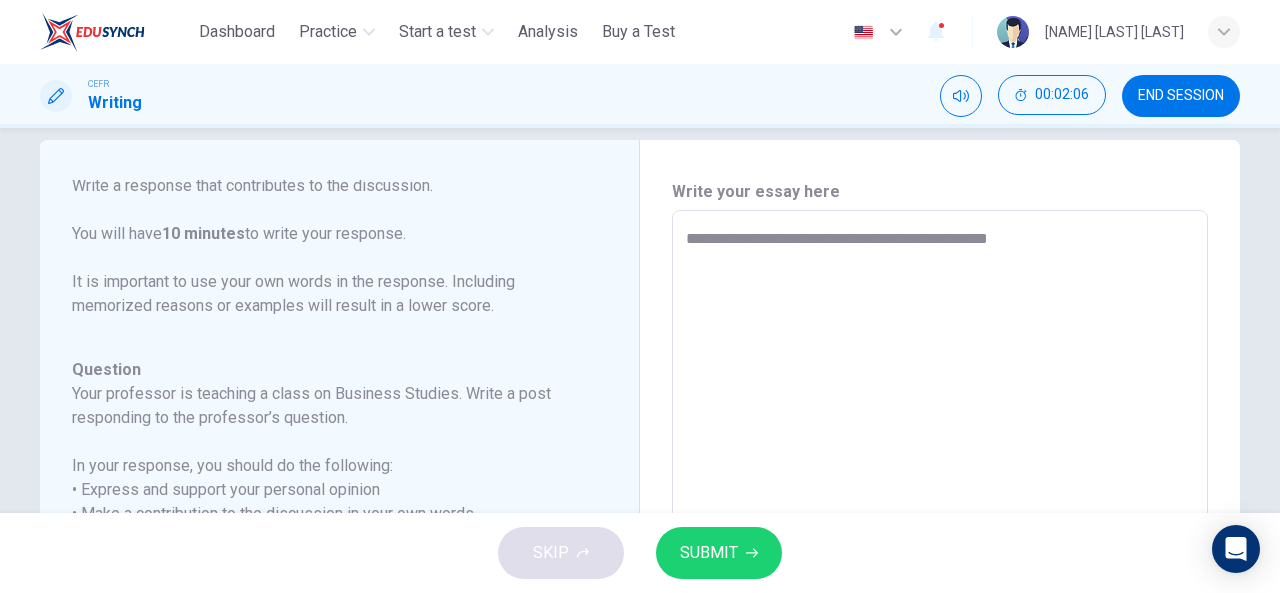 type on "**********" 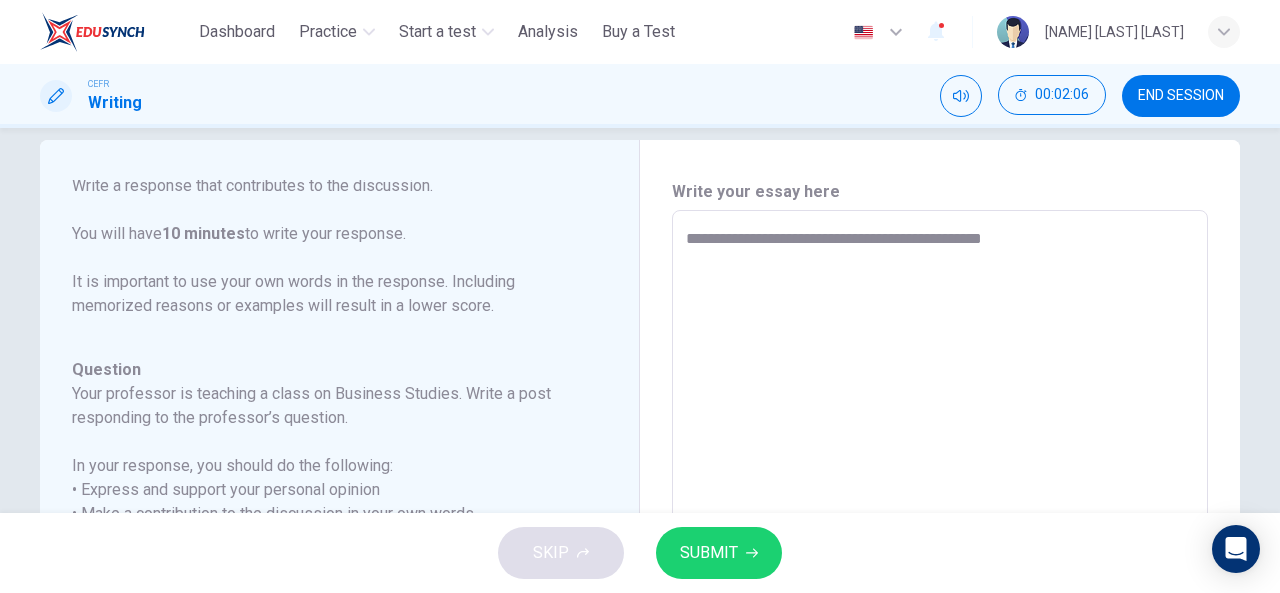 type on "*" 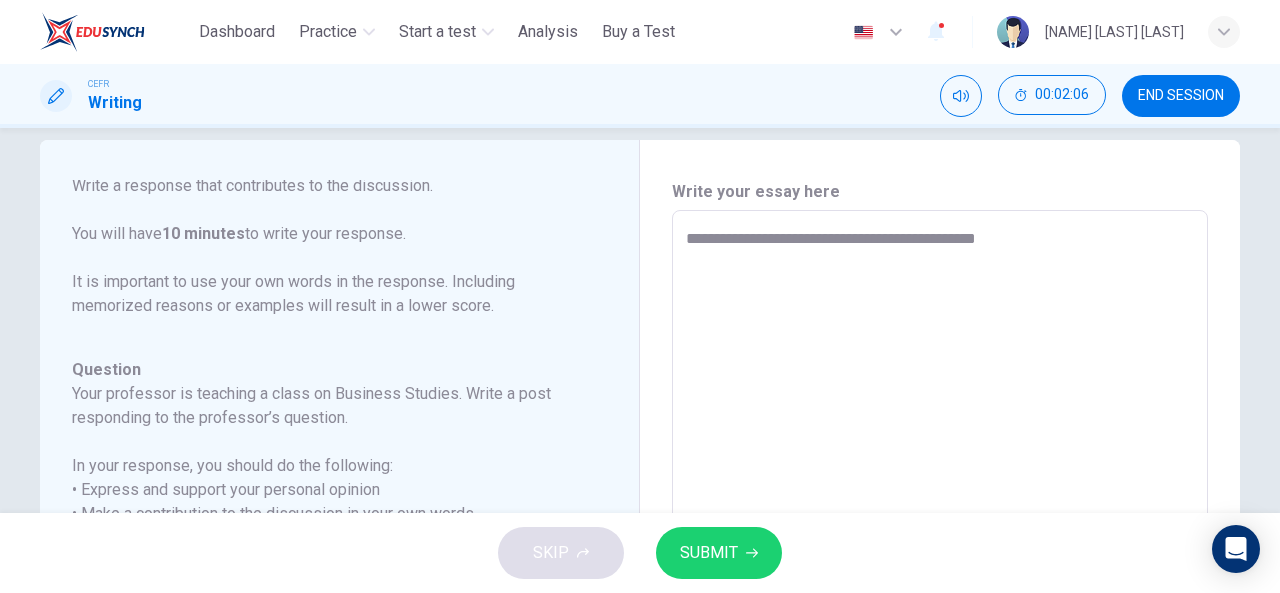 type on "*" 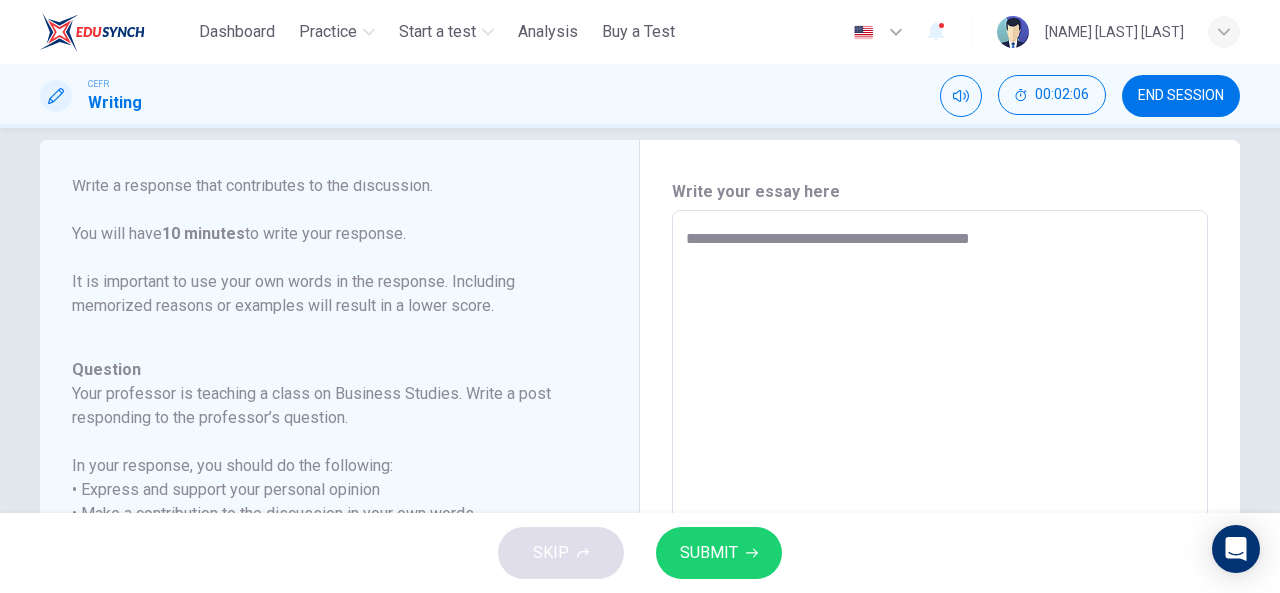 type on "*" 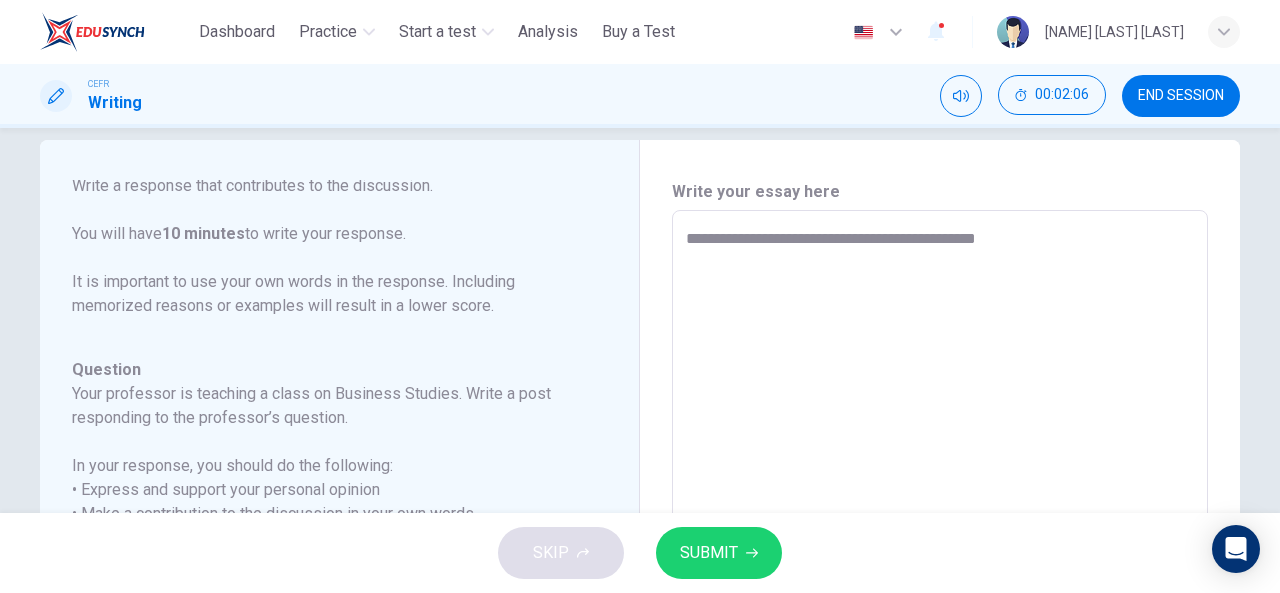 type on "*" 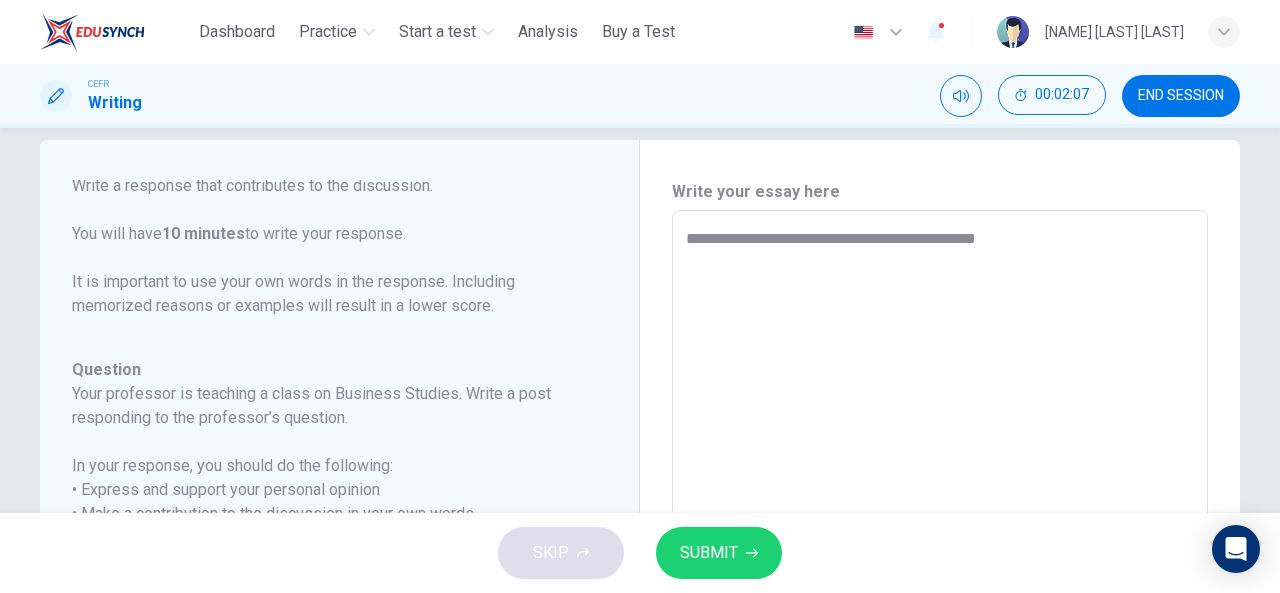type on "**********" 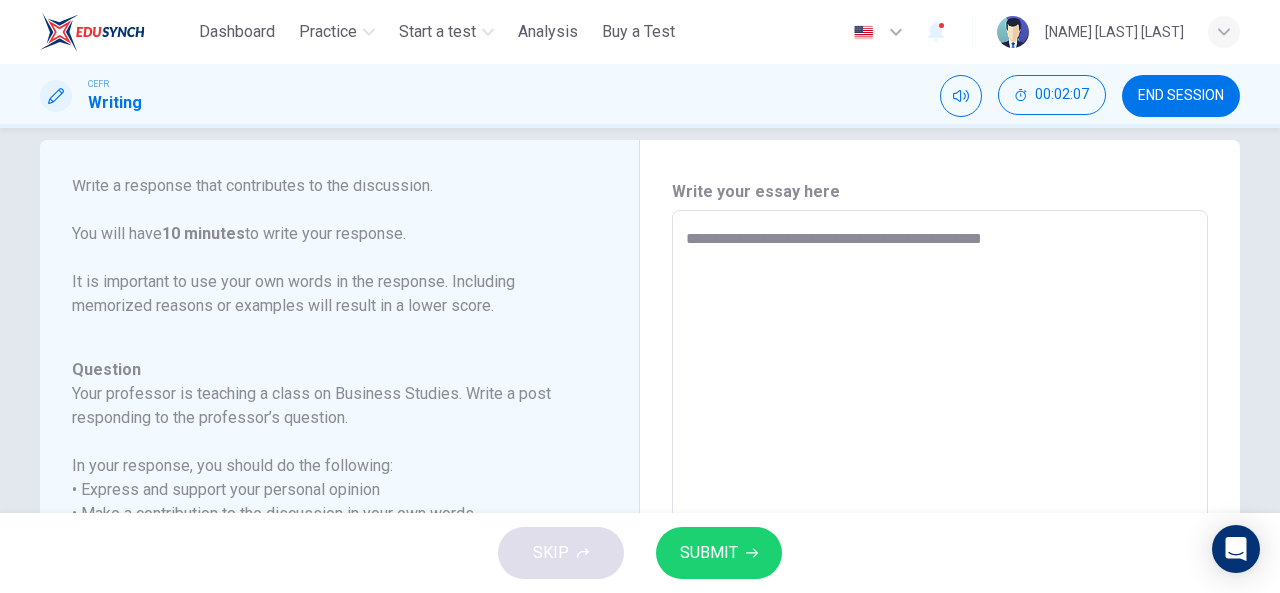type on "*" 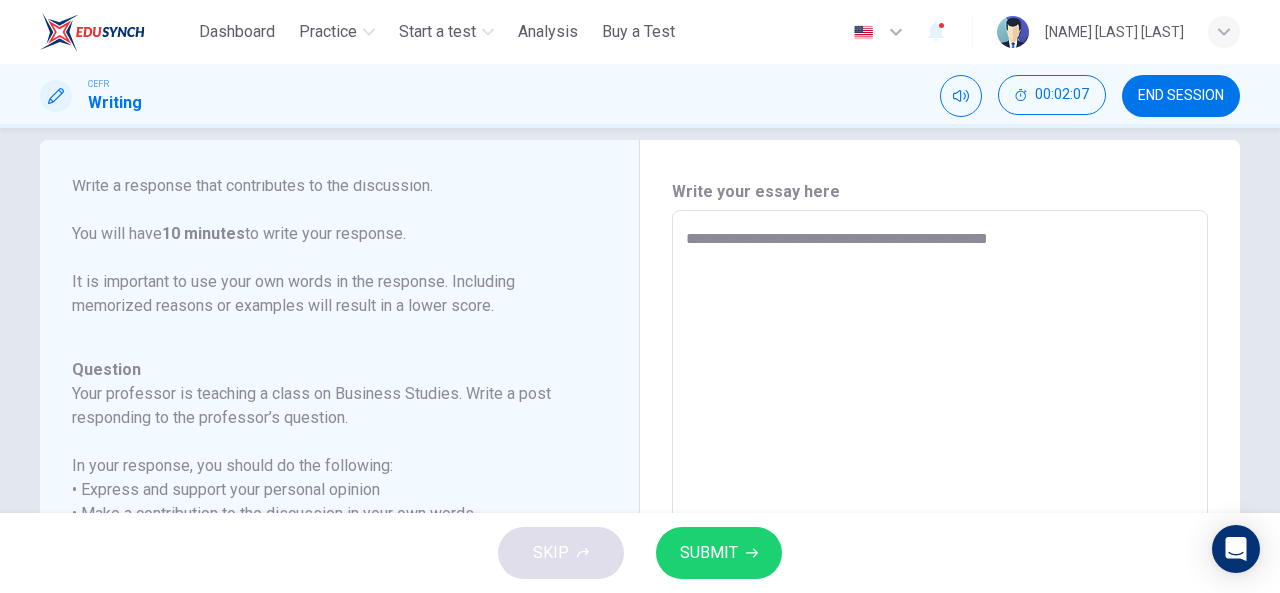 type on "*" 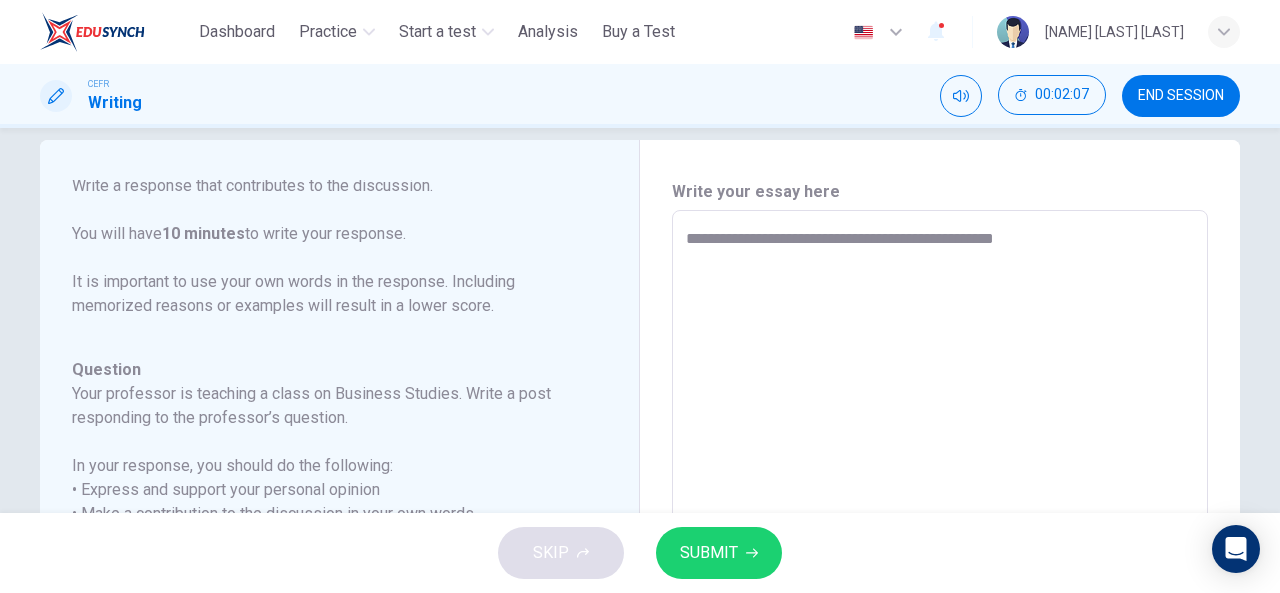 type on "**********" 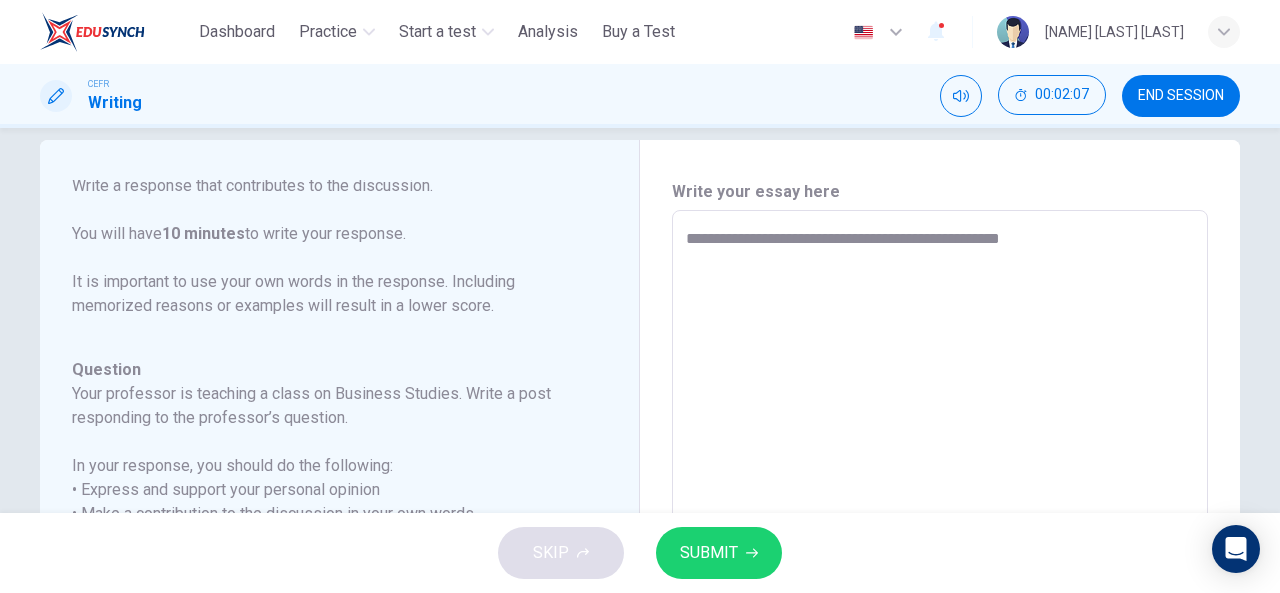 type on "*" 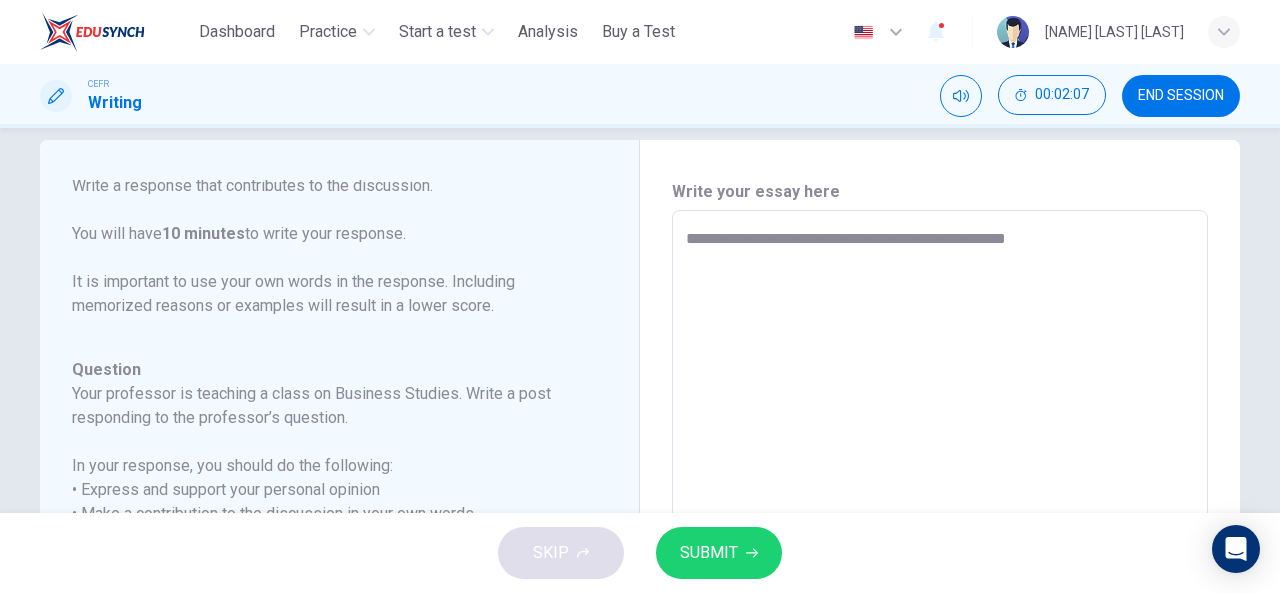 type on "*" 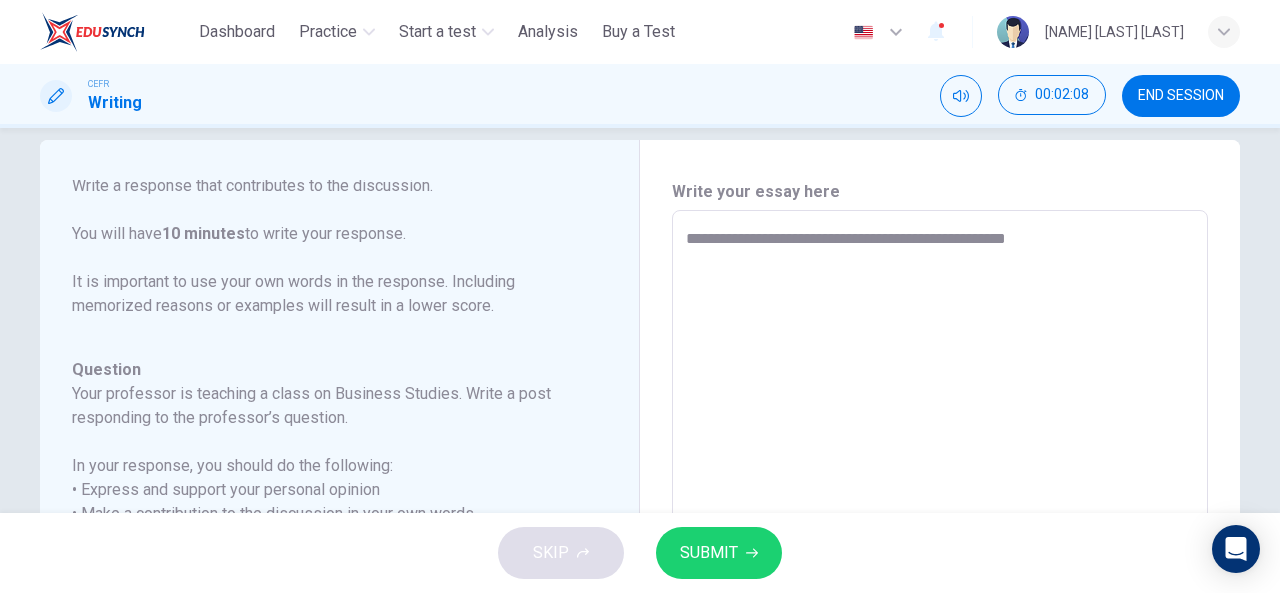 type on "**********" 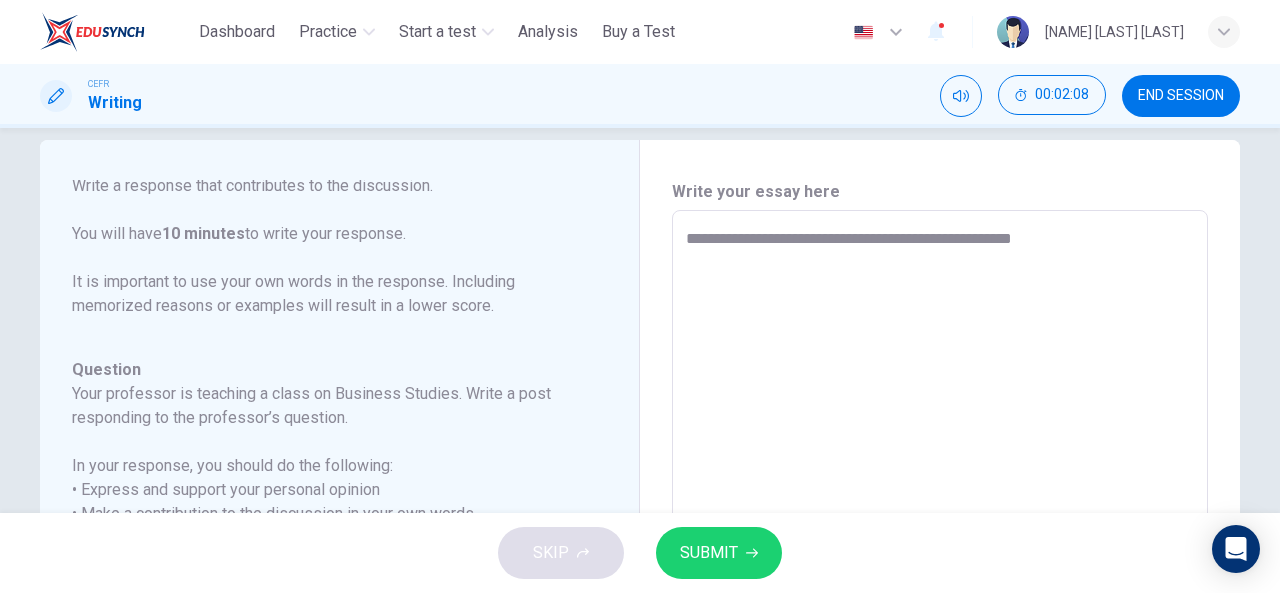 type on "*" 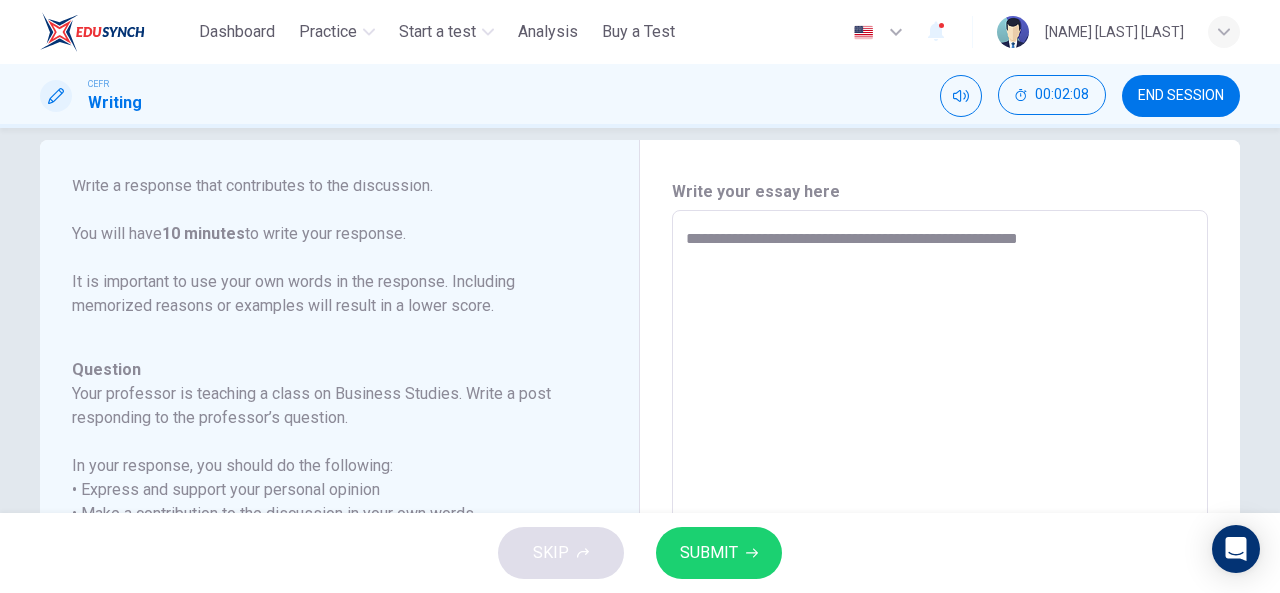 type on "*" 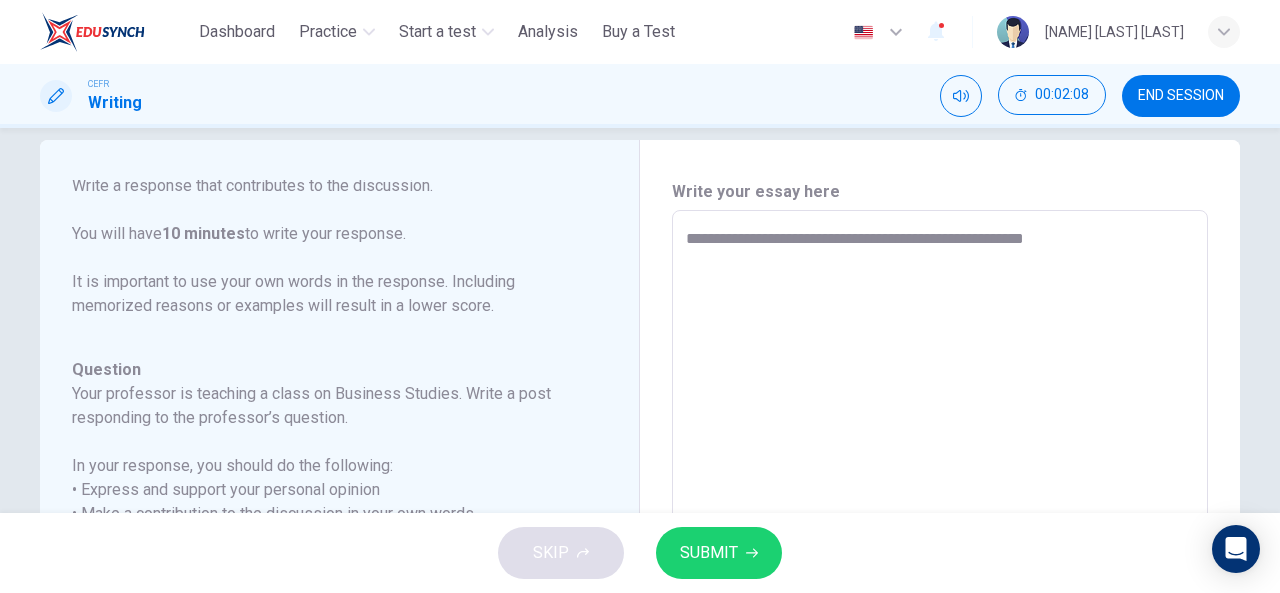type on "*" 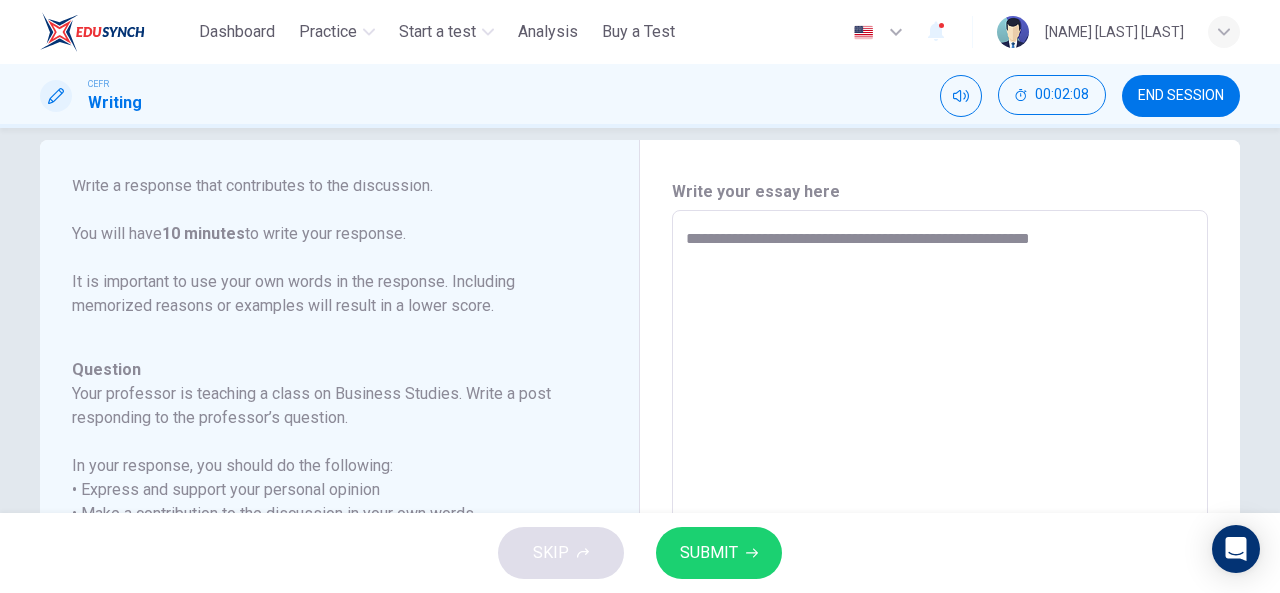 type on "*" 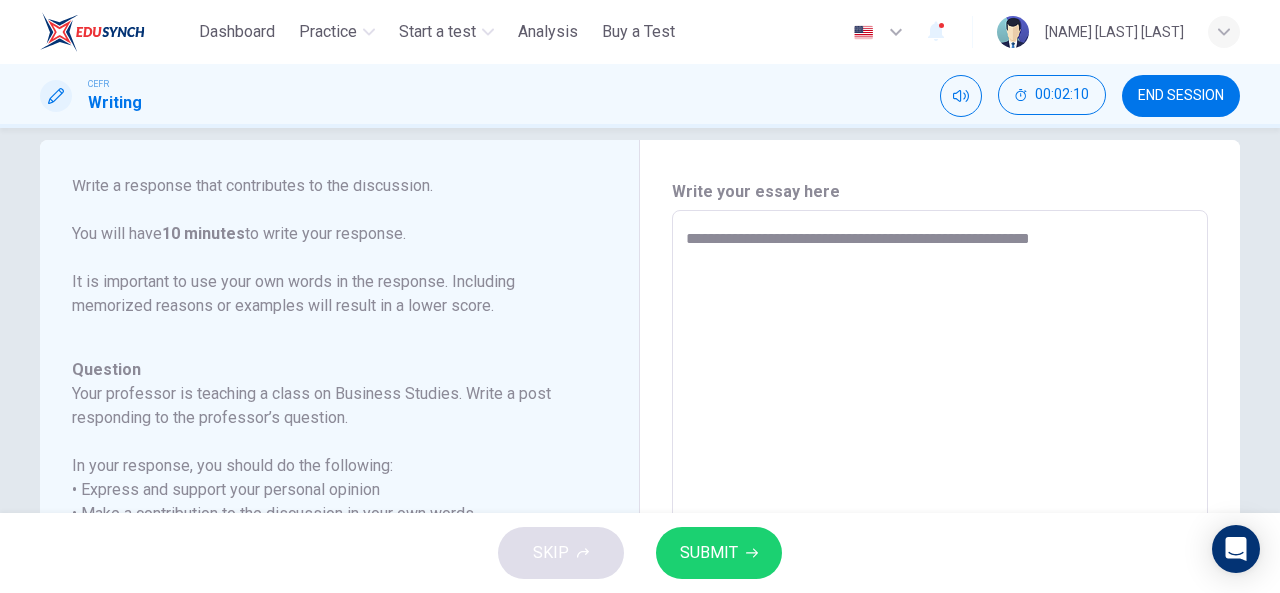 type on "**********" 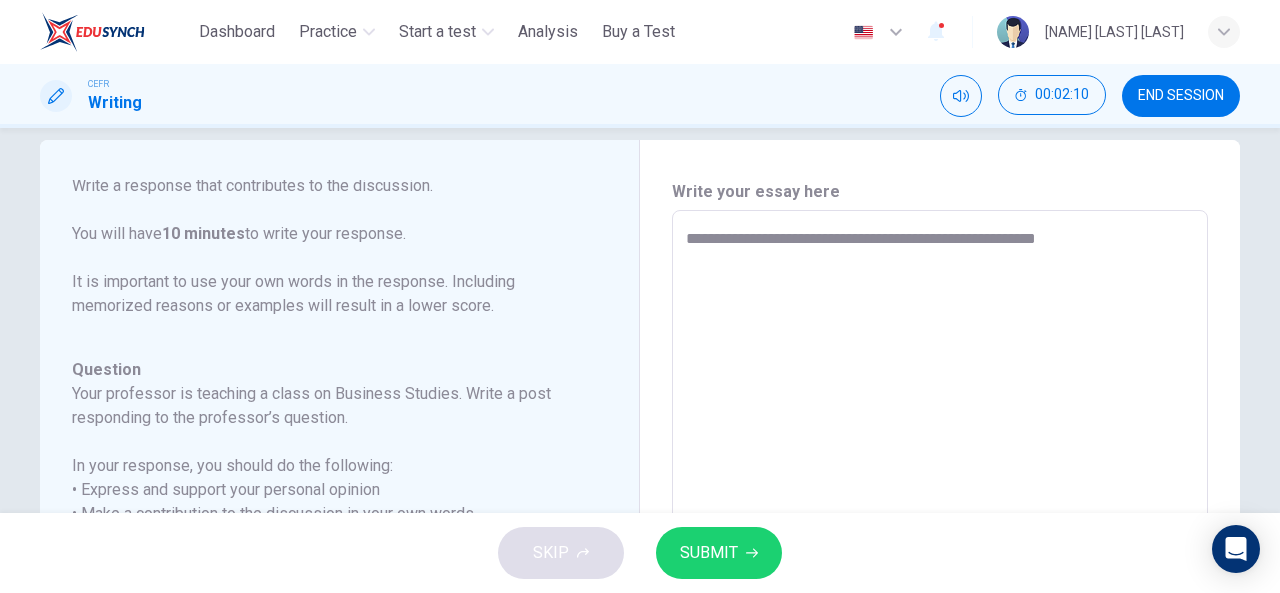 type on "*" 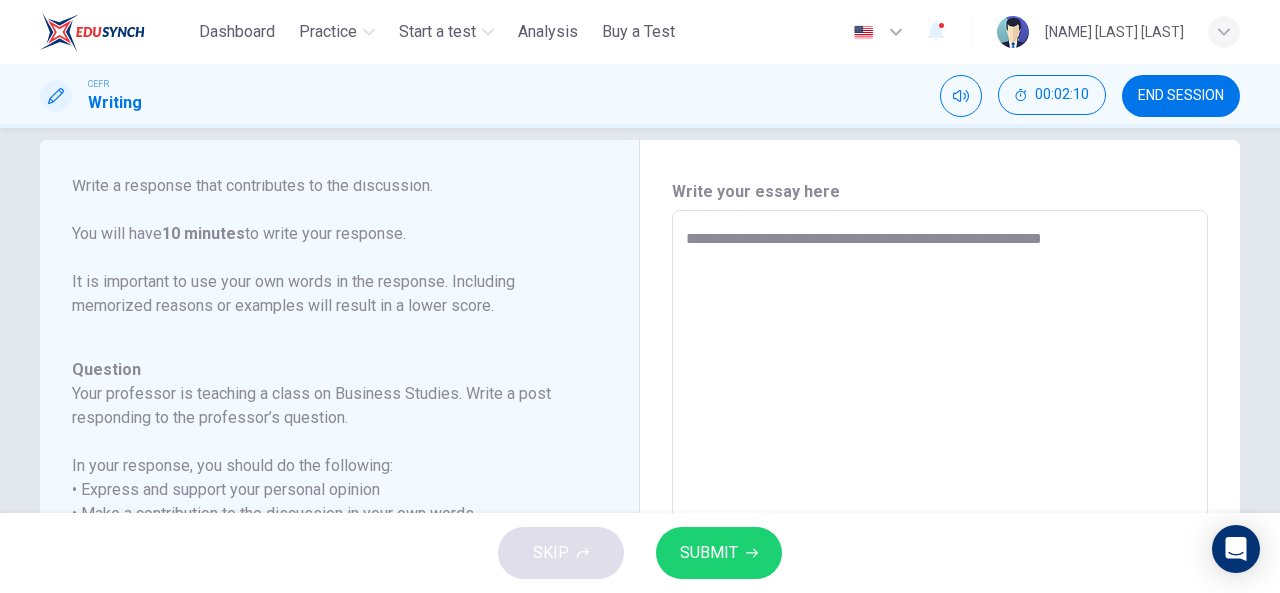 type on "*" 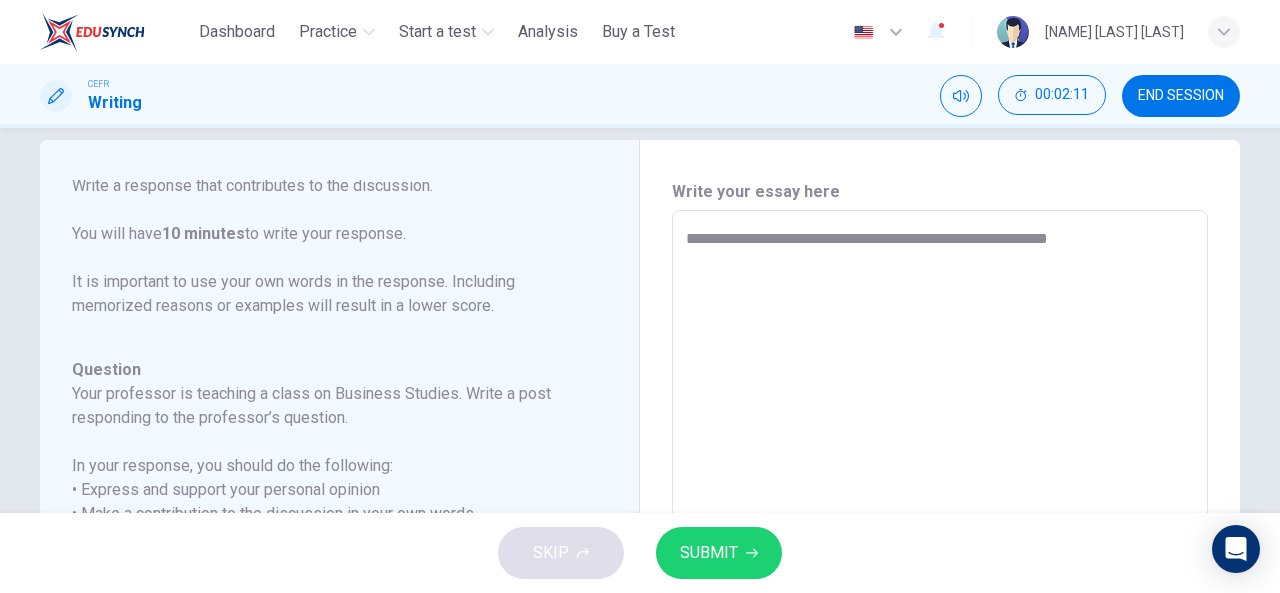 type on "**********" 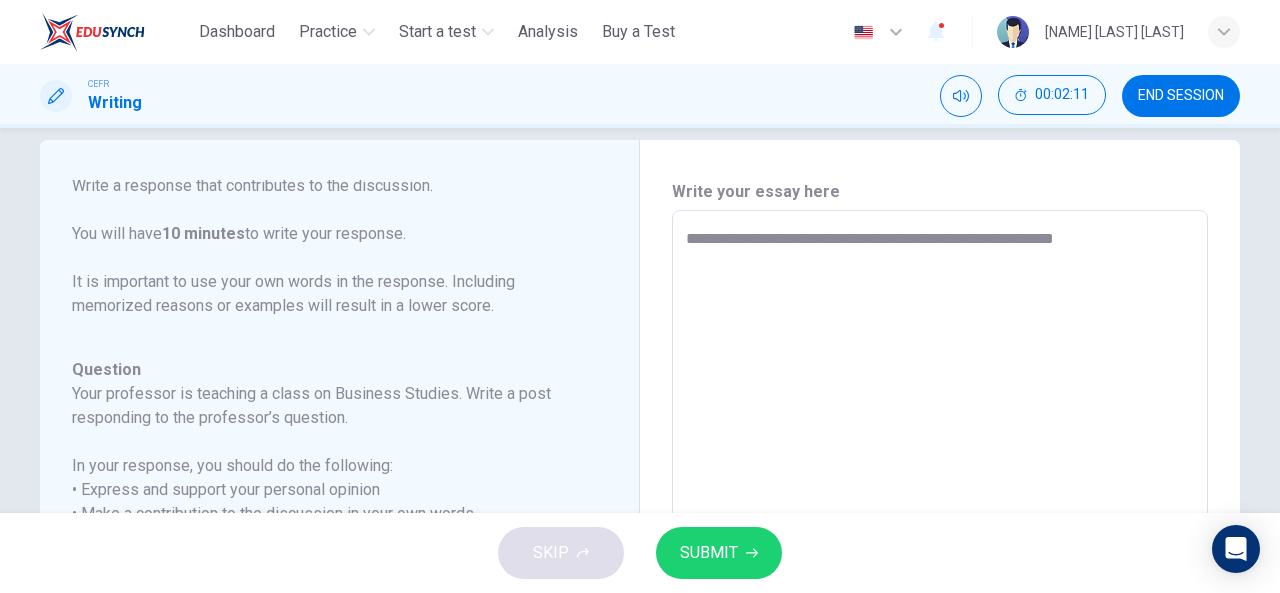 type on "*" 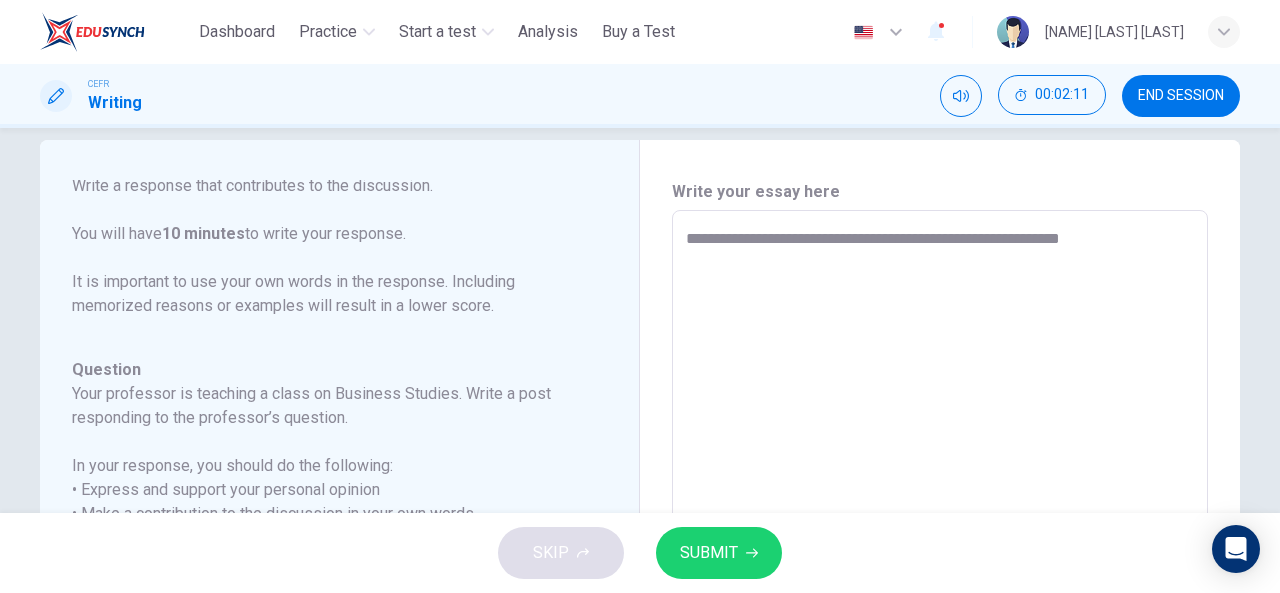 type on "*" 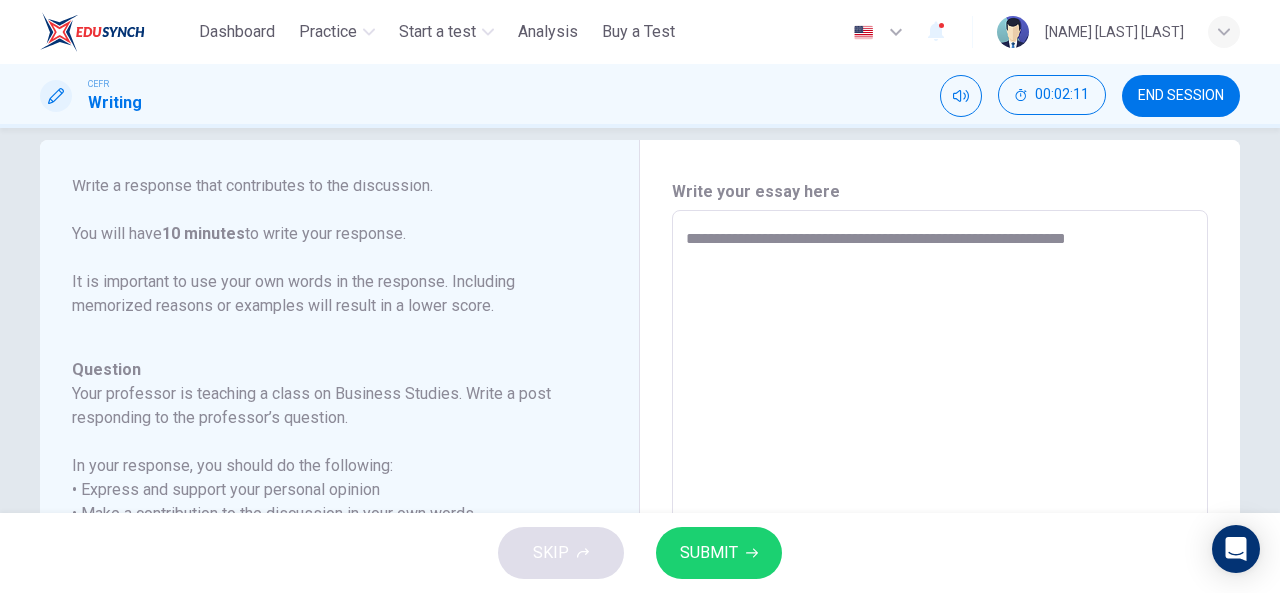 type on "*" 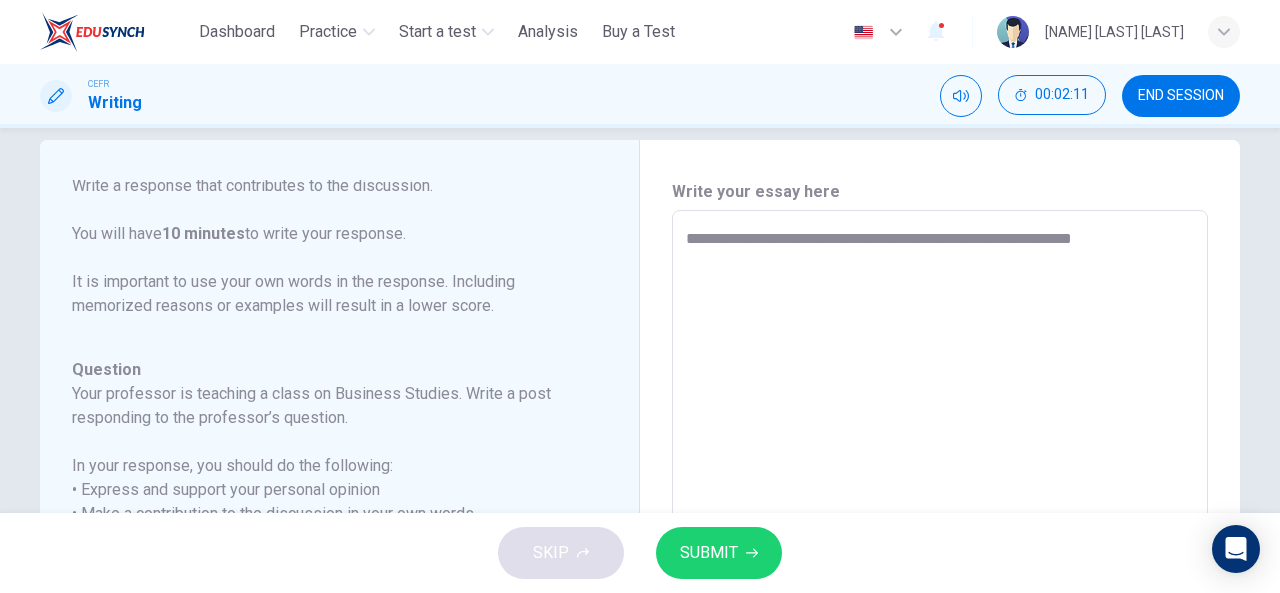 type on "*" 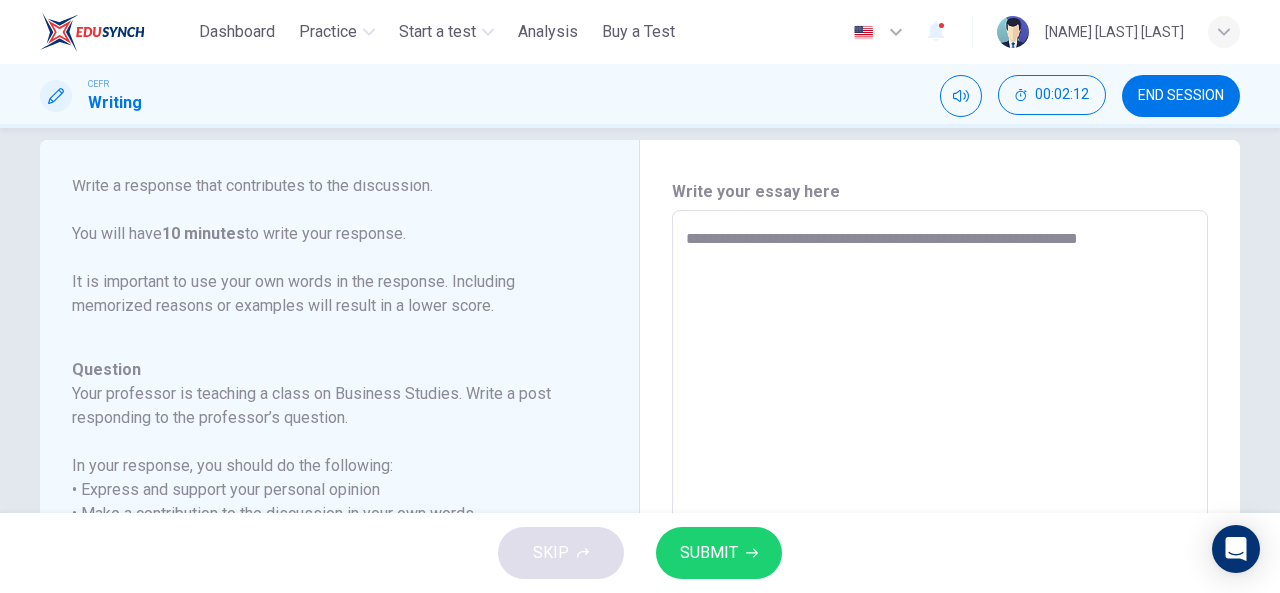 type on "**********" 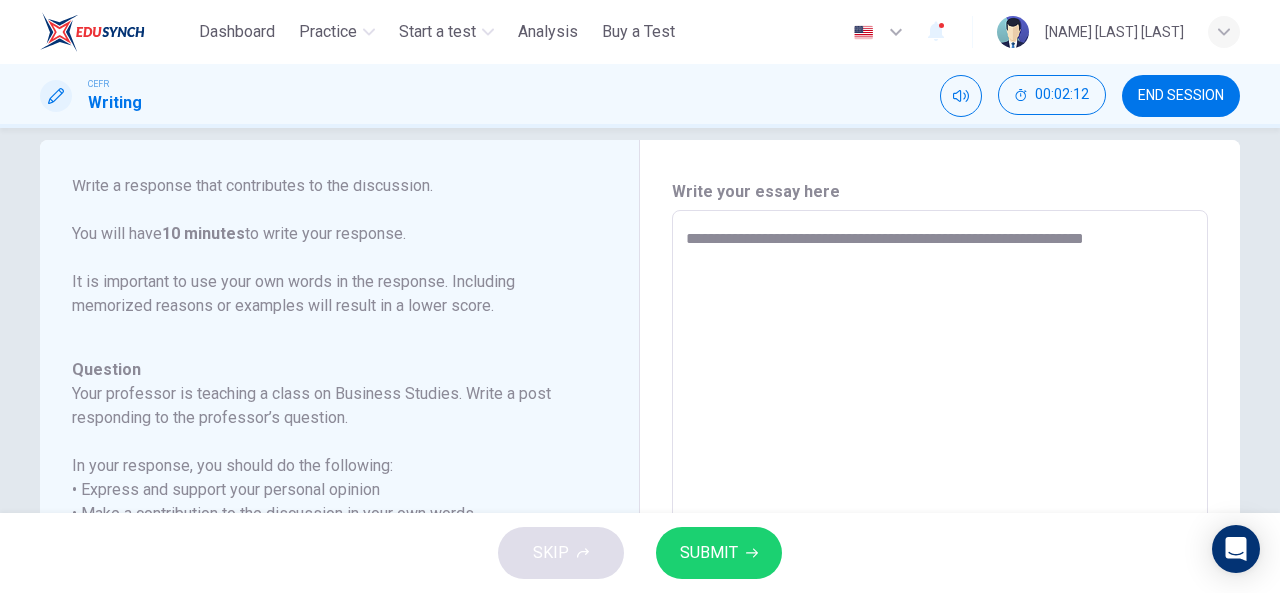 type on "*" 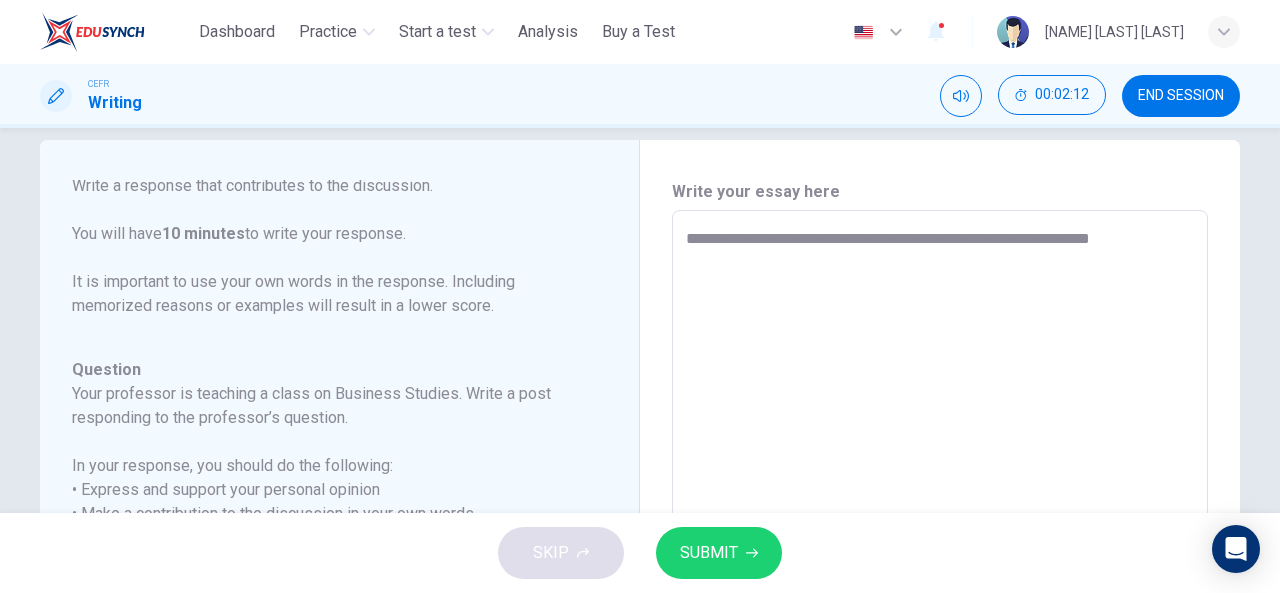 type on "*" 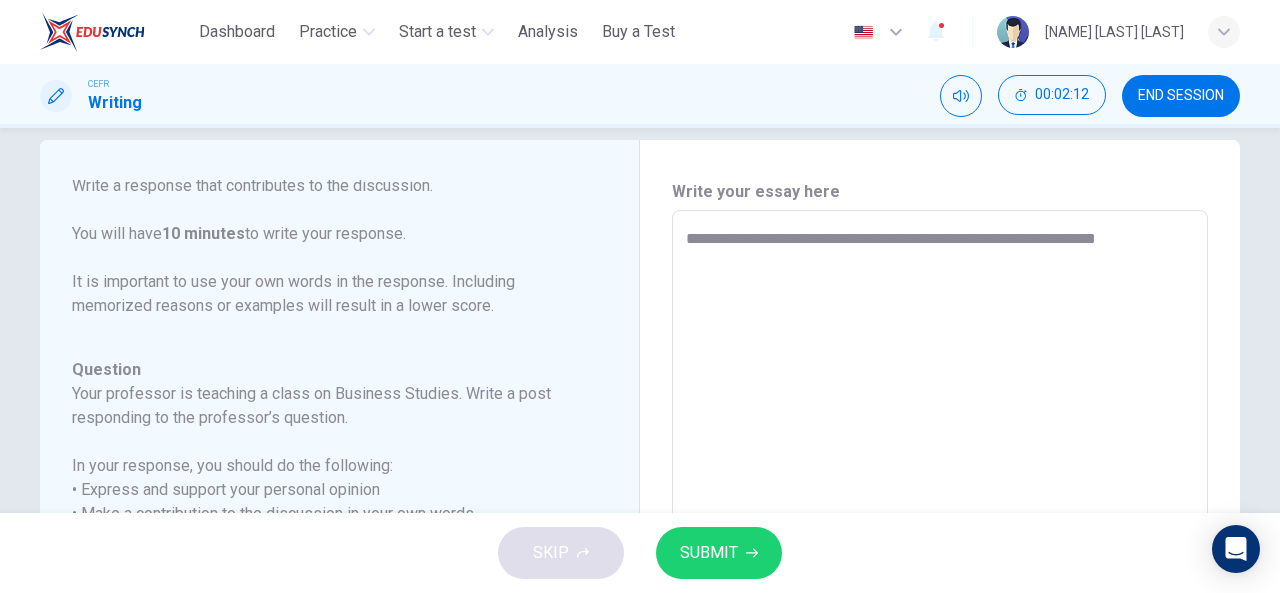 type on "*" 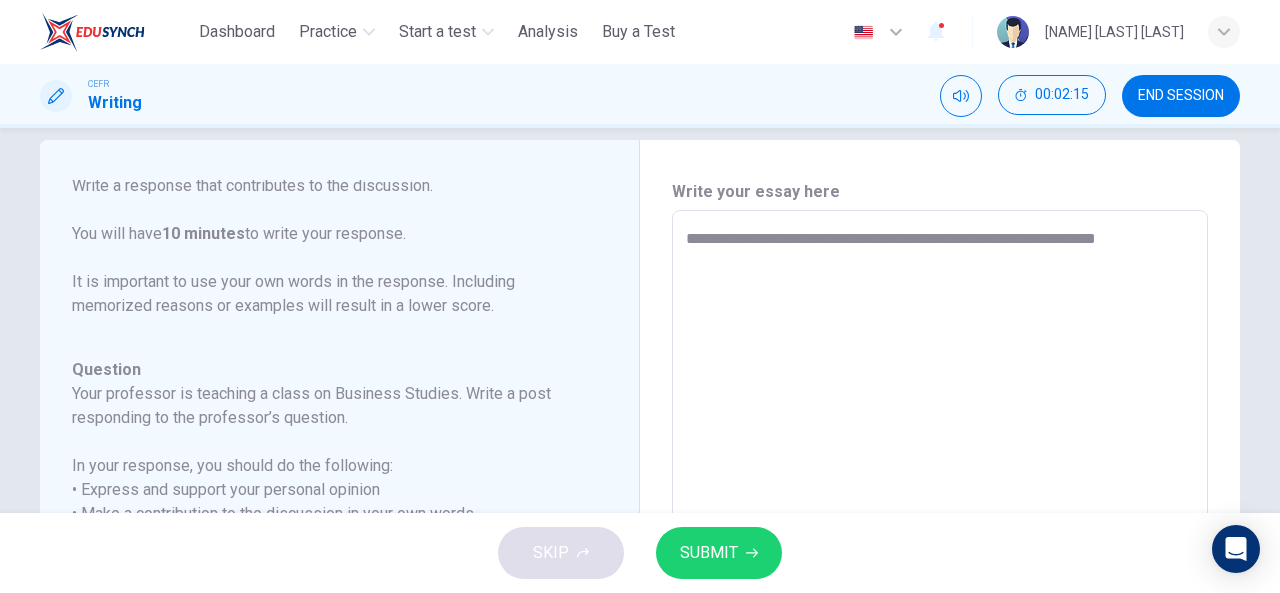 type on "**********" 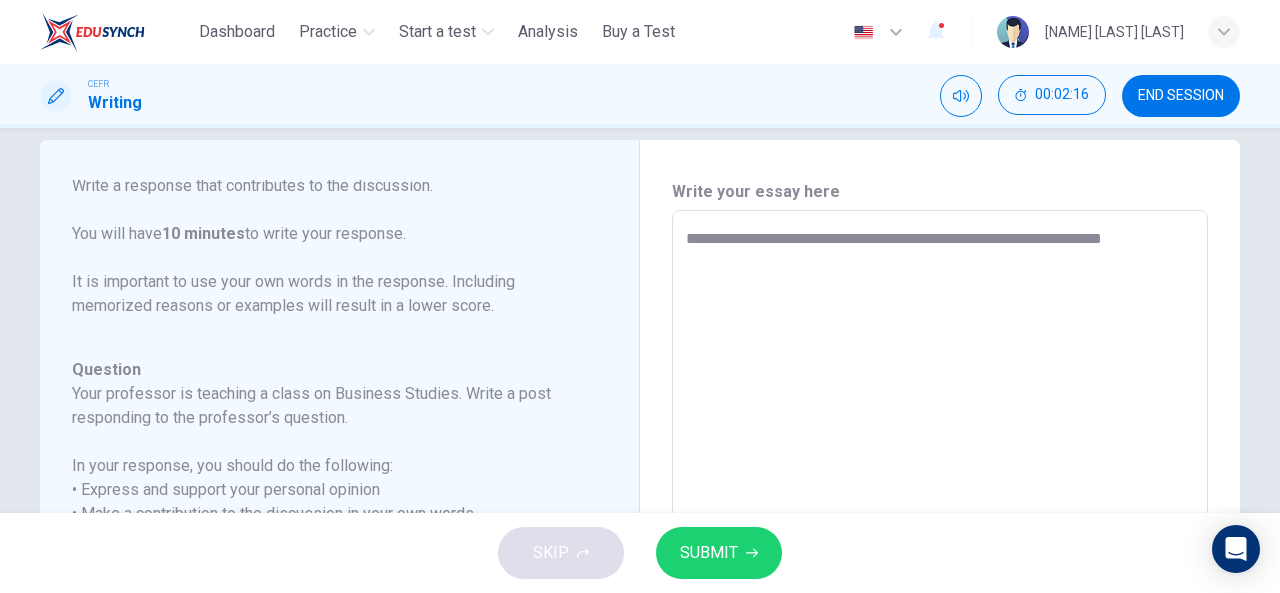 type on "**********" 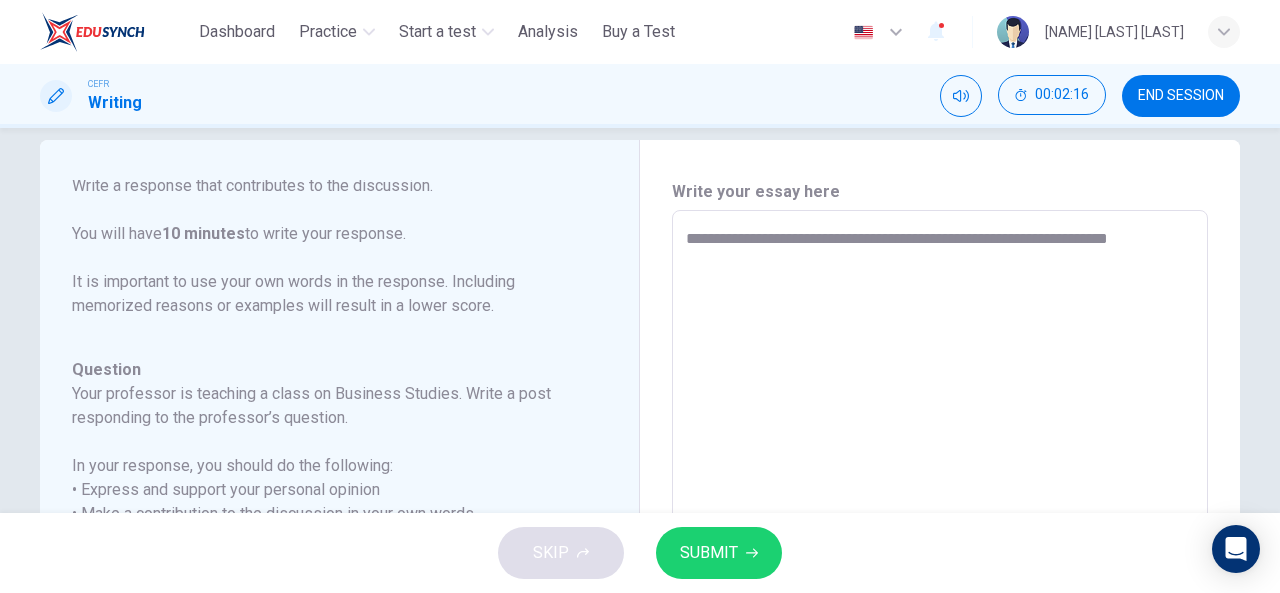 type 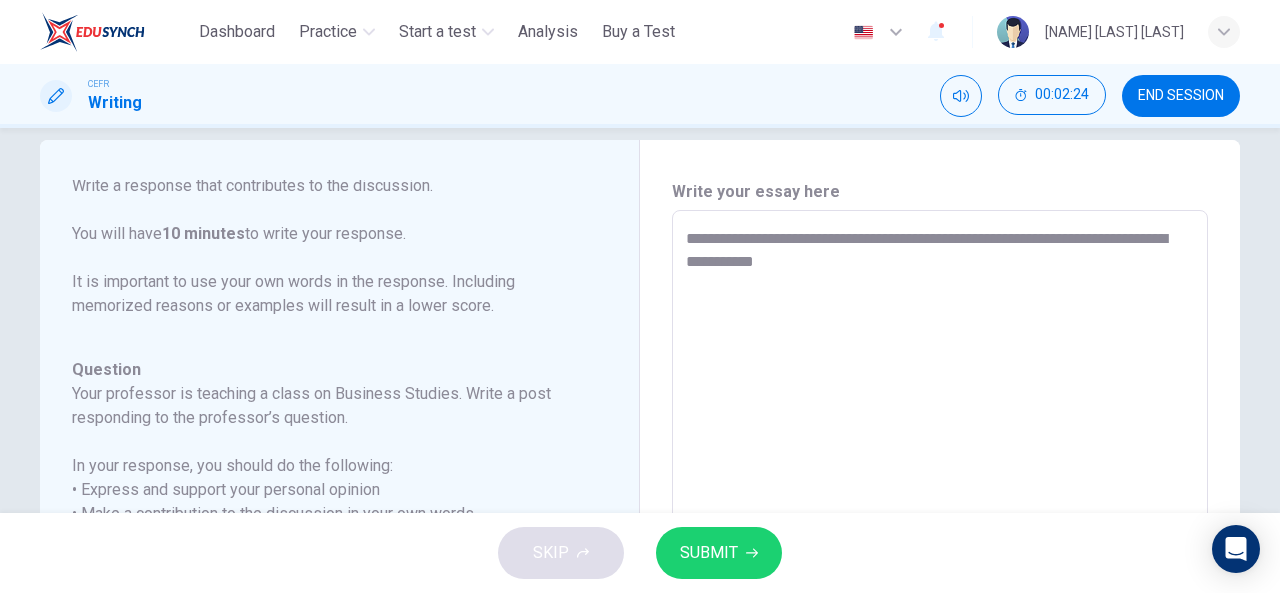 drag, startPoint x: 1028, startPoint y: 242, endPoint x: 994, endPoint y: 244, distance: 34.058773 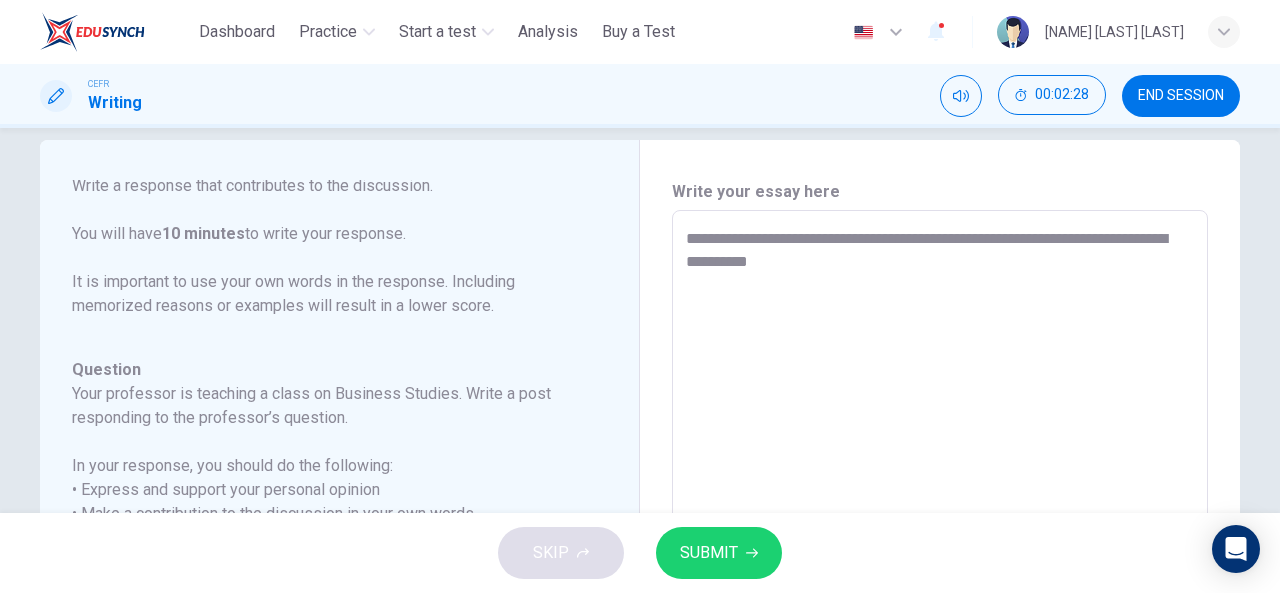 drag, startPoint x: 1012, startPoint y: 239, endPoint x: 988, endPoint y: 242, distance: 24.186773 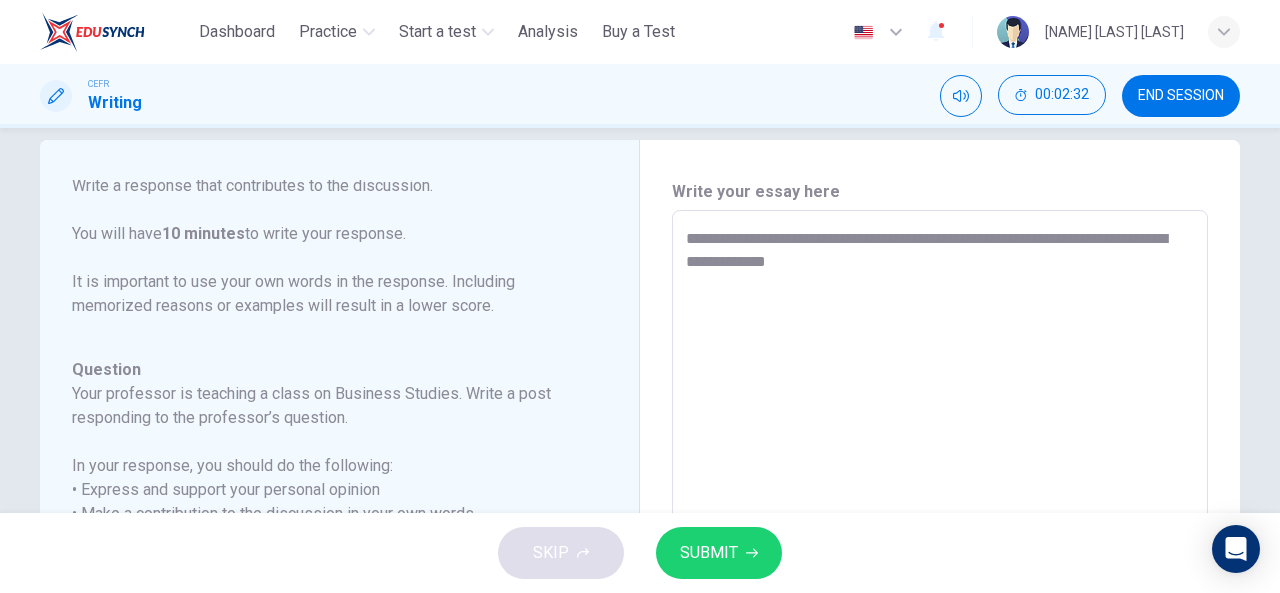 click on "**********" at bounding box center [940, 544] 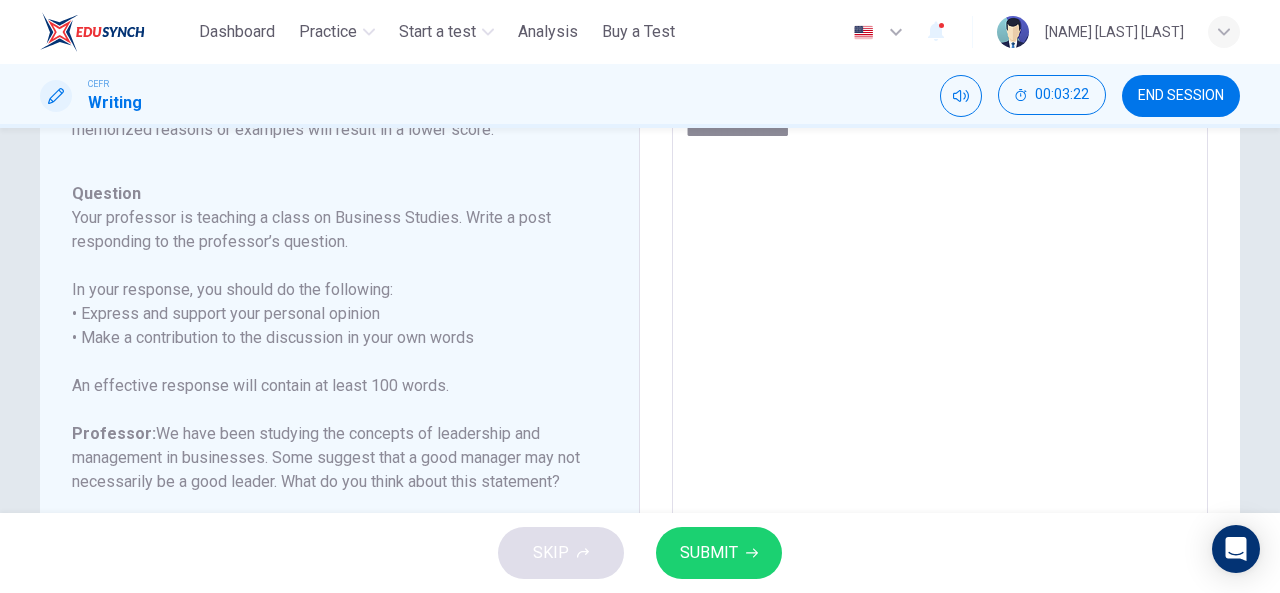 scroll, scrollTop: 104, scrollLeft: 0, axis: vertical 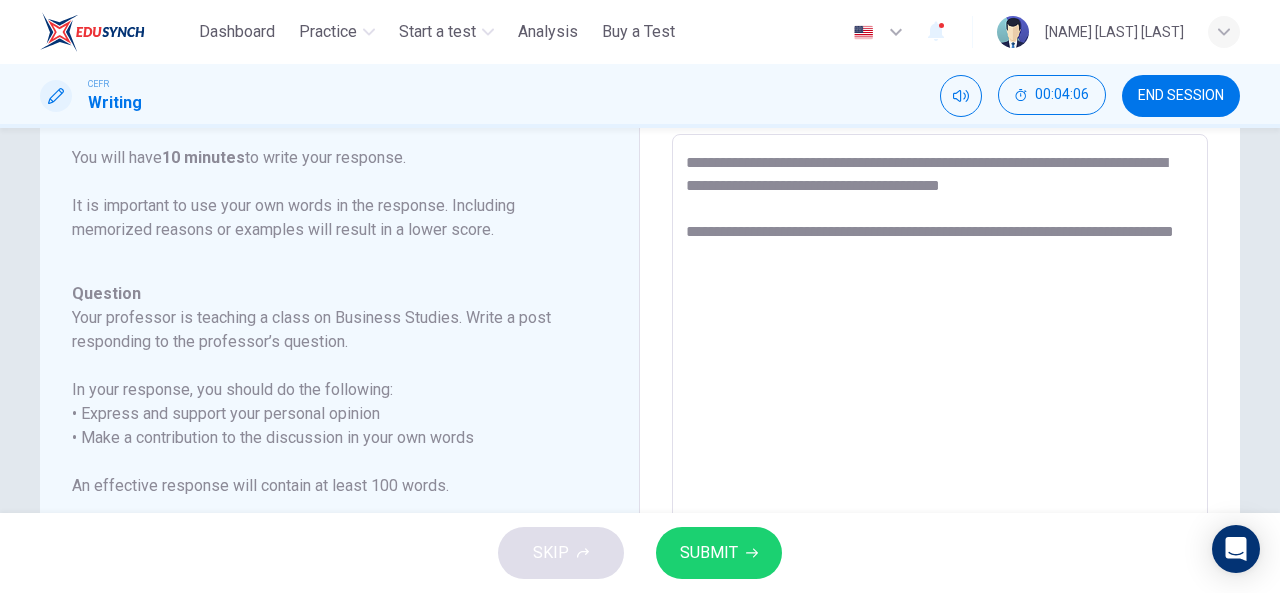 click on "**********" at bounding box center (940, 468) 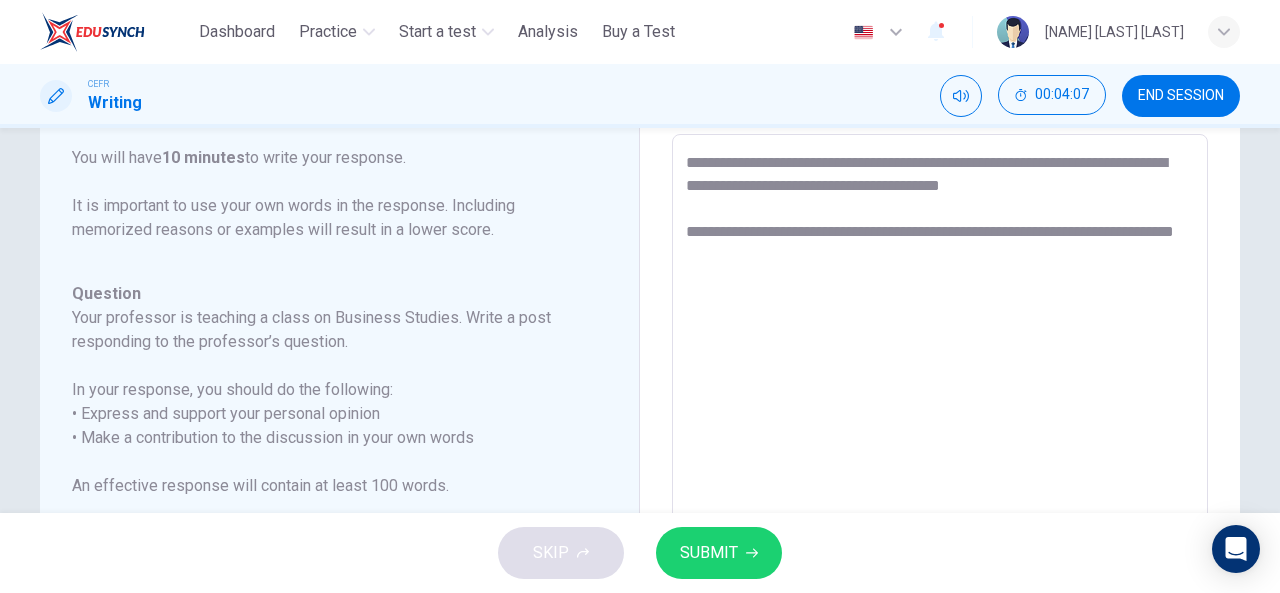 click on "**********" at bounding box center [940, 468] 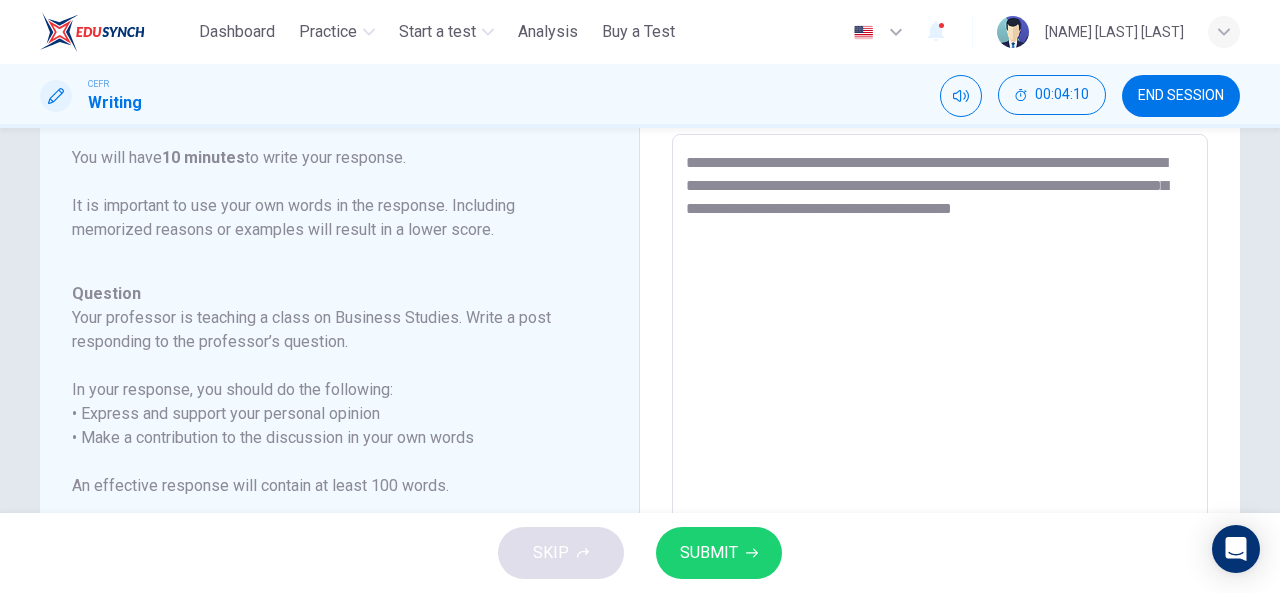 click on "**********" at bounding box center [940, 468] 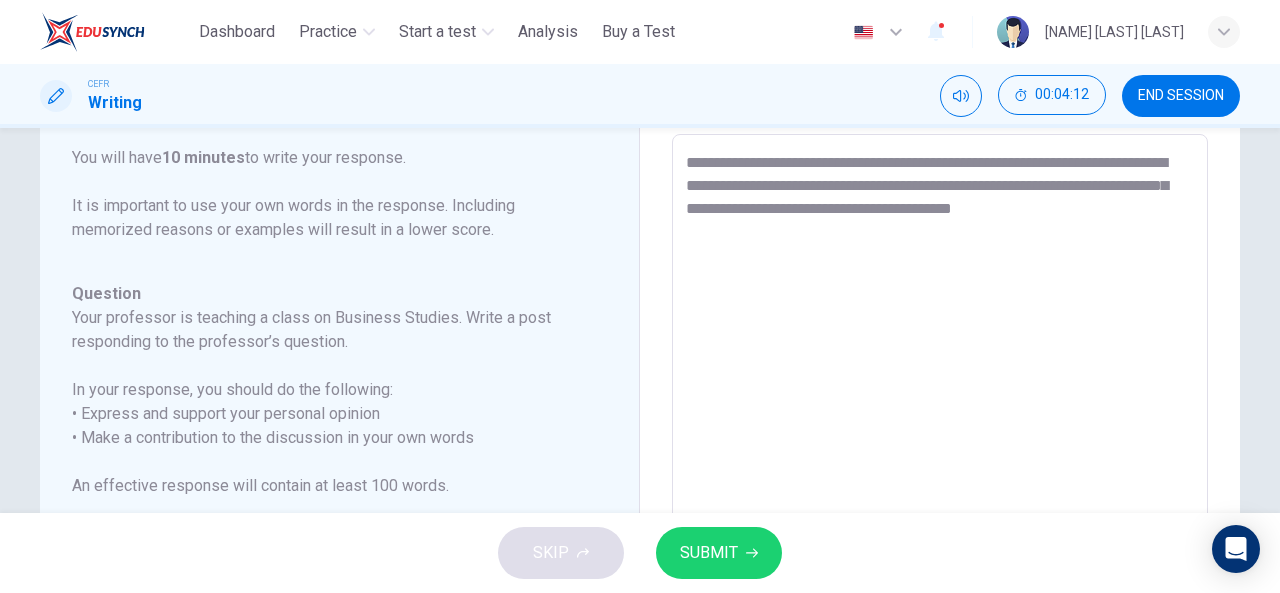 click on "**********" at bounding box center [940, 468] 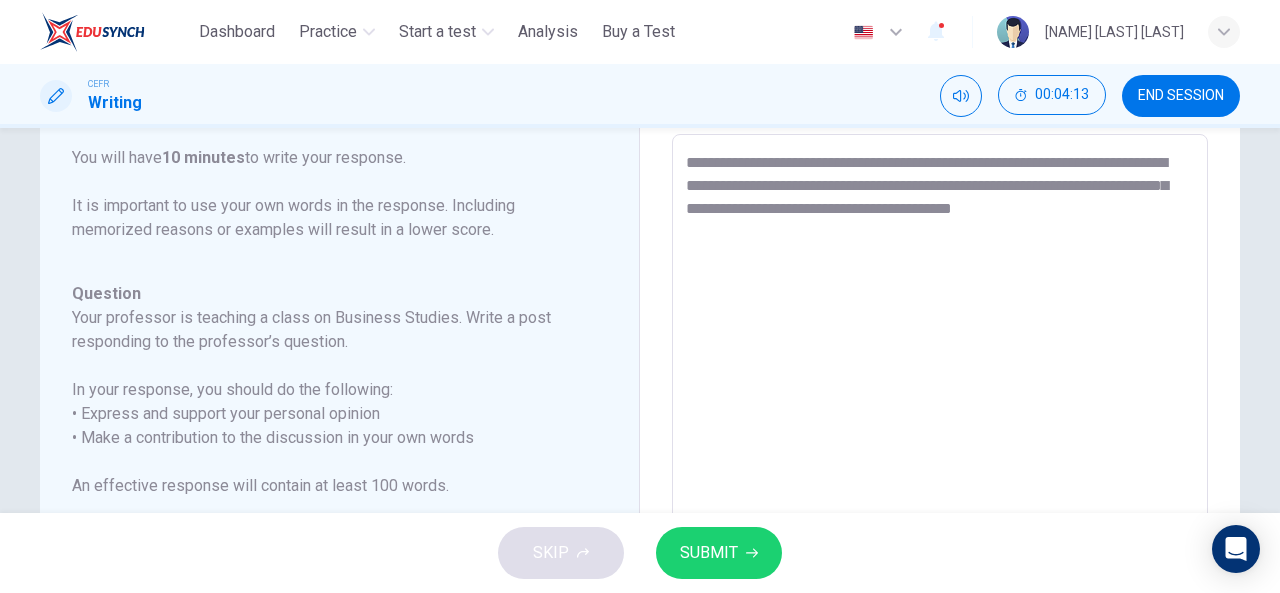 click on "**********" at bounding box center [940, 468] 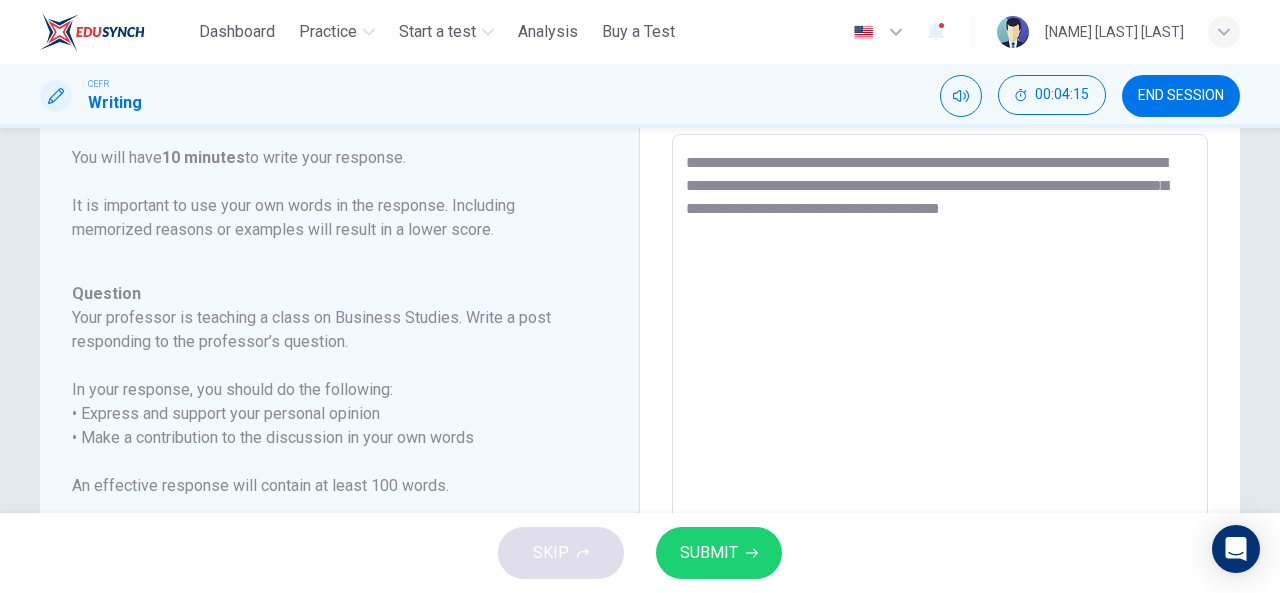click on "**********" at bounding box center (940, 468) 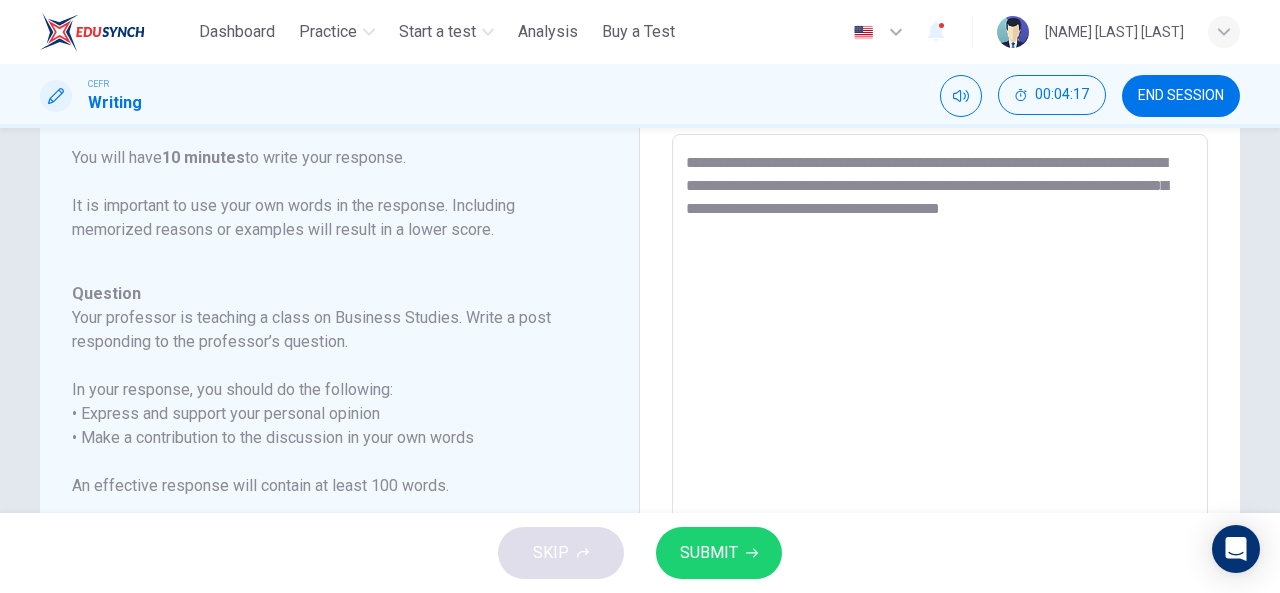 click on "**********" at bounding box center (940, 468) 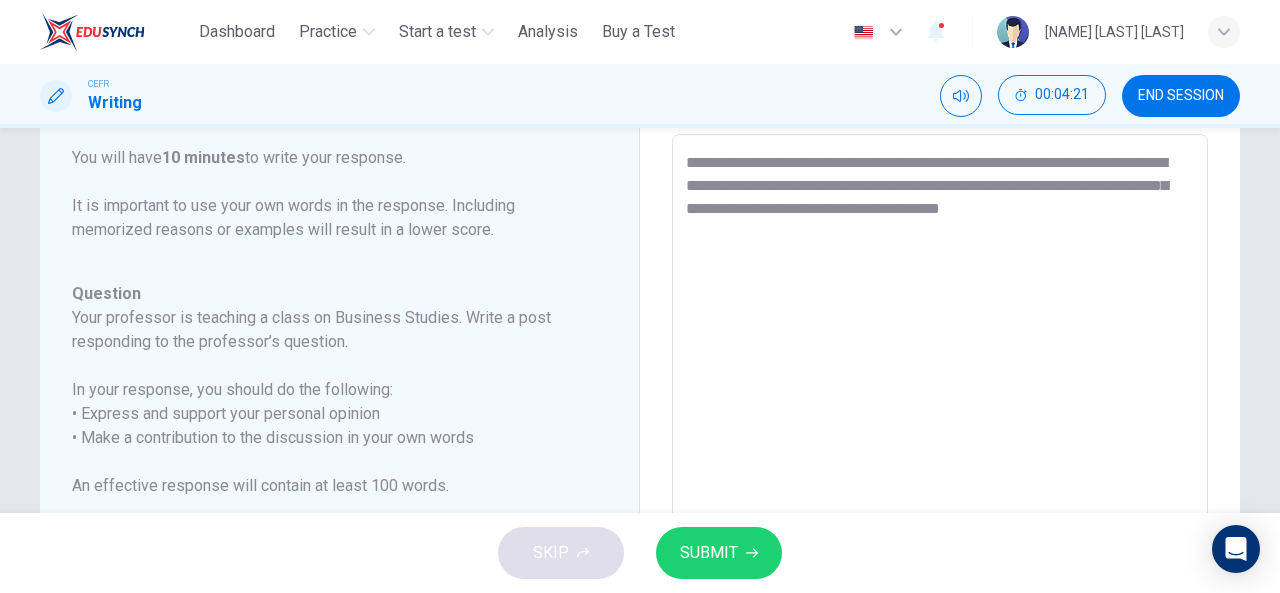 drag, startPoint x: 906, startPoint y: 212, endPoint x: 933, endPoint y: 207, distance: 27.45906 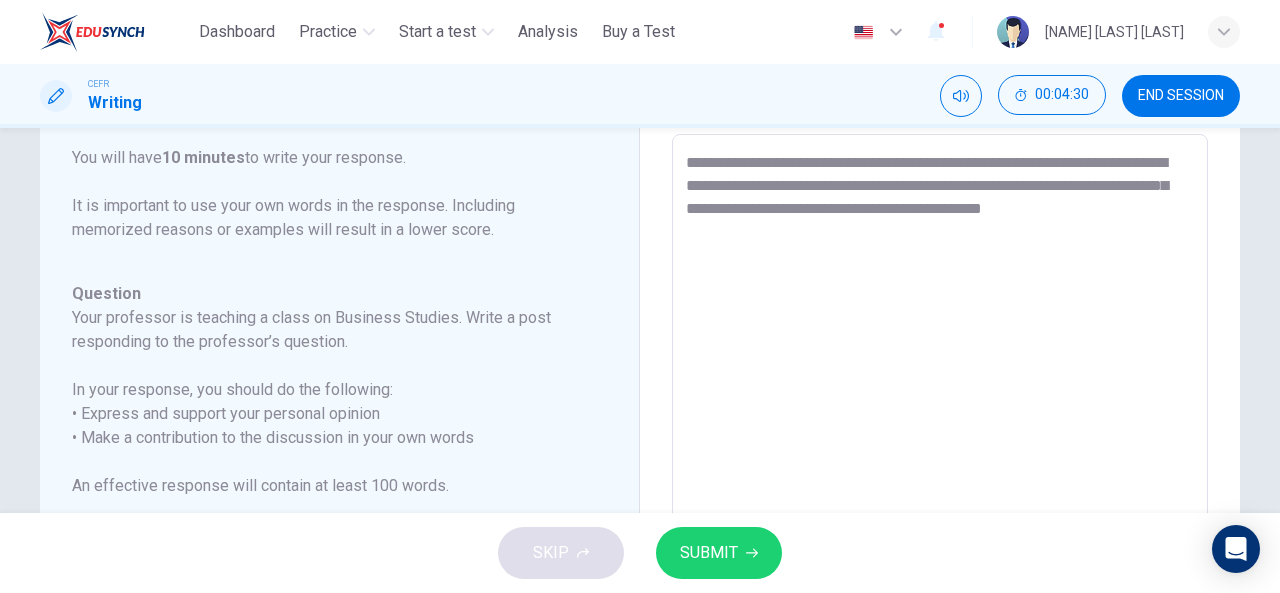 click on "**********" at bounding box center (940, 468) 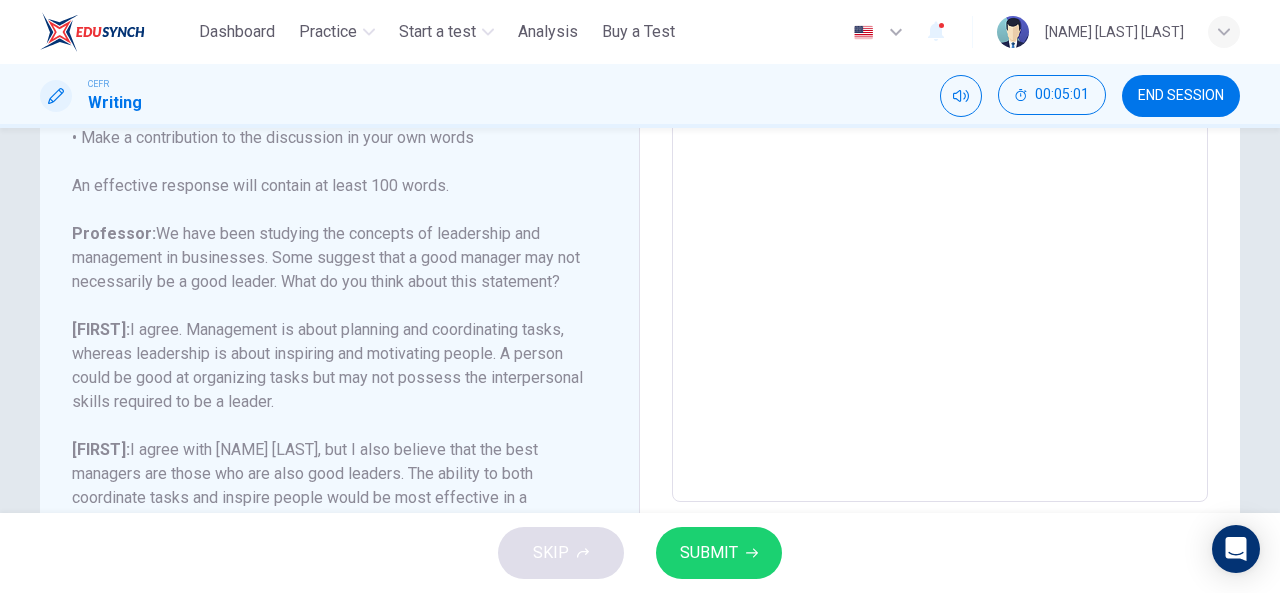 scroll, scrollTop: 504, scrollLeft: 0, axis: vertical 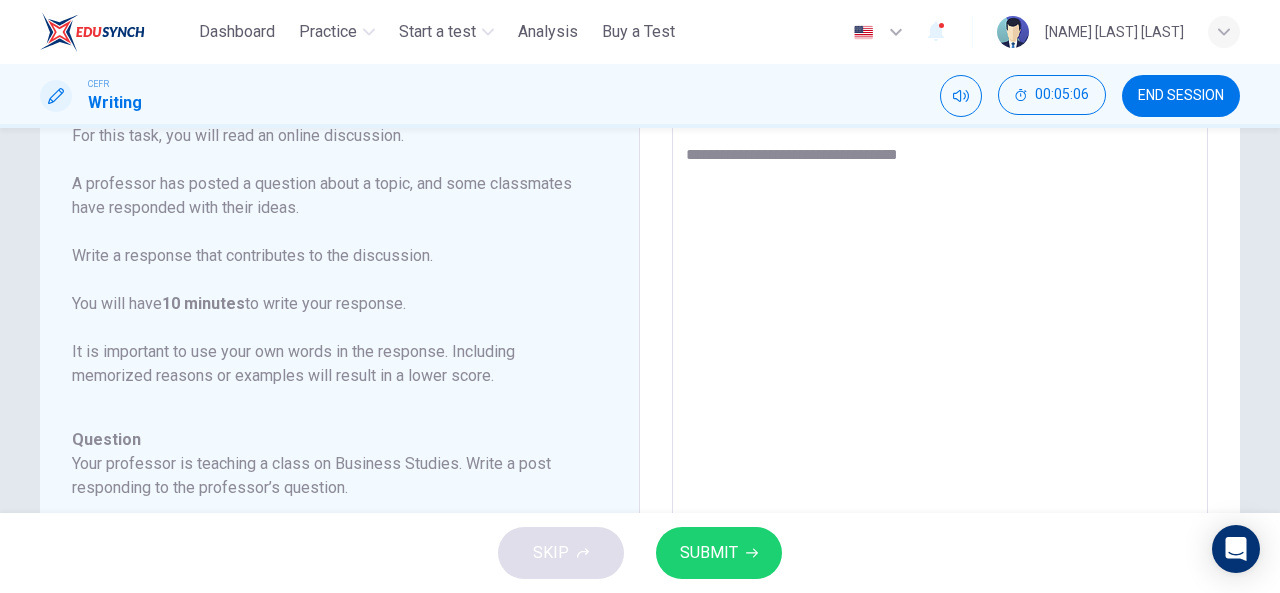 click on "**********" at bounding box center (940, 368) 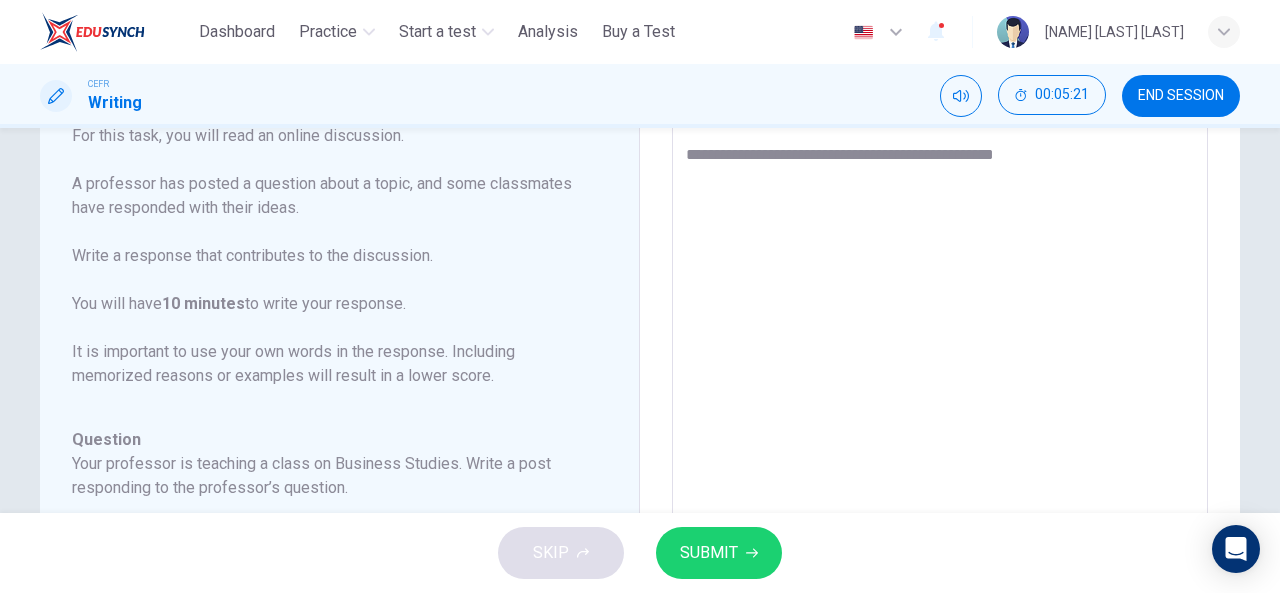 click on "**********" at bounding box center [940, 368] 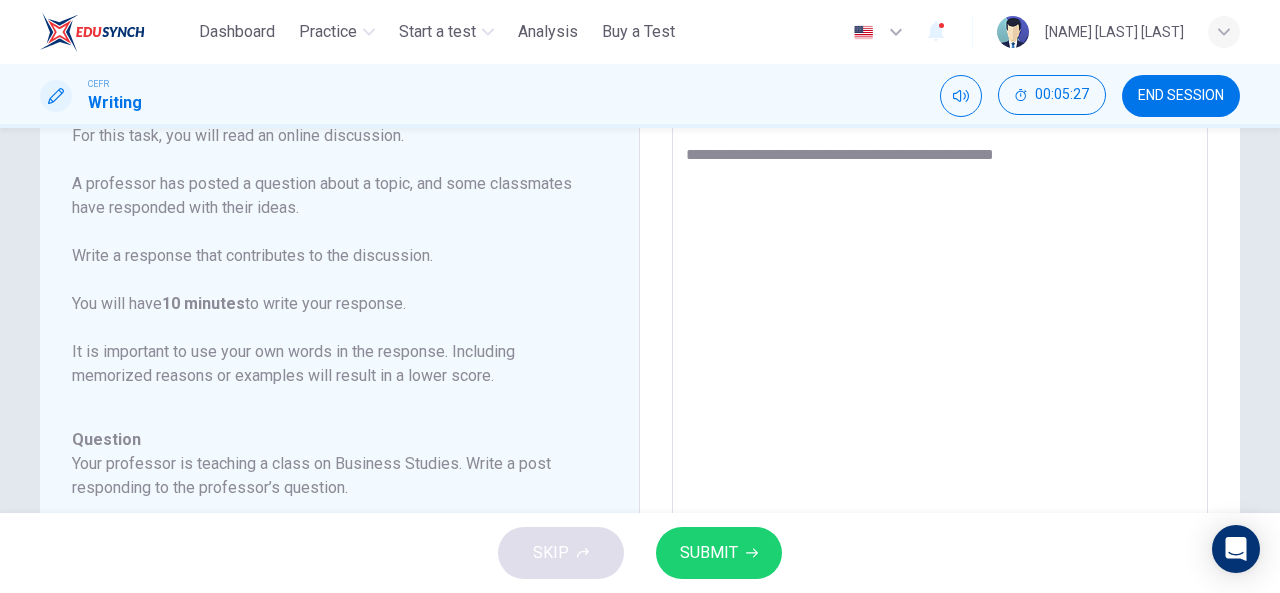 click on "**********" at bounding box center (940, 368) 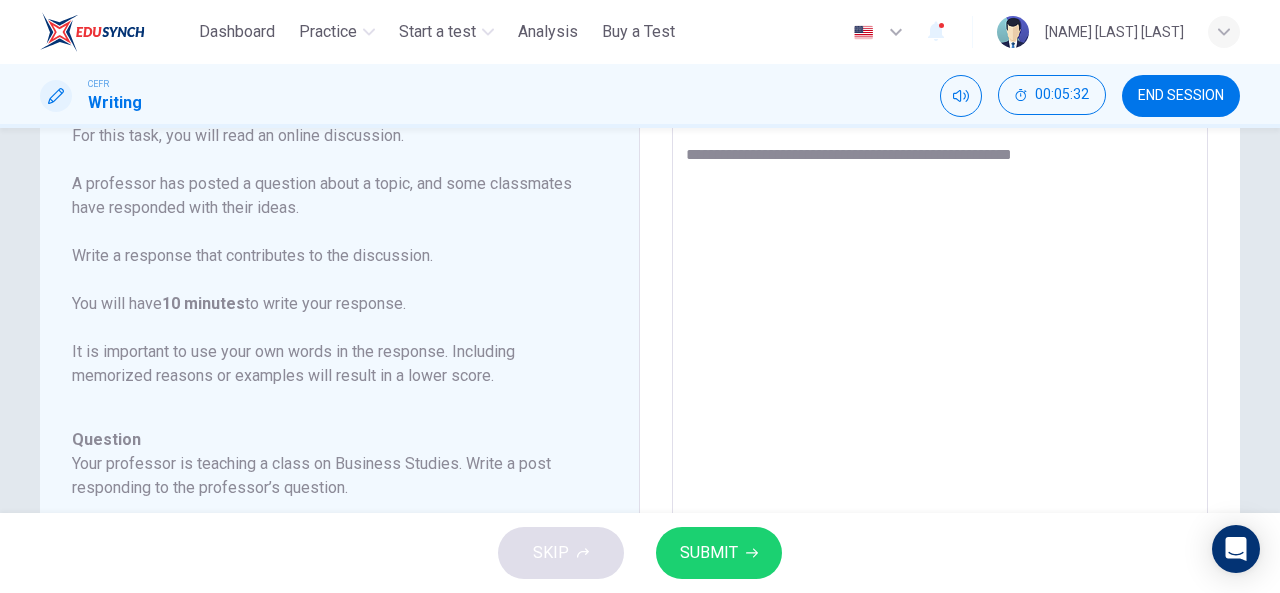 click on "**********" at bounding box center (940, 368) 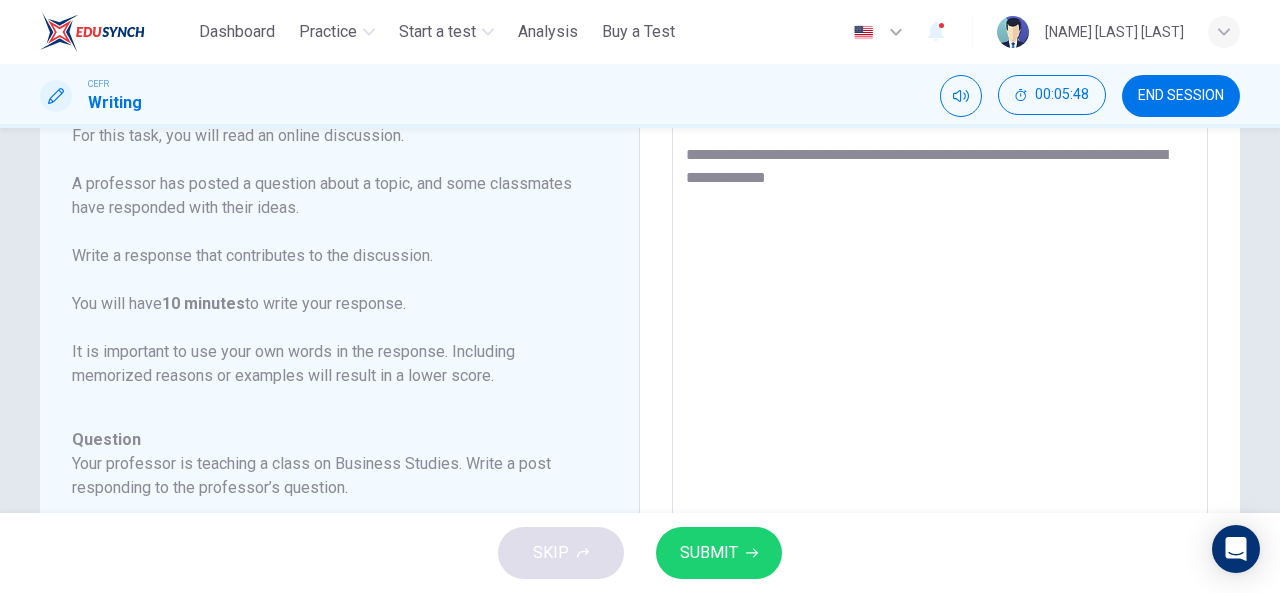 click on "**********" at bounding box center (940, 368) 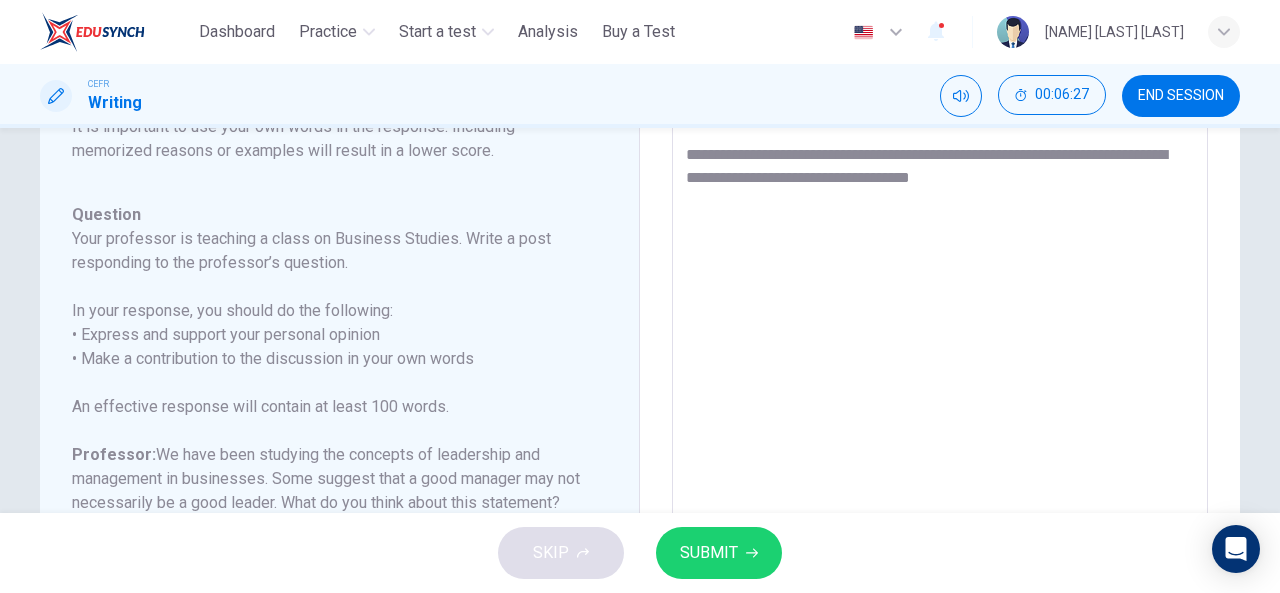 scroll, scrollTop: 246, scrollLeft: 0, axis: vertical 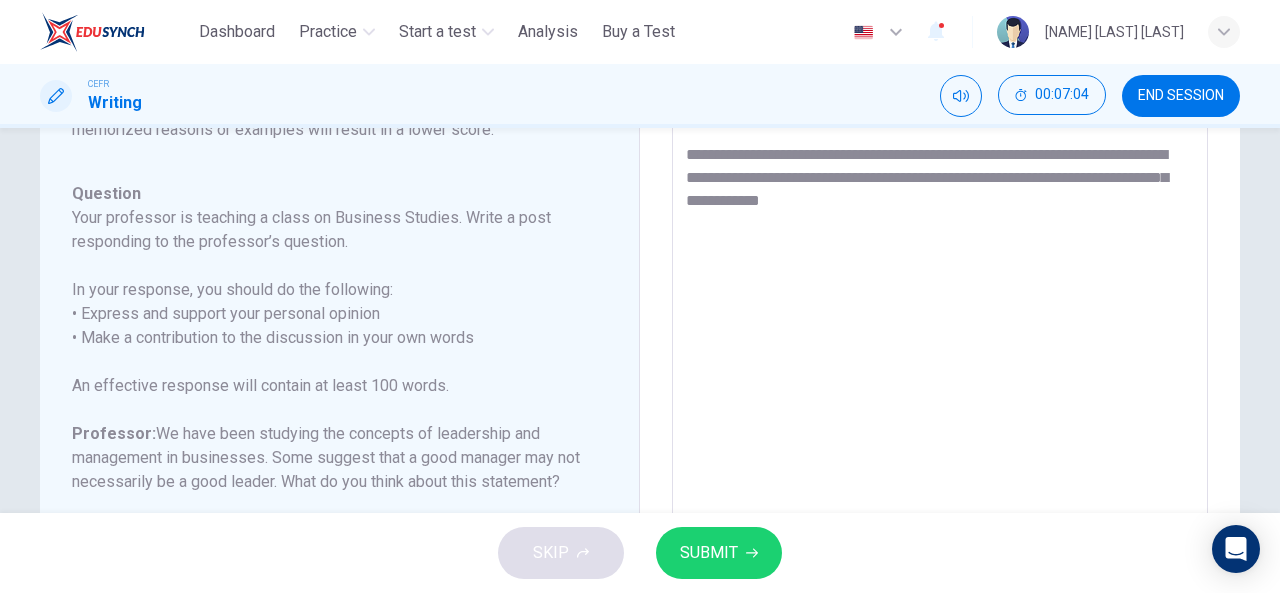 click on "**********" at bounding box center (940, 368) 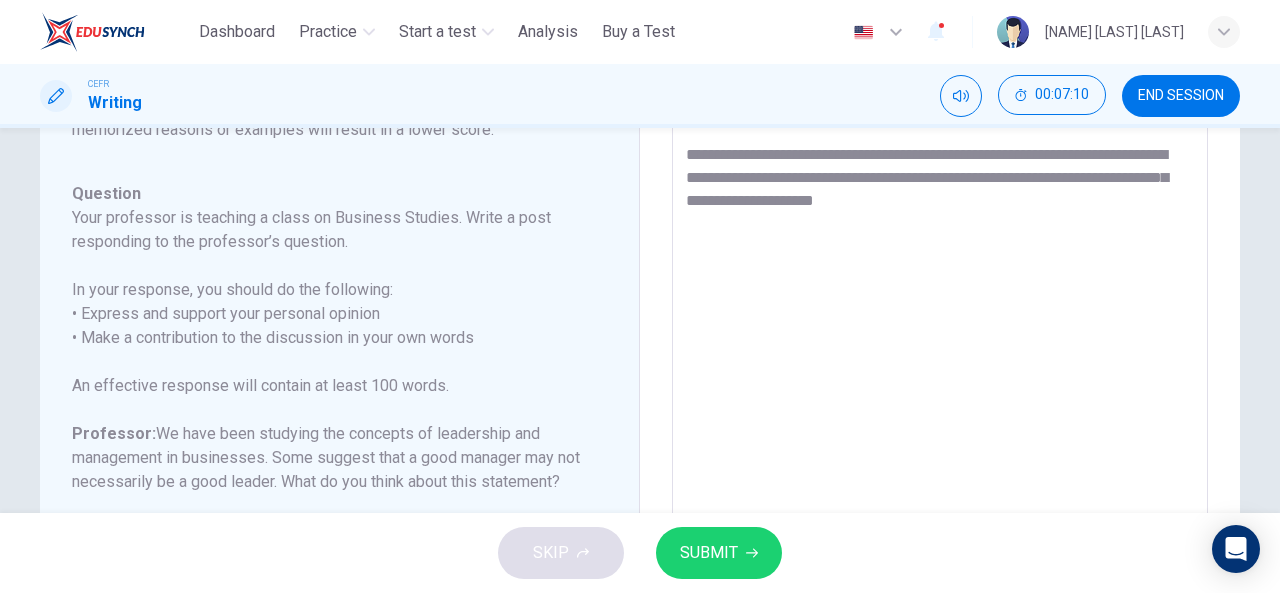 drag, startPoint x: 846, startPoint y: 225, endPoint x: 750, endPoint y: 231, distance: 96.18732 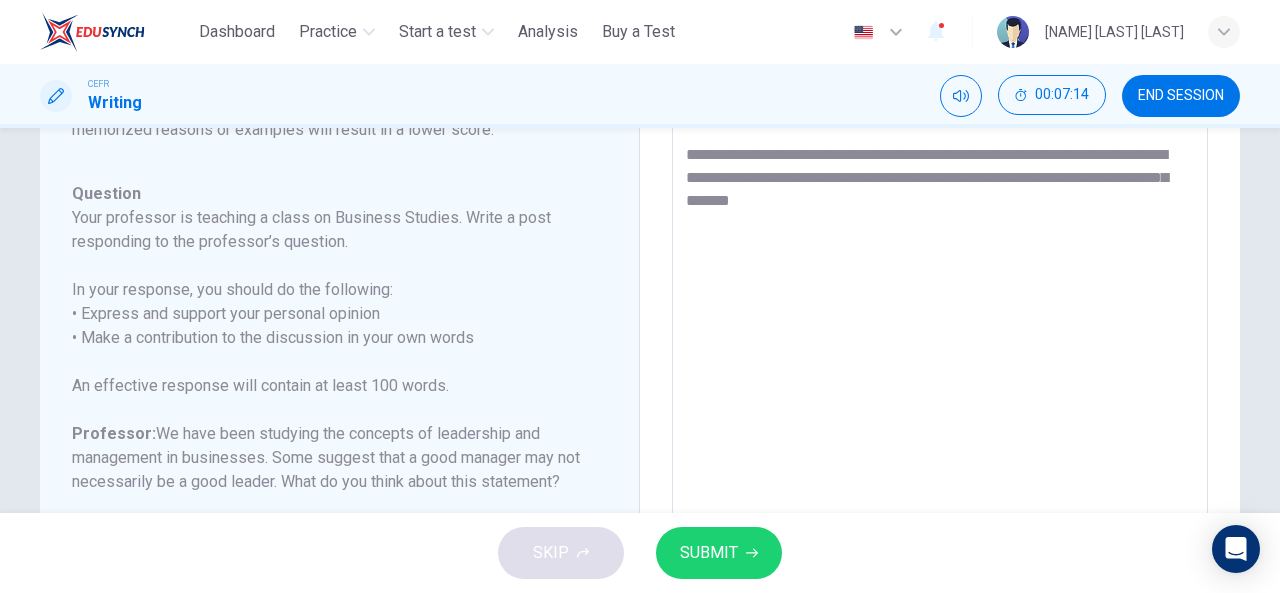click on "**********" at bounding box center [940, 368] 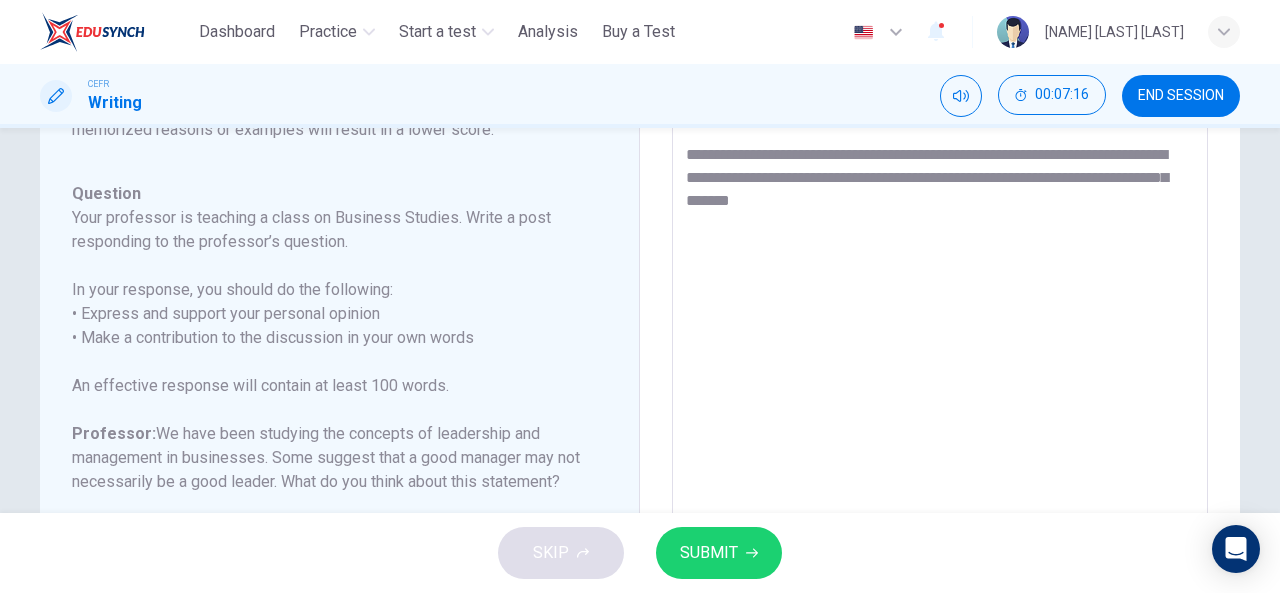 click on "**********" at bounding box center (940, 368) 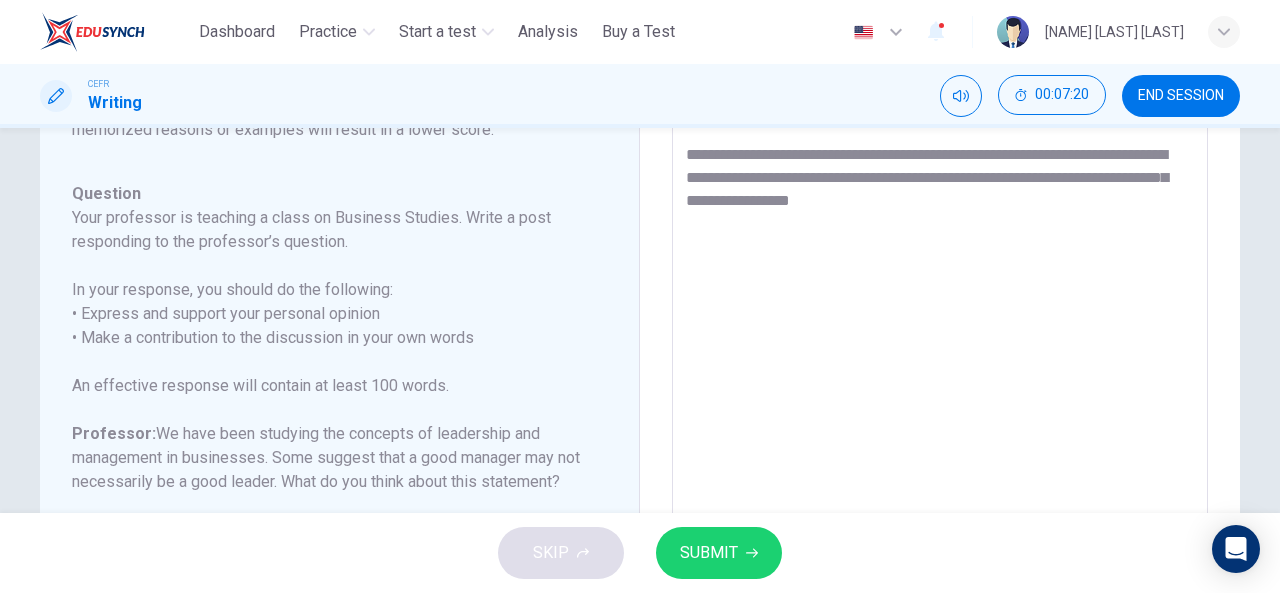 click on "**********" at bounding box center [940, 368] 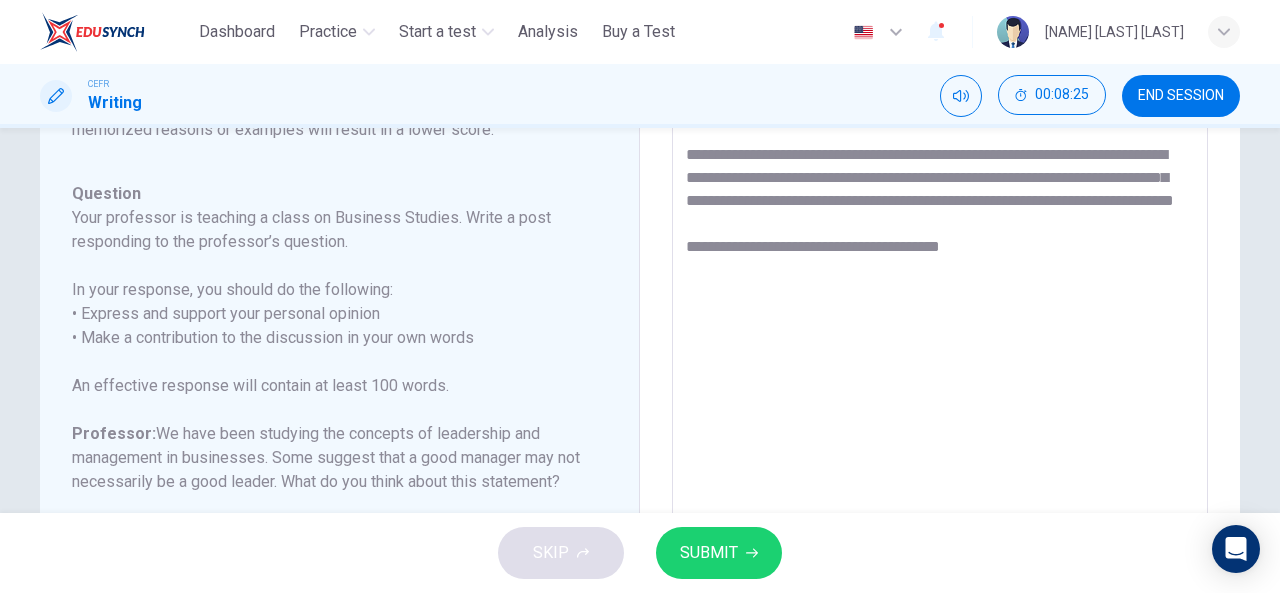drag, startPoint x: 986, startPoint y: 290, endPoint x: 918, endPoint y: 291, distance: 68.007355 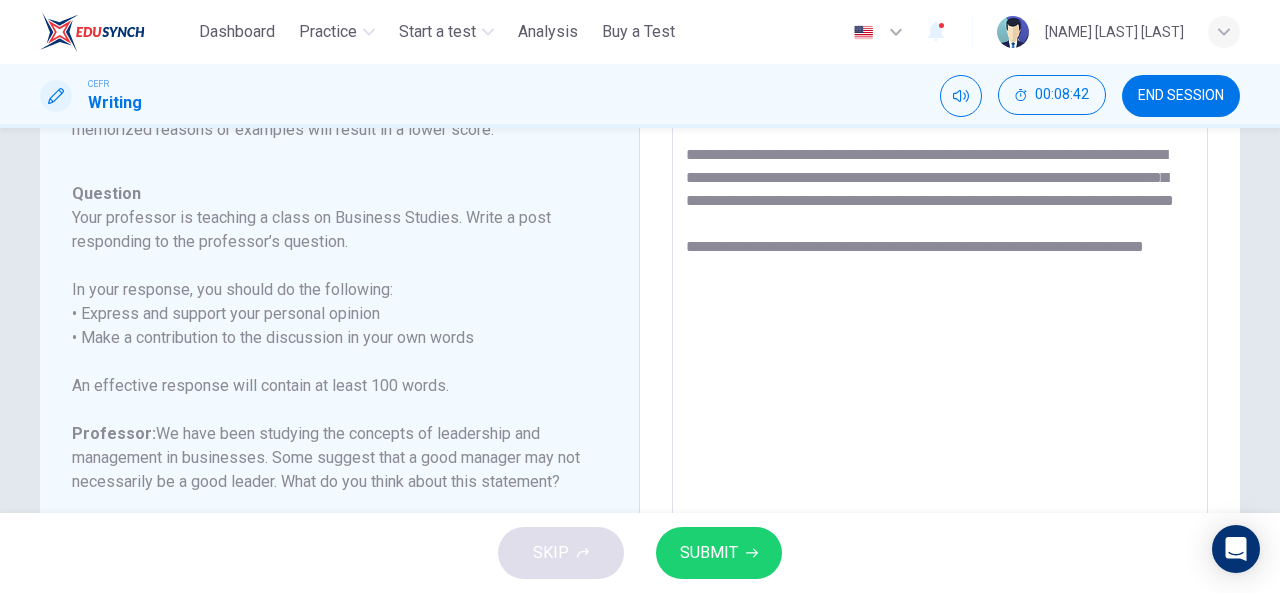 scroll, scrollTop: 104, scrollLeft: 0, axis: vertical 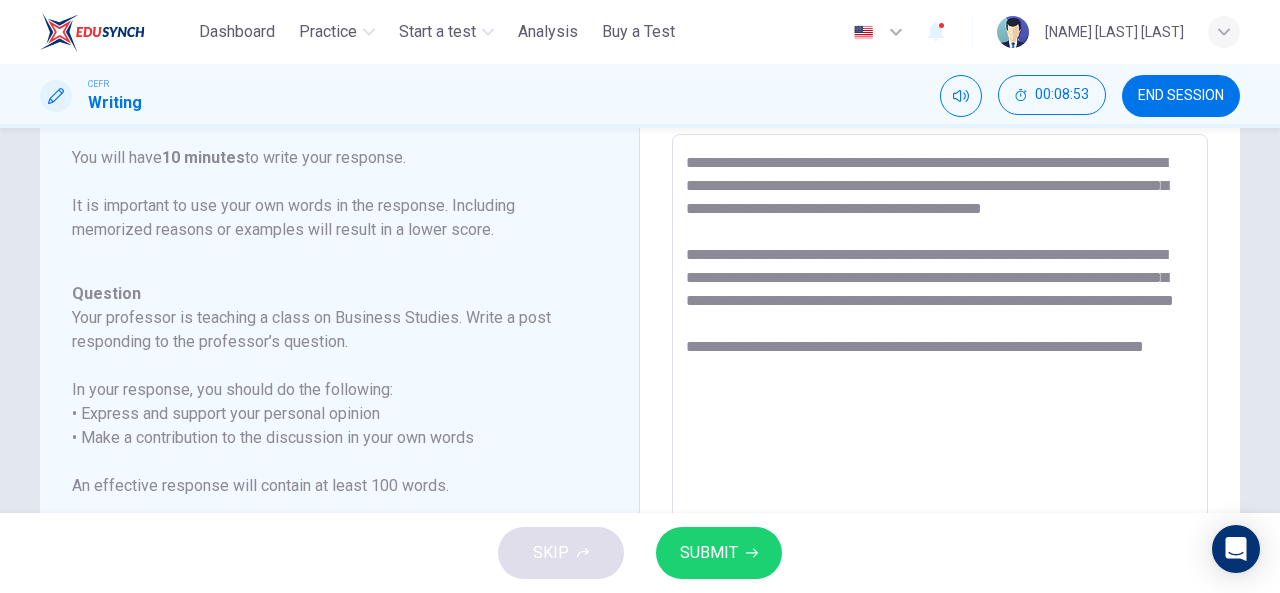 click on "**********" at bounding box center (940, 468) 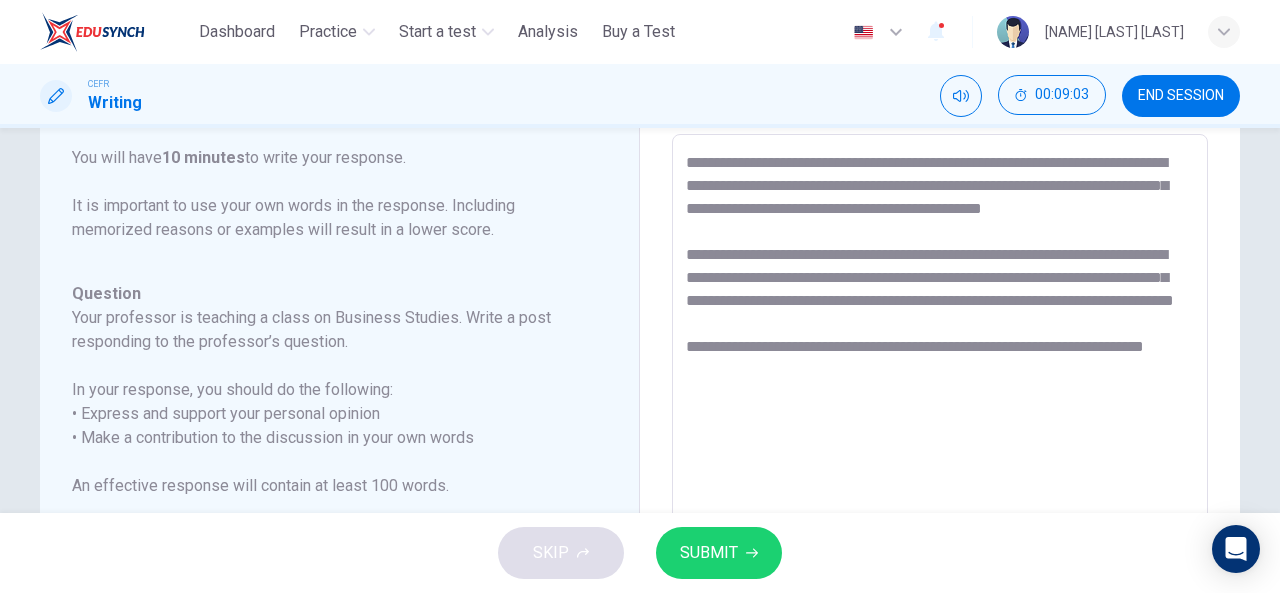 click on "**********" at bounding box center (940, 468) 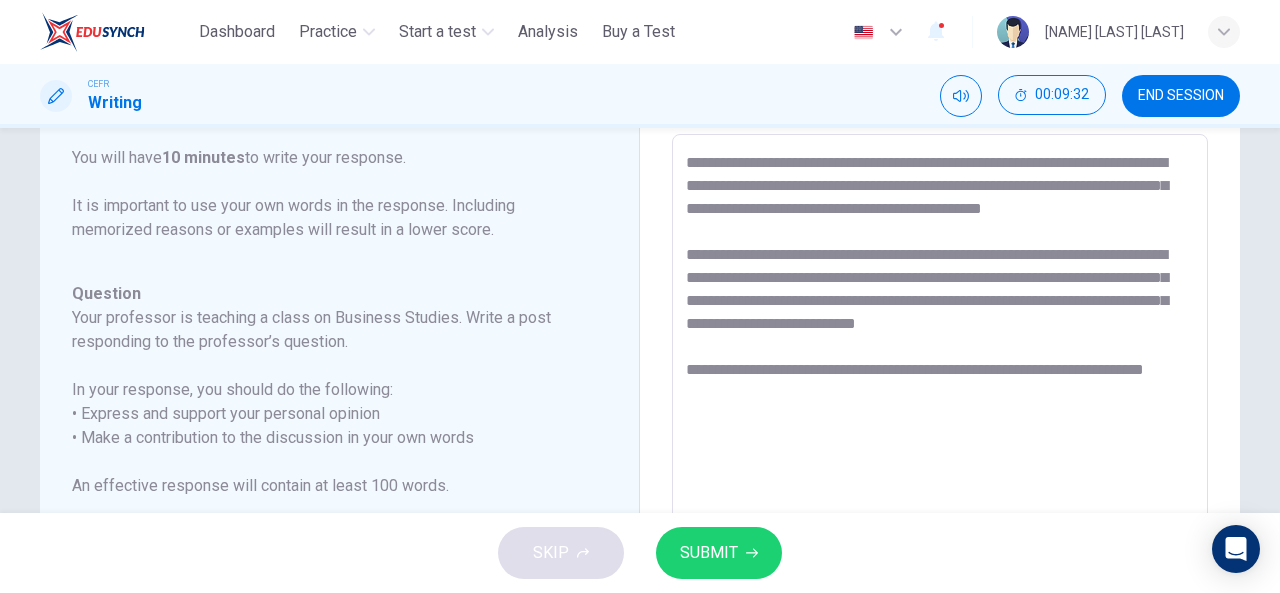 drag, startPoint x: 1039, startPoint y: 343, endPoint x: 974, endPoint y: 347, distance: 65.12296 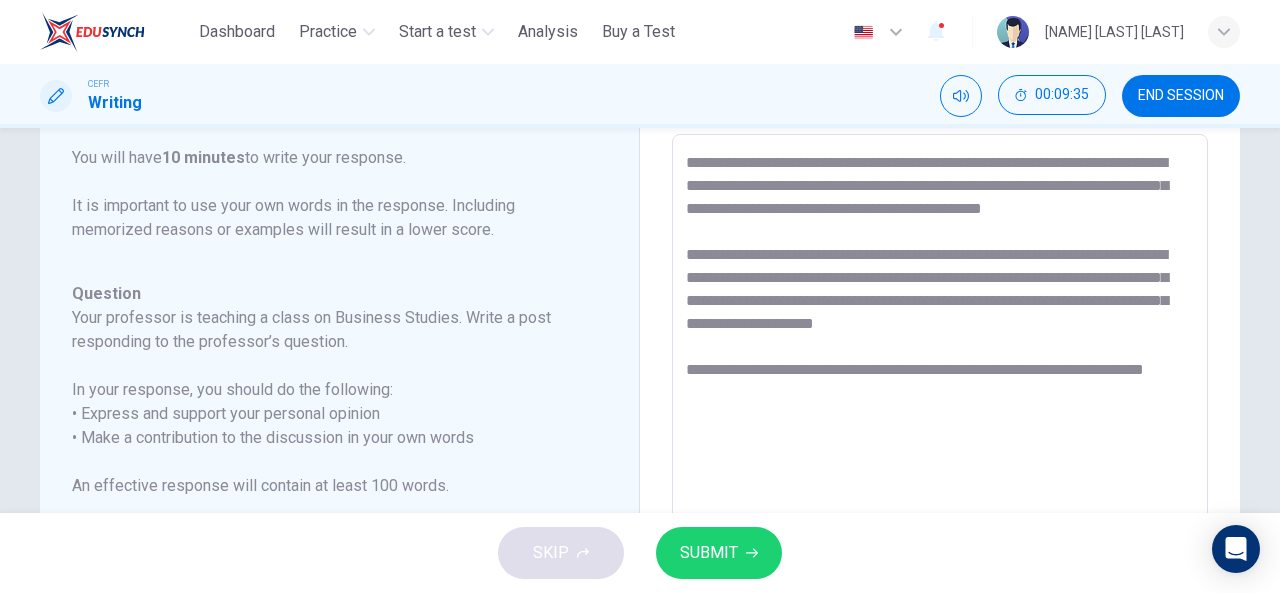 click on "**********" at bounding box center [940, 468] 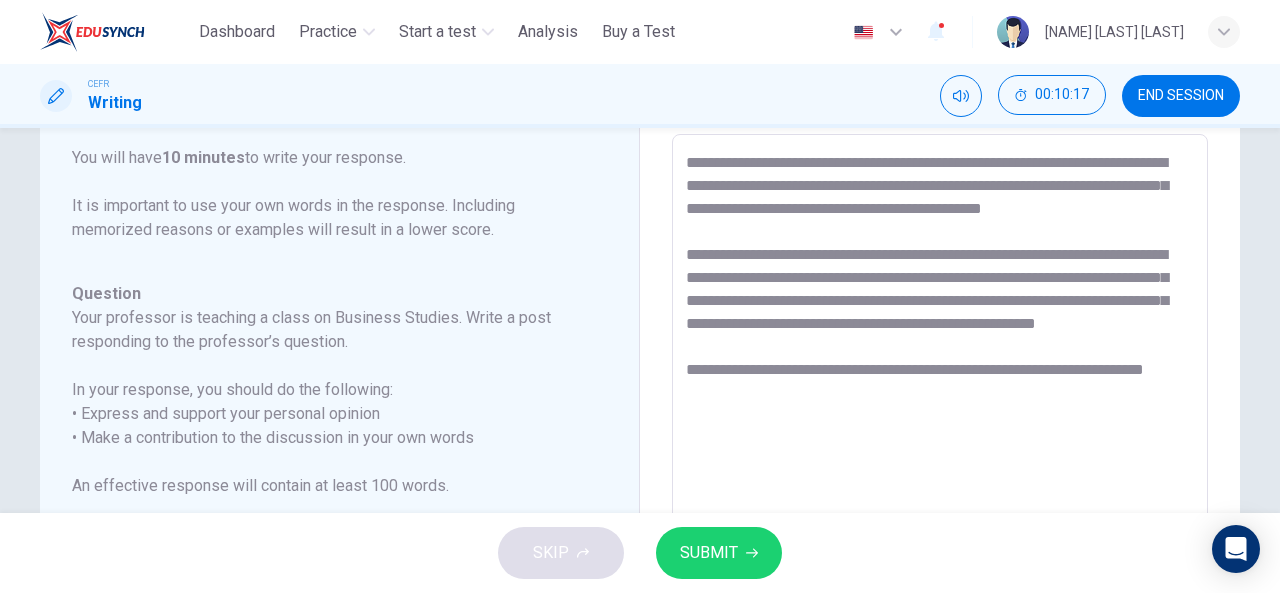 drag, startPoint x: 838, startPoint y: 369, endPoint x: 752, endPoint y: 378, distance: 86.46965 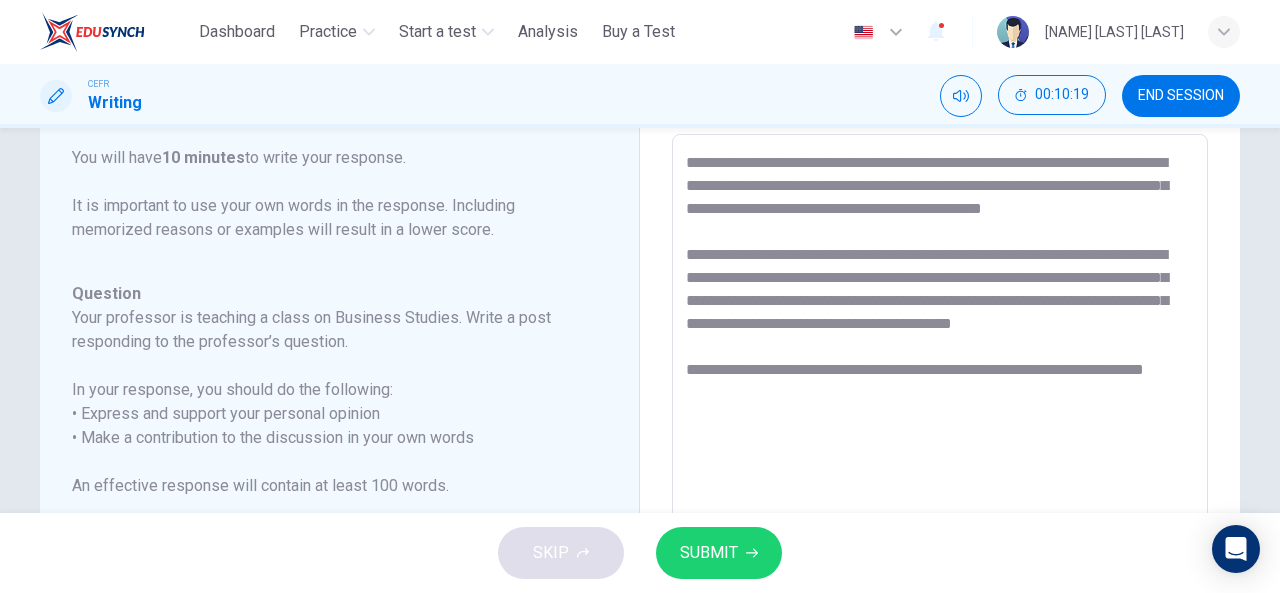 click on "**********" at bounding box center [940, 468] 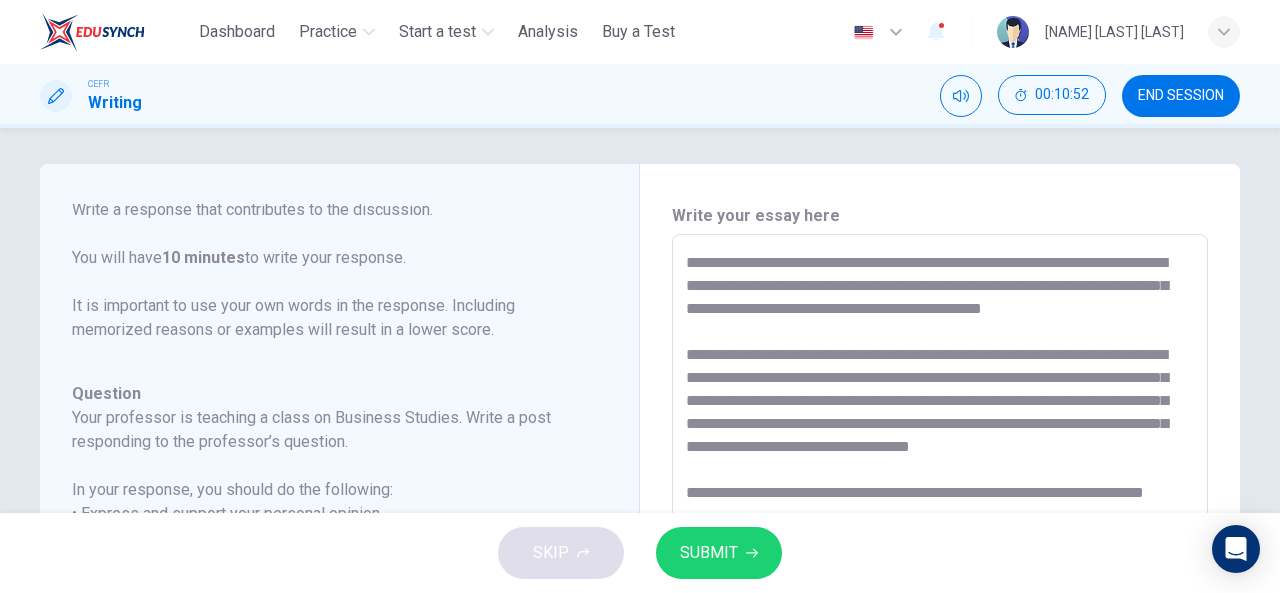 scroll, scrollTop: 104, scrollLeft: 0, axis: vertical 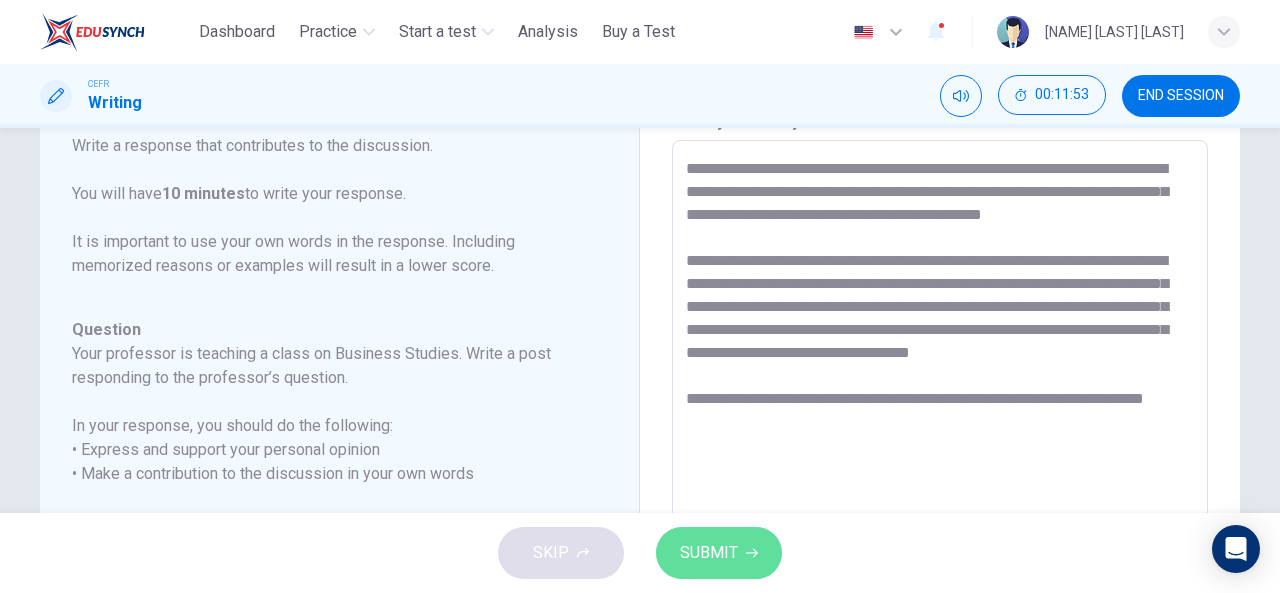 click on "SUBMIT" at bounding box center (709, 553) 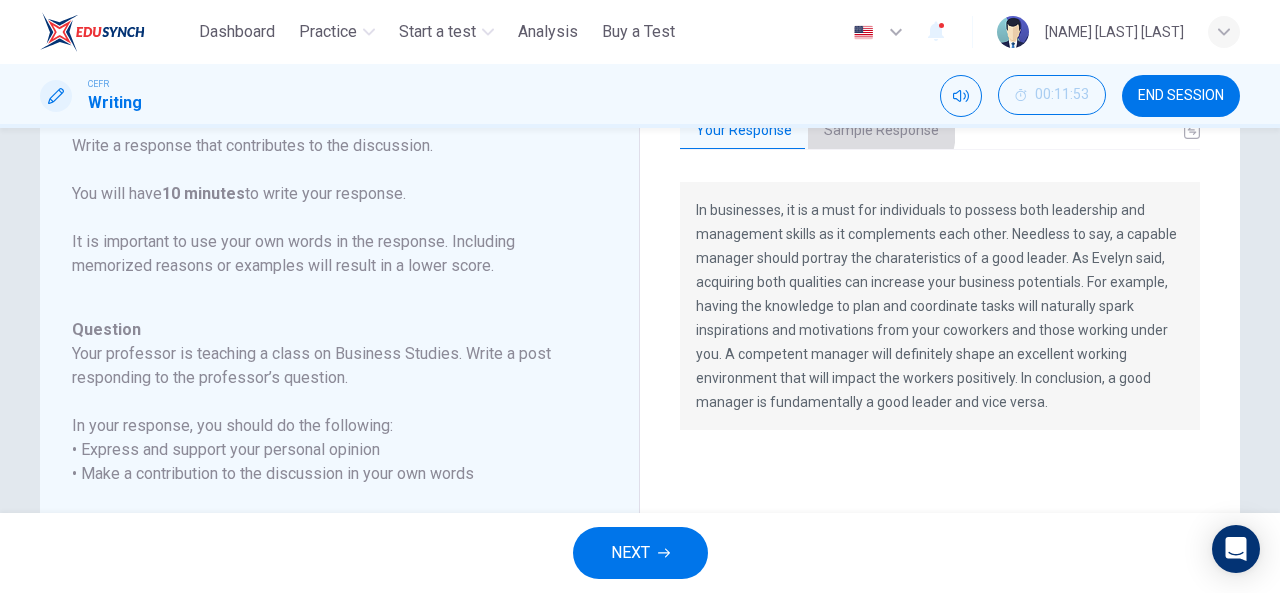 click on "Sample Response" at bounding box center [881, 131] 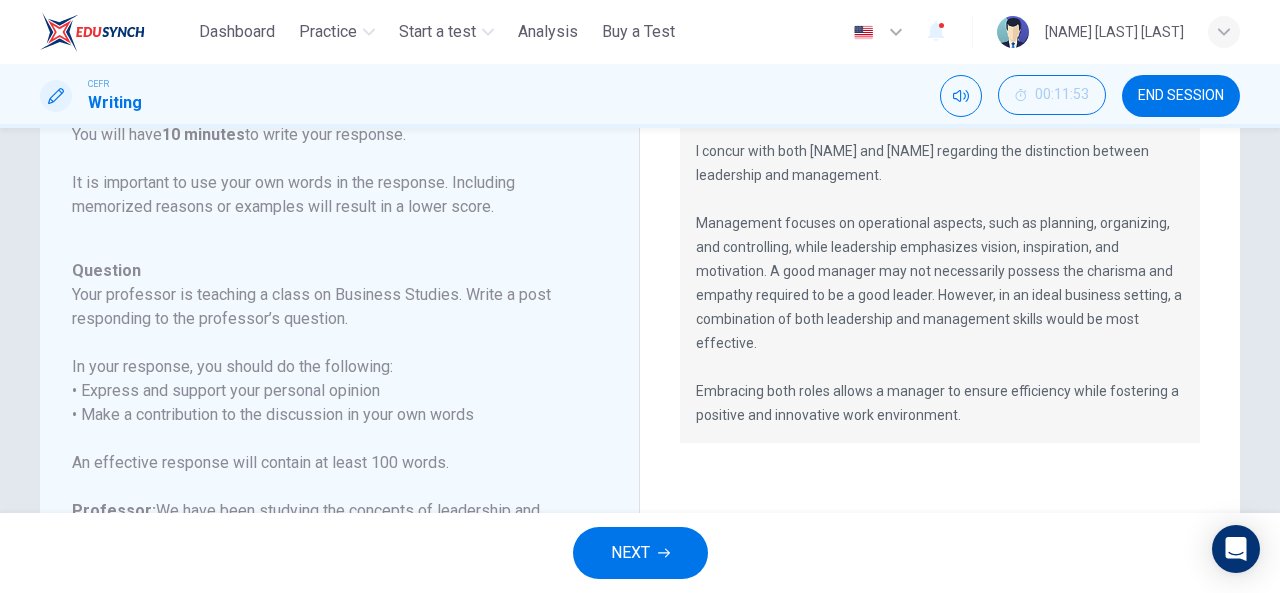 scroll, scrollTop: 198, scrollLeft: 0, axis: vertical 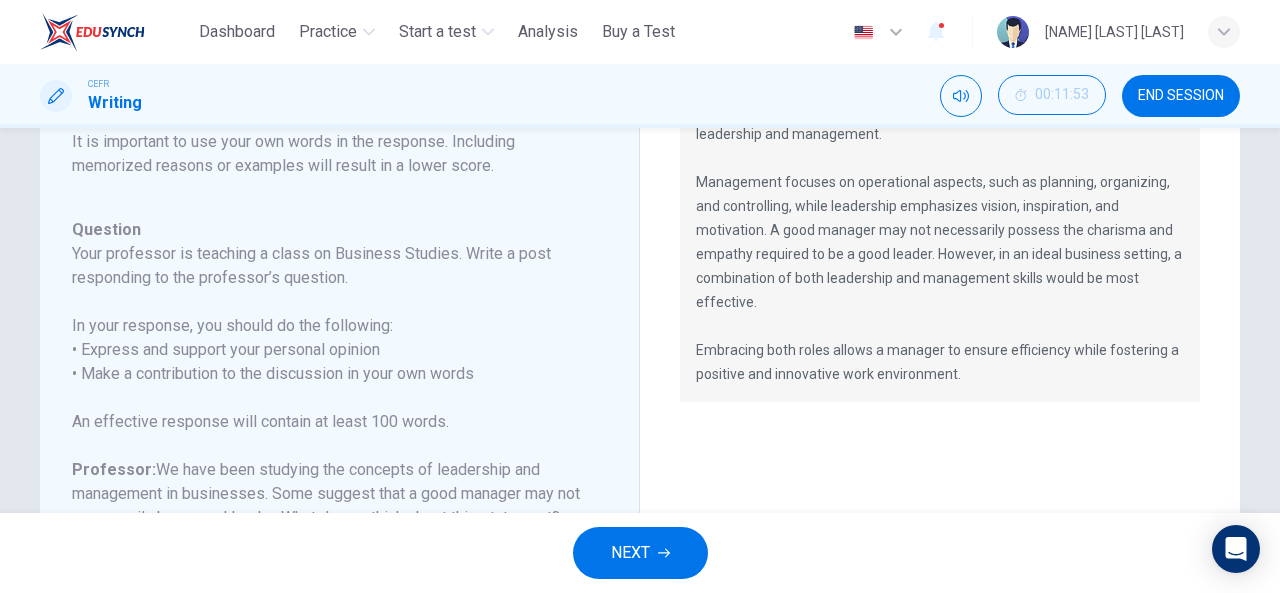 click on "NEXT" at bounding box center [630, 553] 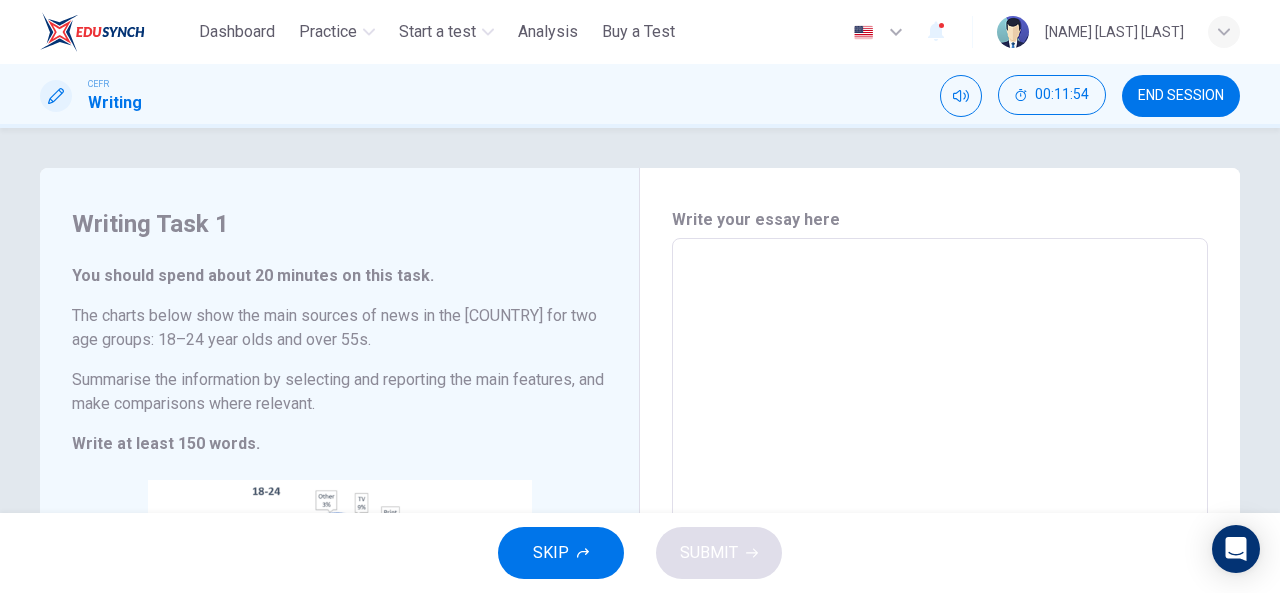 click at bounding box center (940, 534) 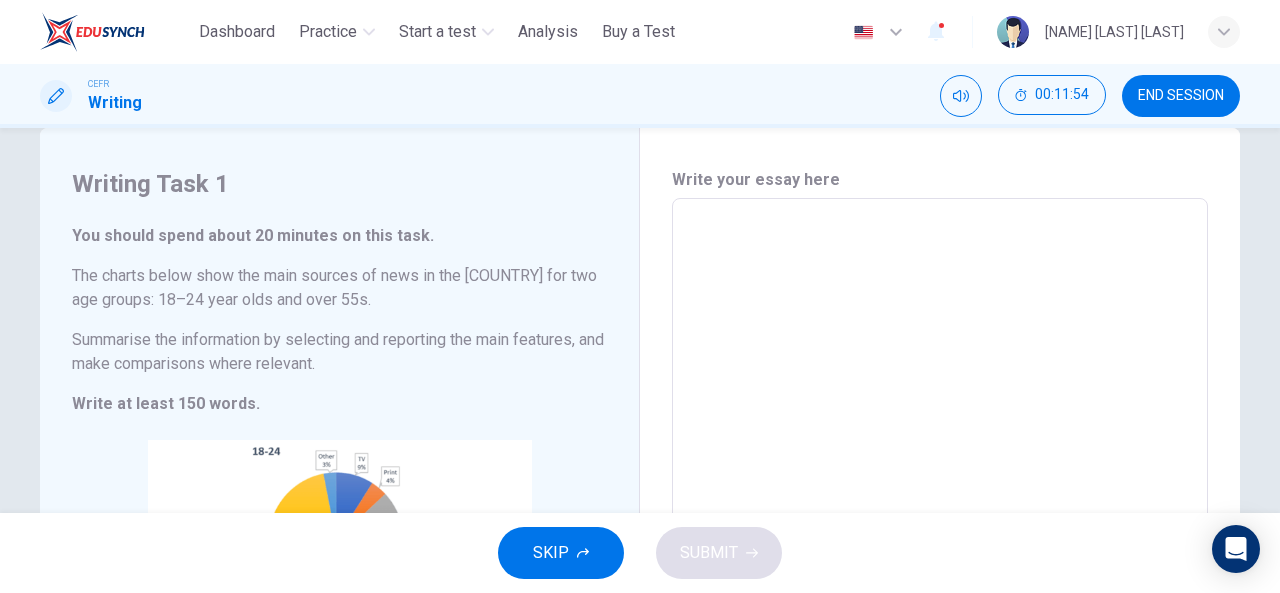 scroll, scrollTop: 100, scrollLeft: 0, axis: vertical 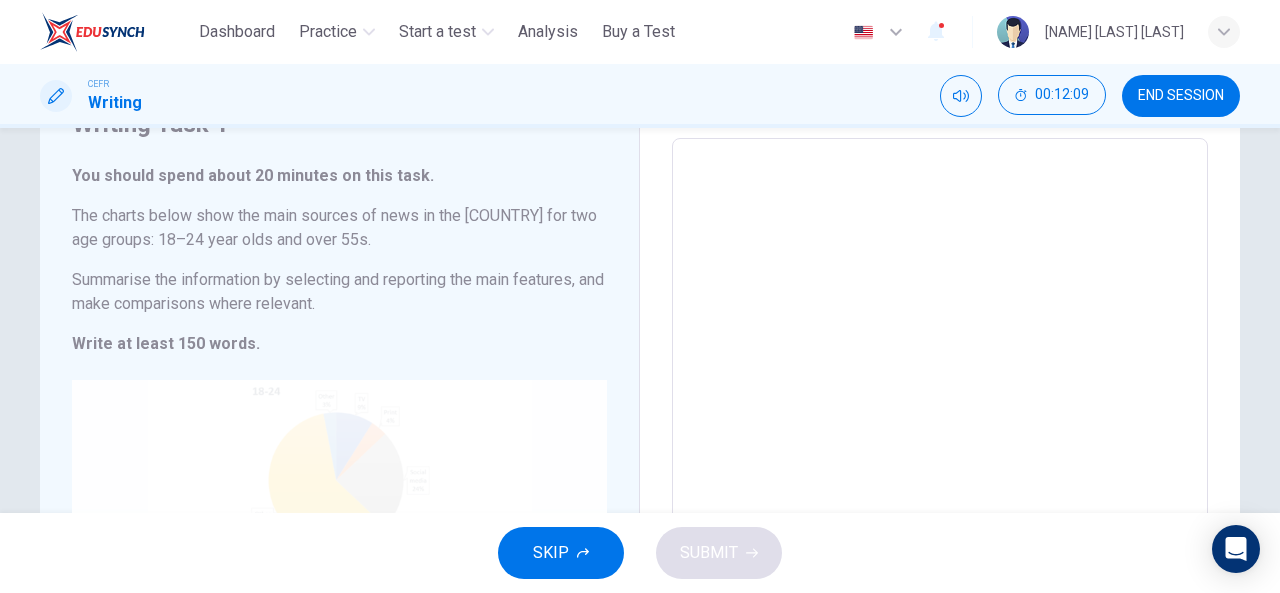 click on "Click to Zoom" at bounding box center [339, 570] 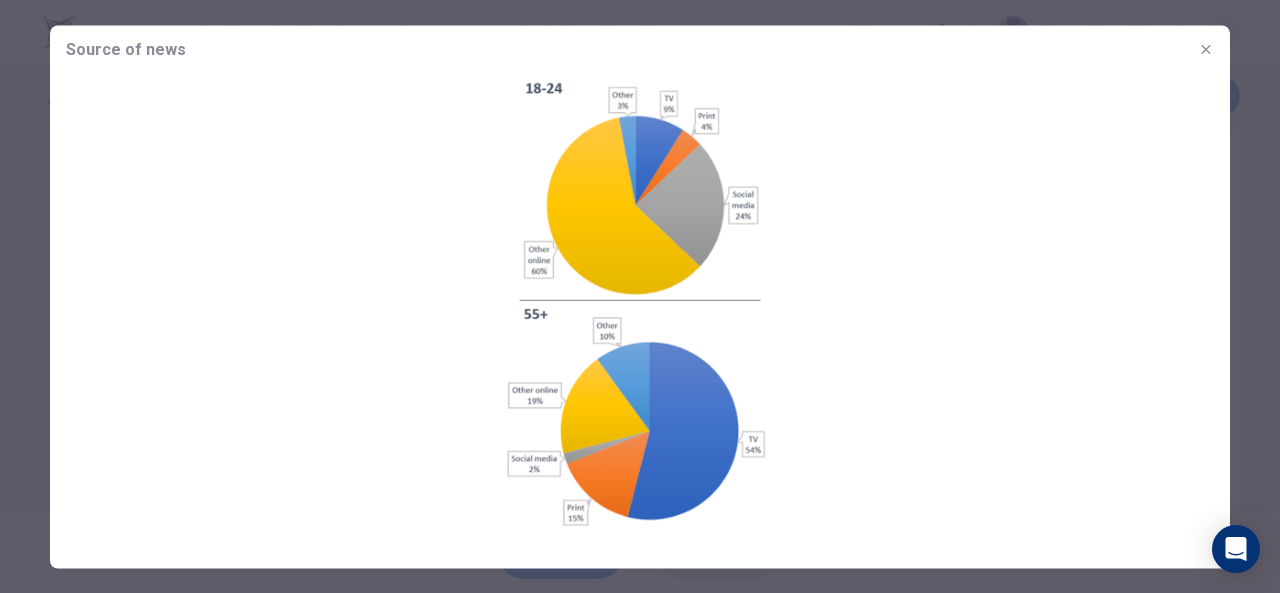 click 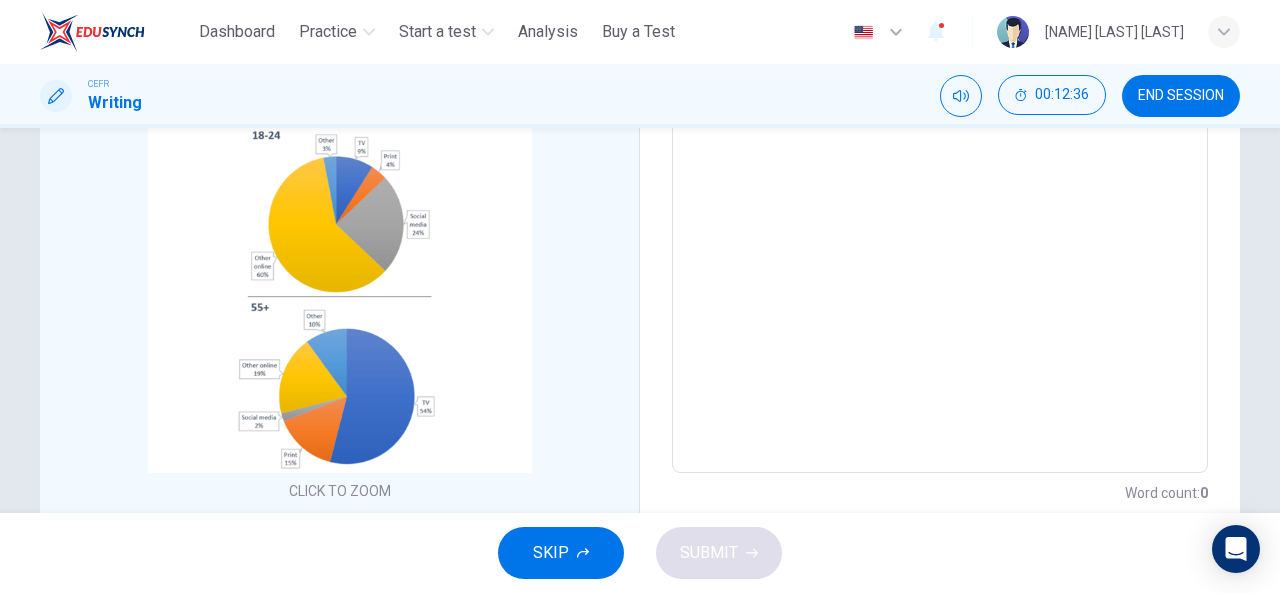 scroll, scrollTop: 400, scrollLeft: 0, axis: vertical 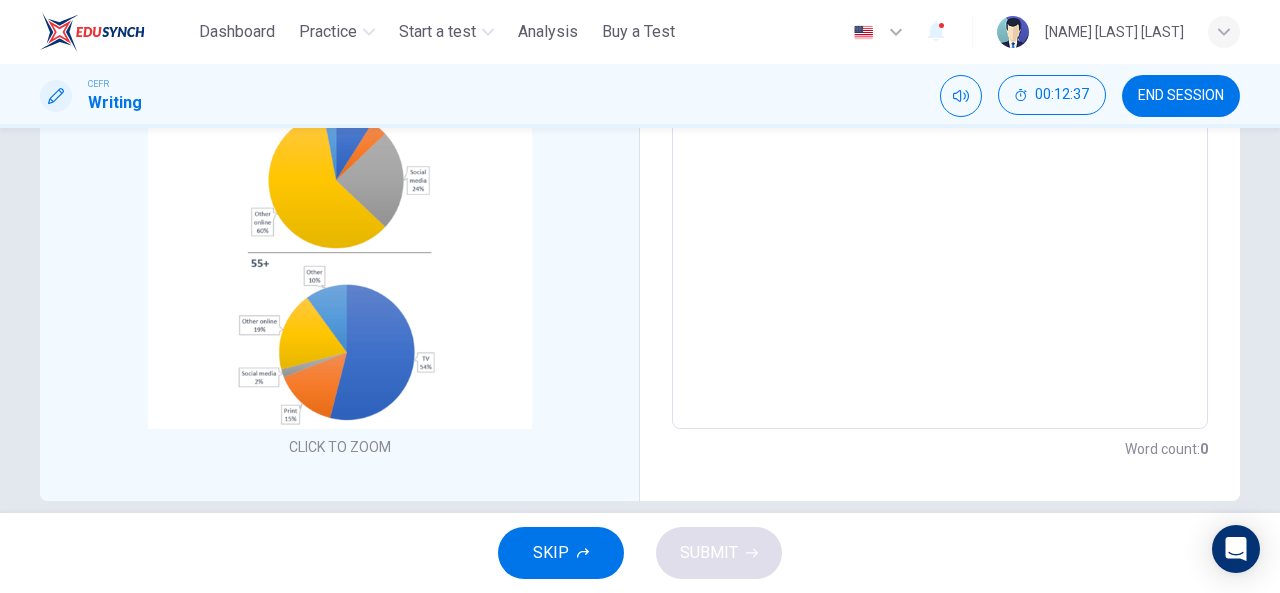 click on "Write your essay here * ​ Word count :  0" at bounding box center (940, 134) 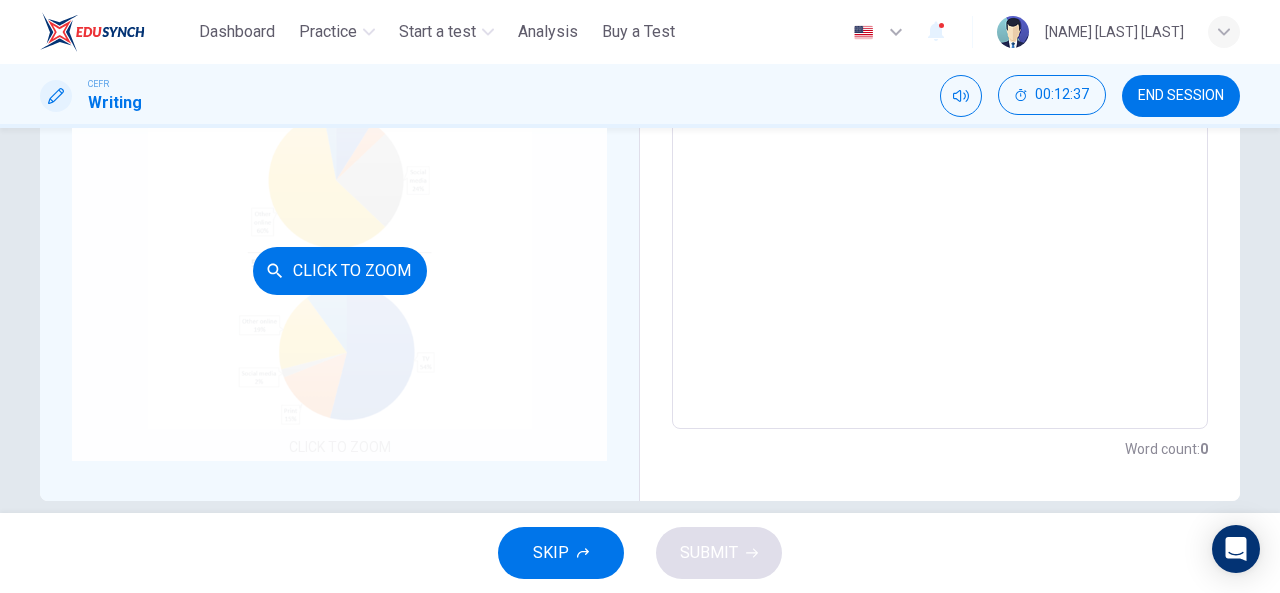 click on "Click to Zoom" at bounding box center (339, 270) 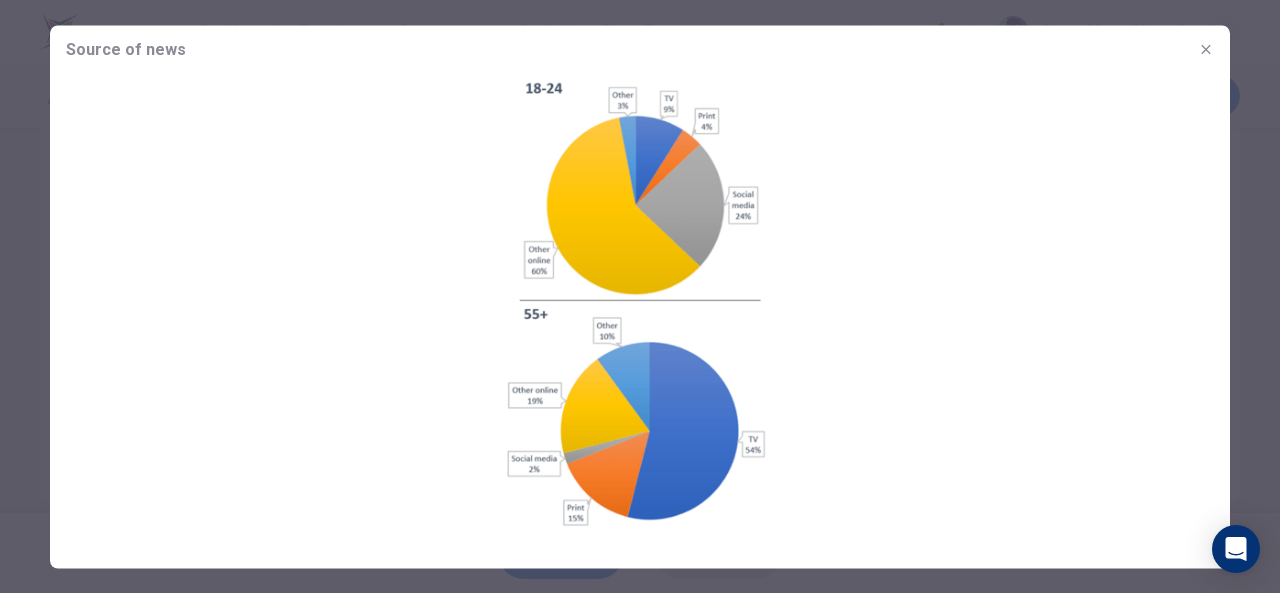 click 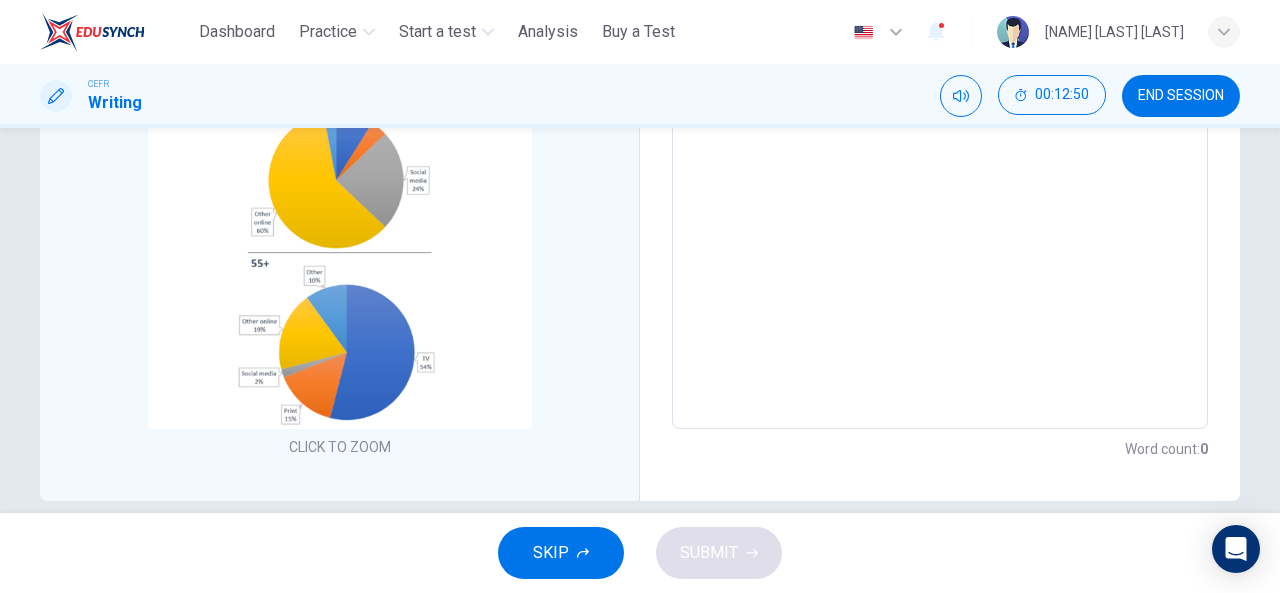 click at bounding box center [940, 134] 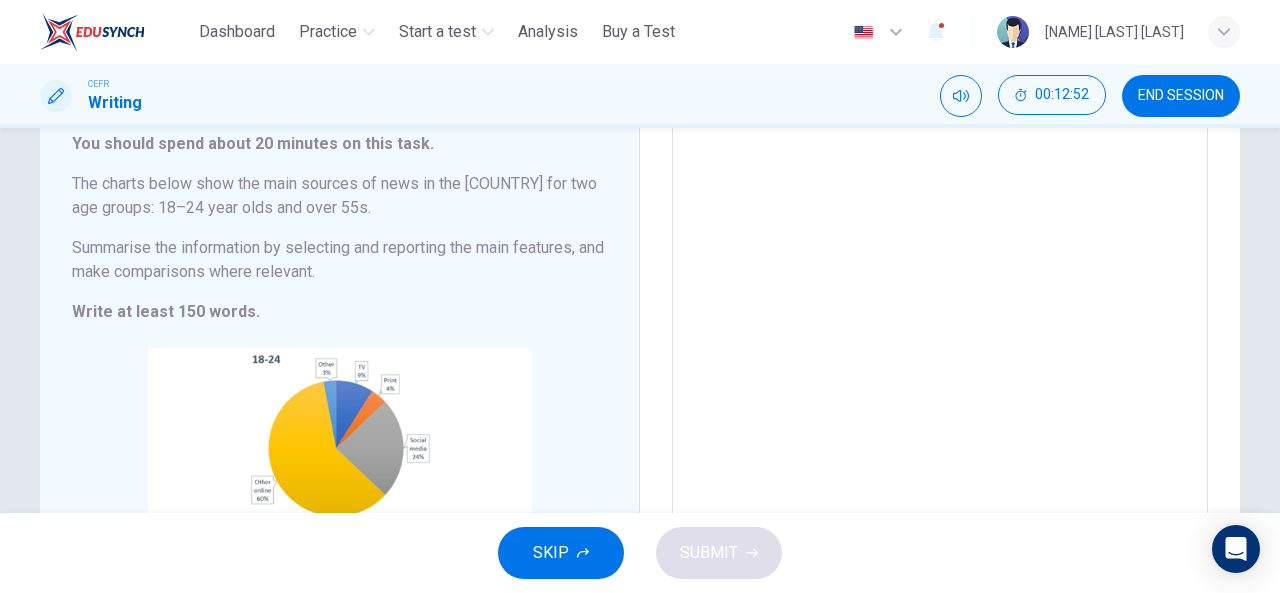 scroll, scrollTop: 100, scrollLeft: 0, axis: vertical 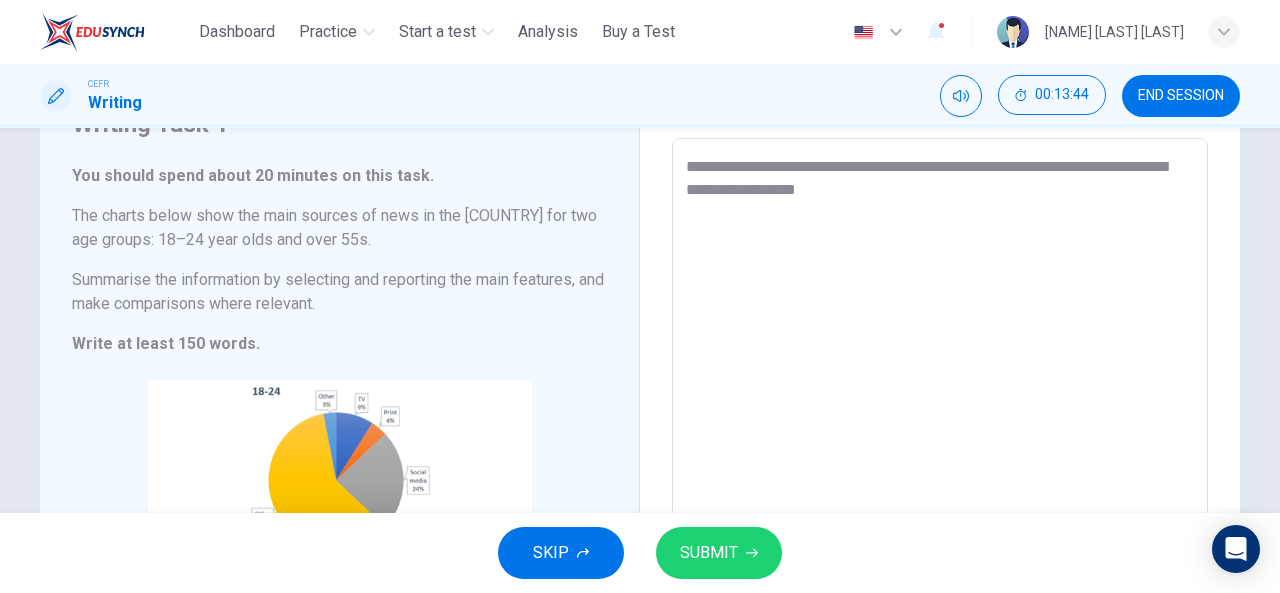 click on "**********" at bounding box center (940, 434) 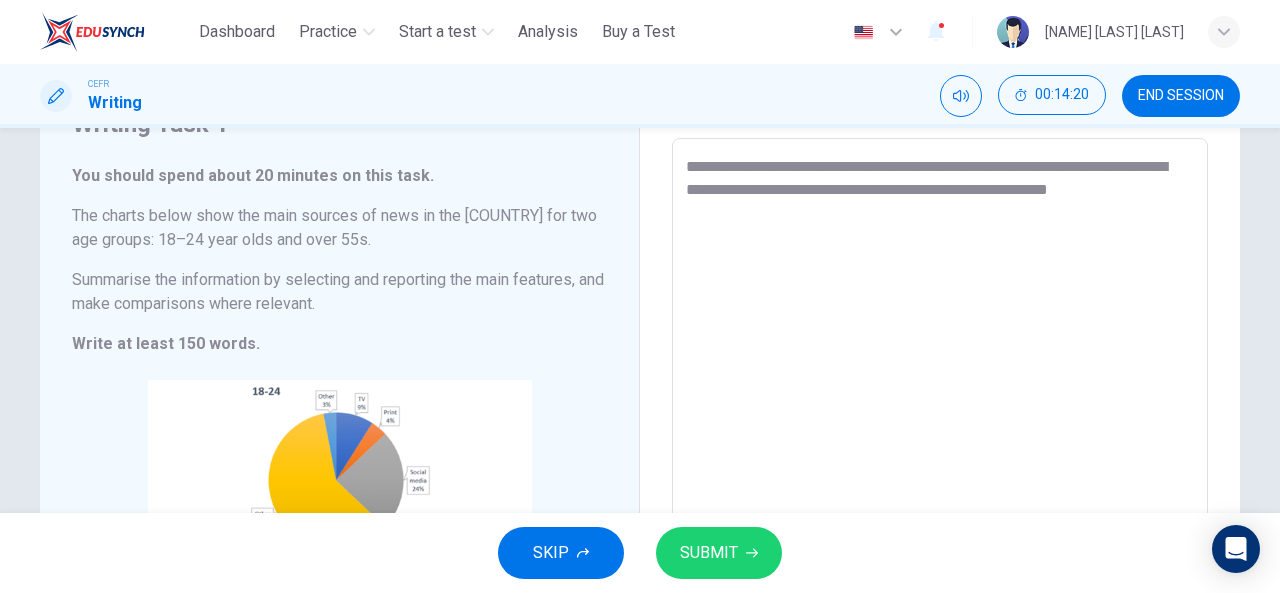 click on "**********" at bounding box center (940, 434) 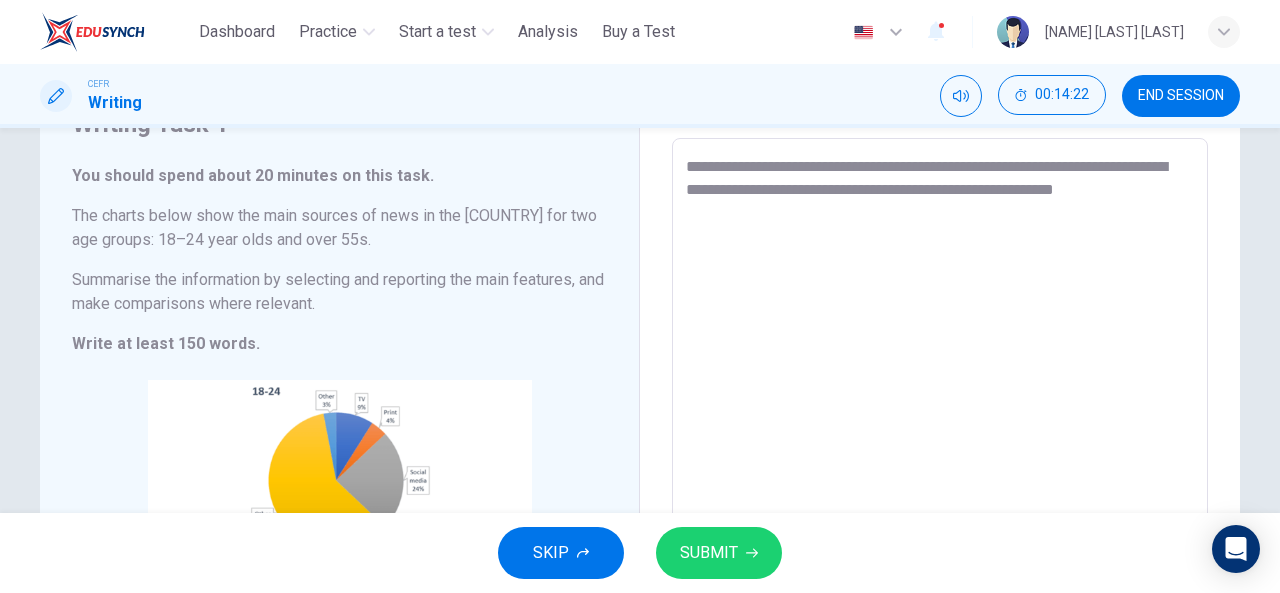click on "**********" at bounding box center (940, 434) 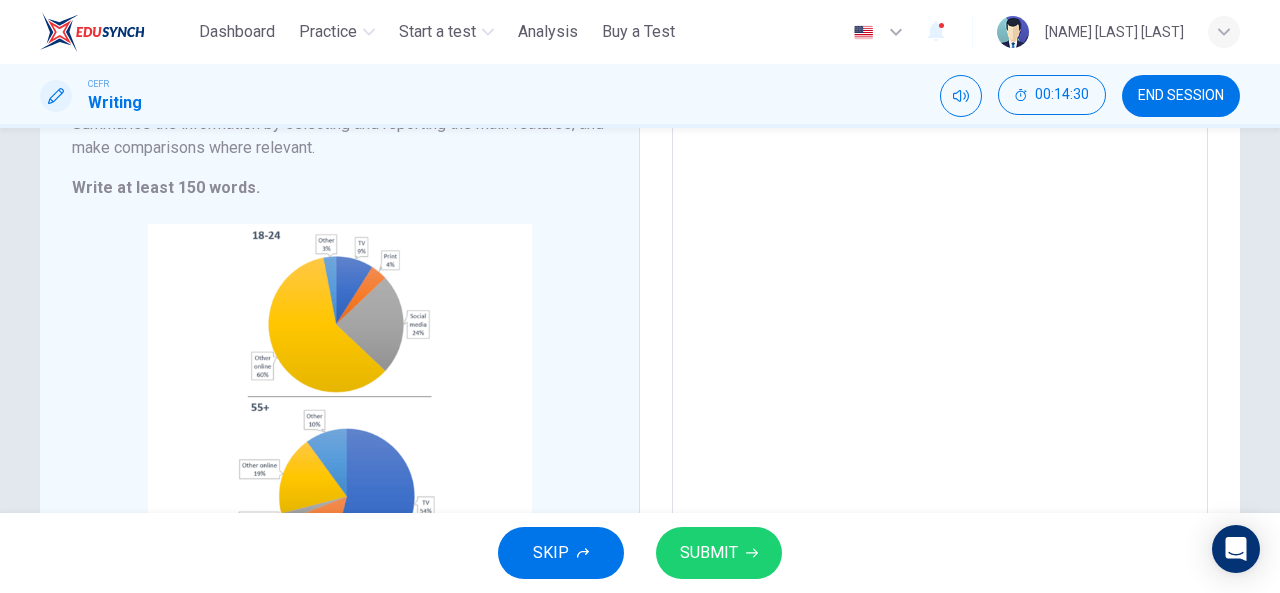 scroll, scrollTop: 300, scrollLeft: 0, axis: vertical 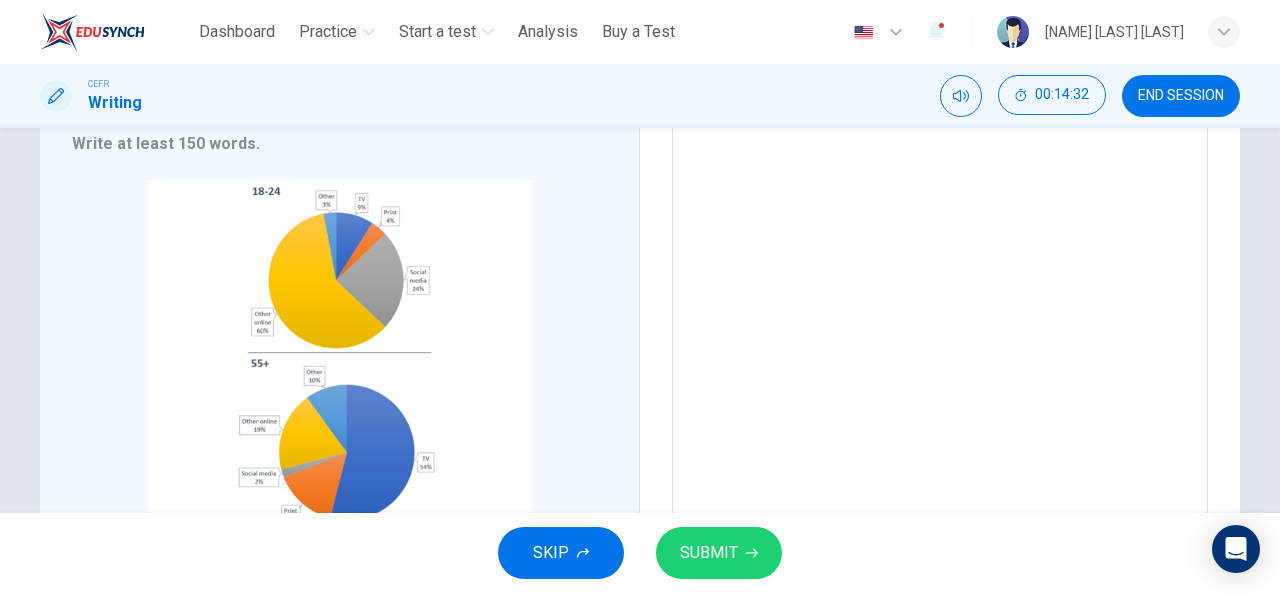 click on "**********" at bounding box center [940, 234] 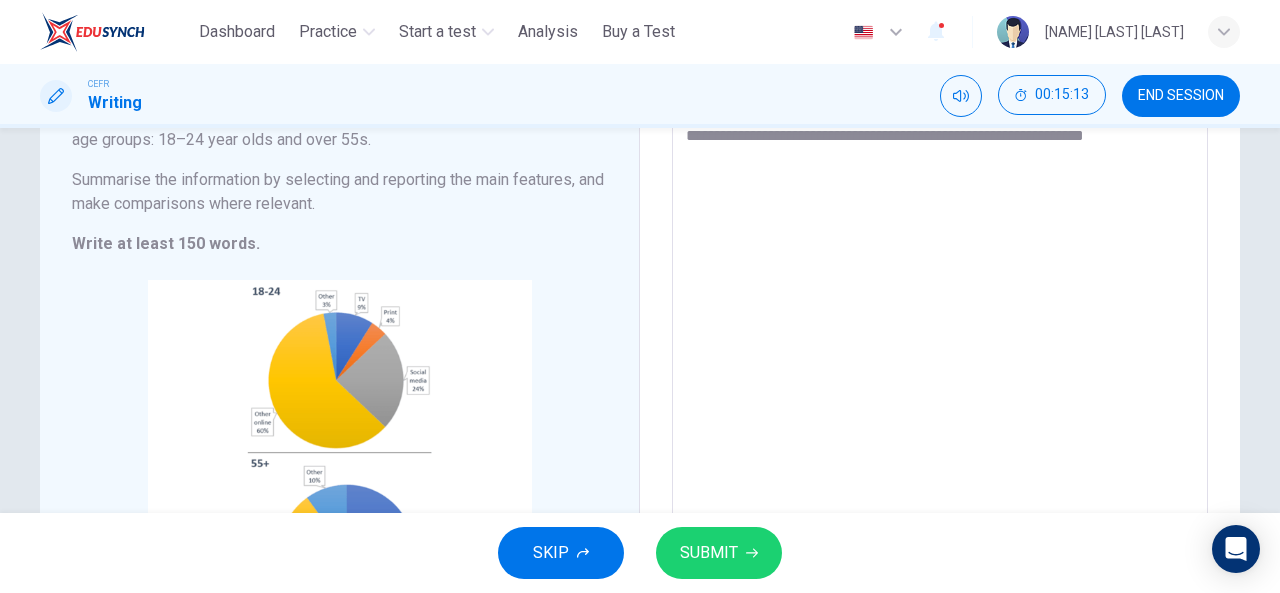 scroll, scrollTop: 0, scrollLeft: 0, axis: both 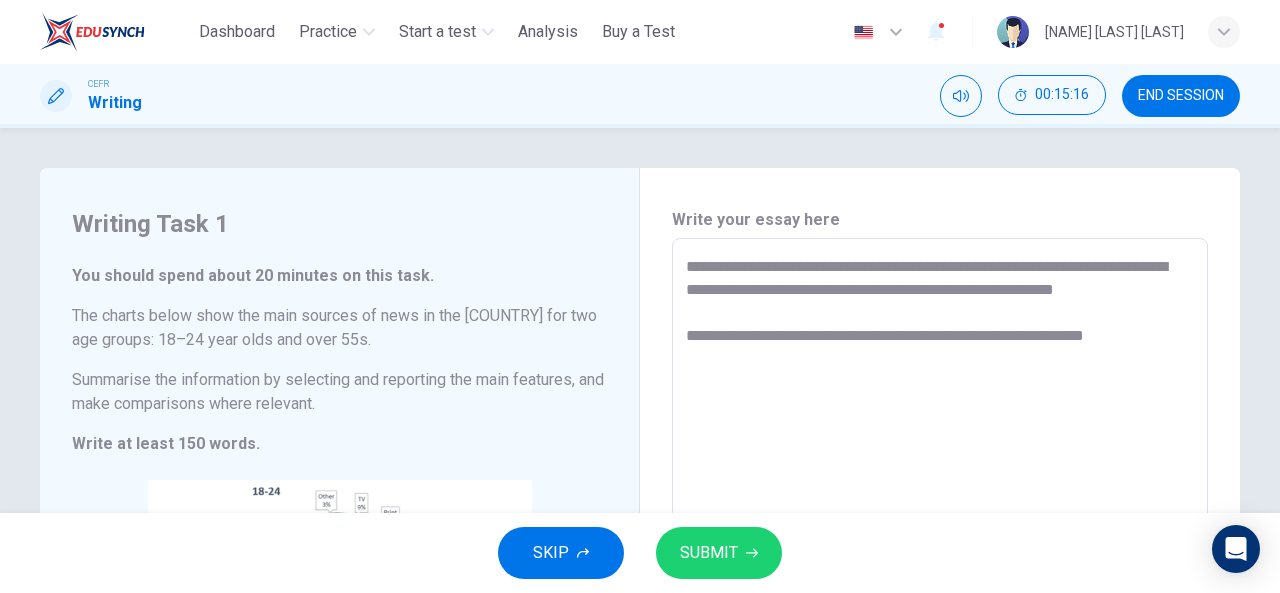 click on "**********" at bounding box center [940, 534] 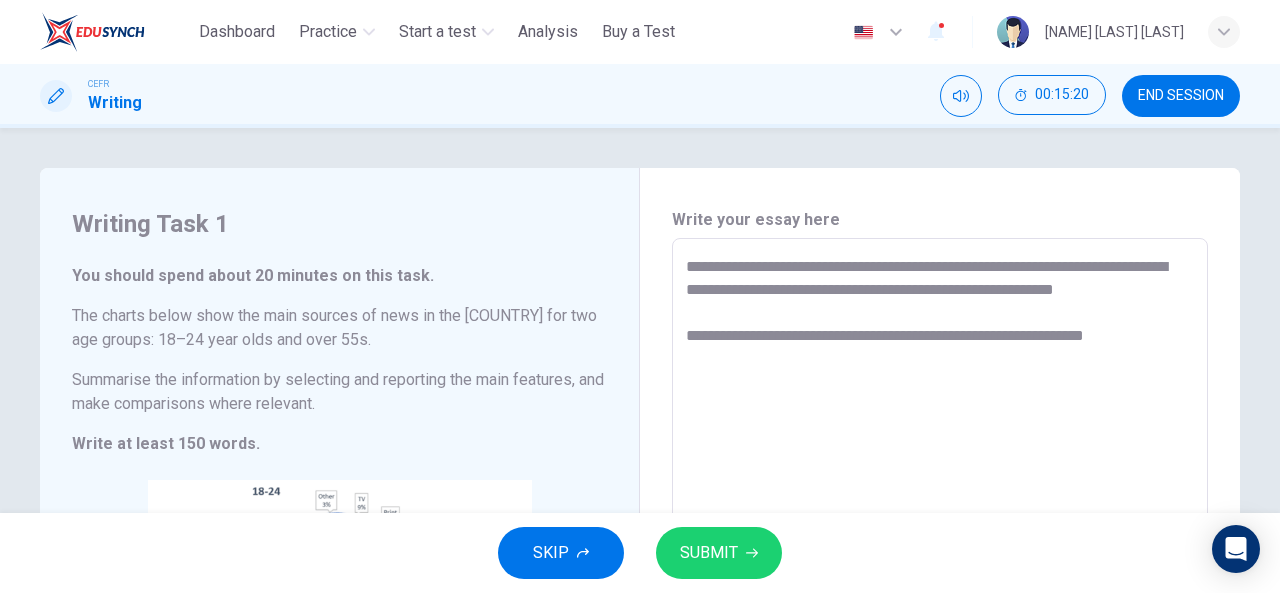 click on "**********" at bounding box center (940, 534) 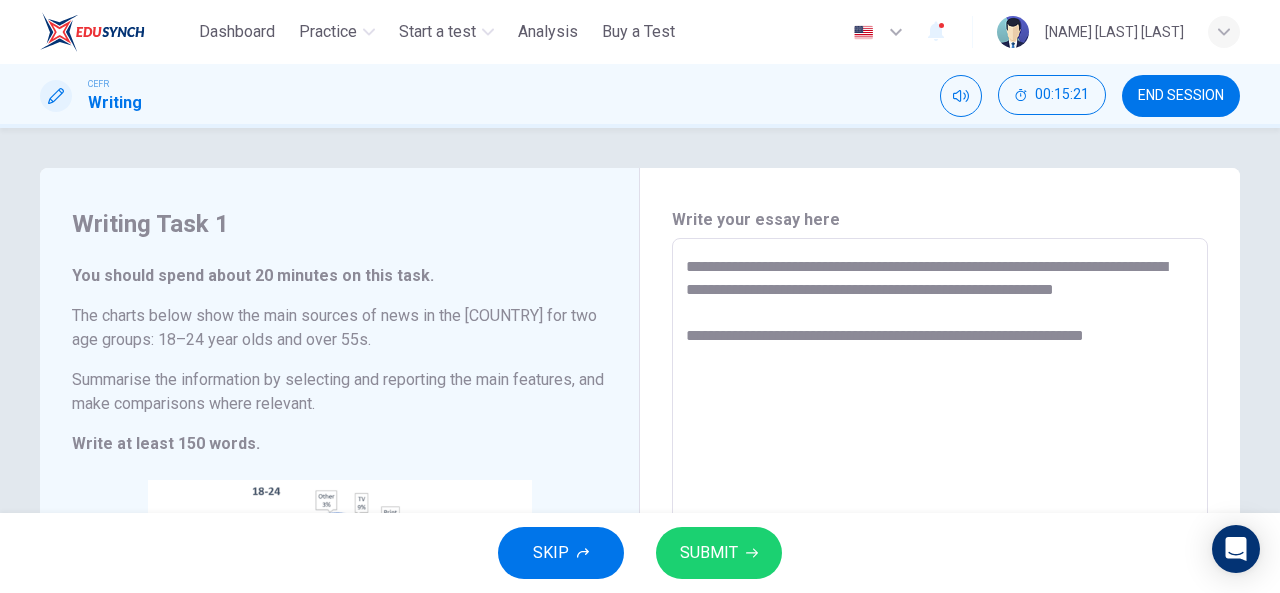 click on "**********" at bounding box center [940, 534] 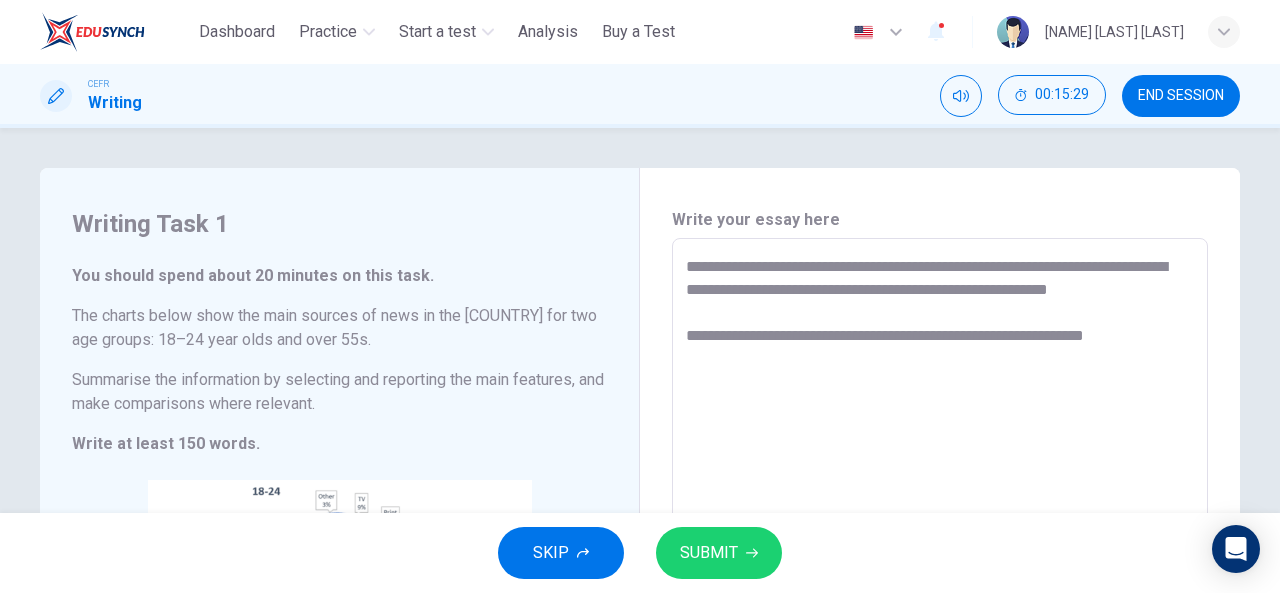 click on "**********" at bounding box center (940, 534) 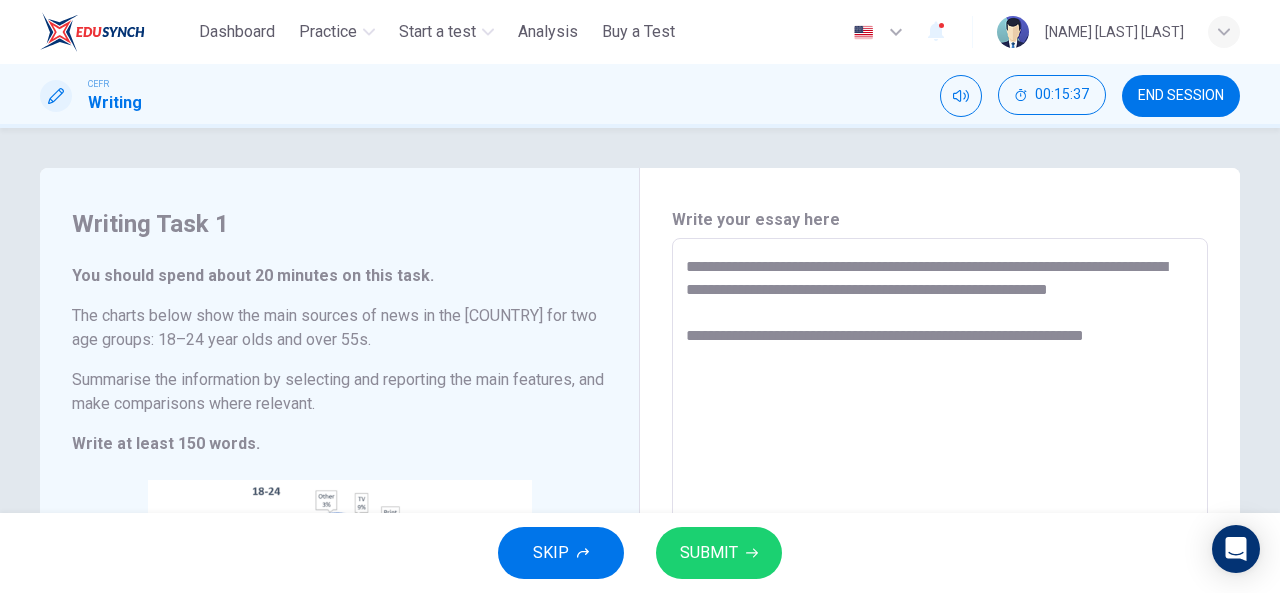 click on "**********" at bounding box center (940, 534) 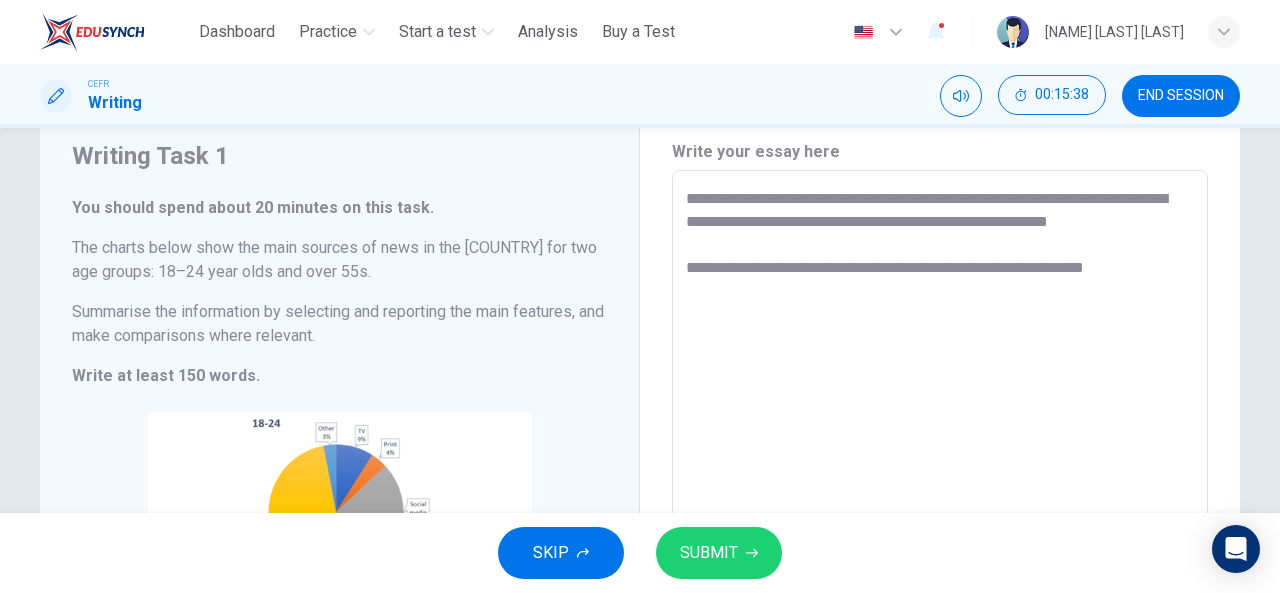 scroll, scrollTop: 200, scrollLeft: 0, axis: vertical 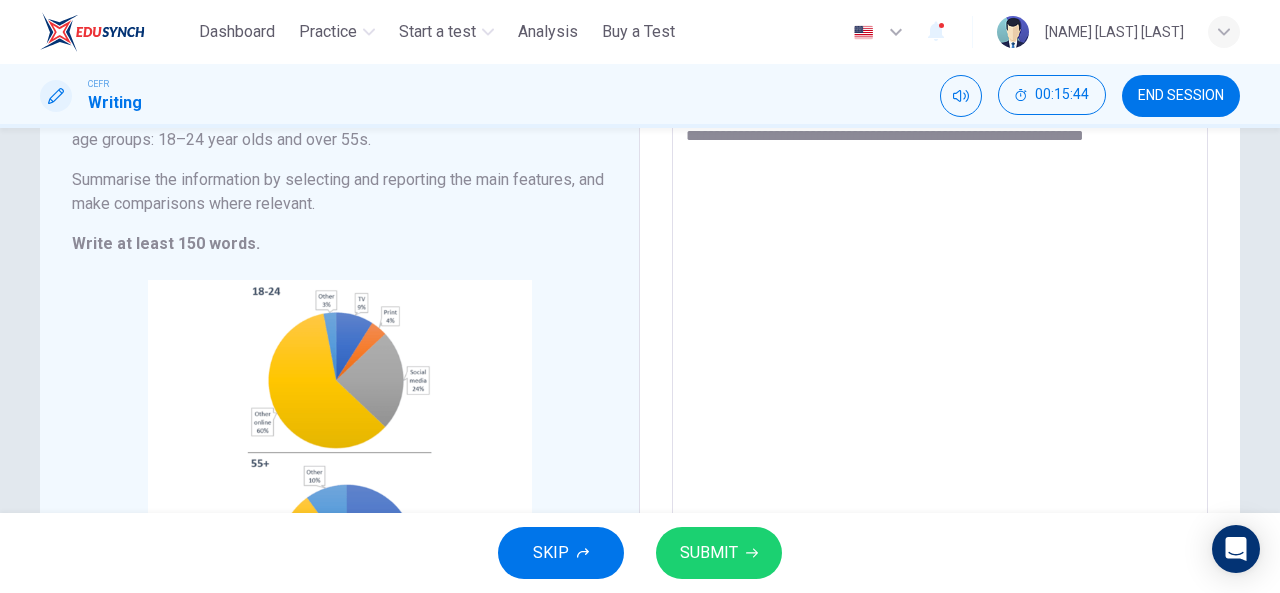 drag, startPoint x: 1141, startPoint y: 167, endPoint x: 1120, endPoint y: 167, distance: 21 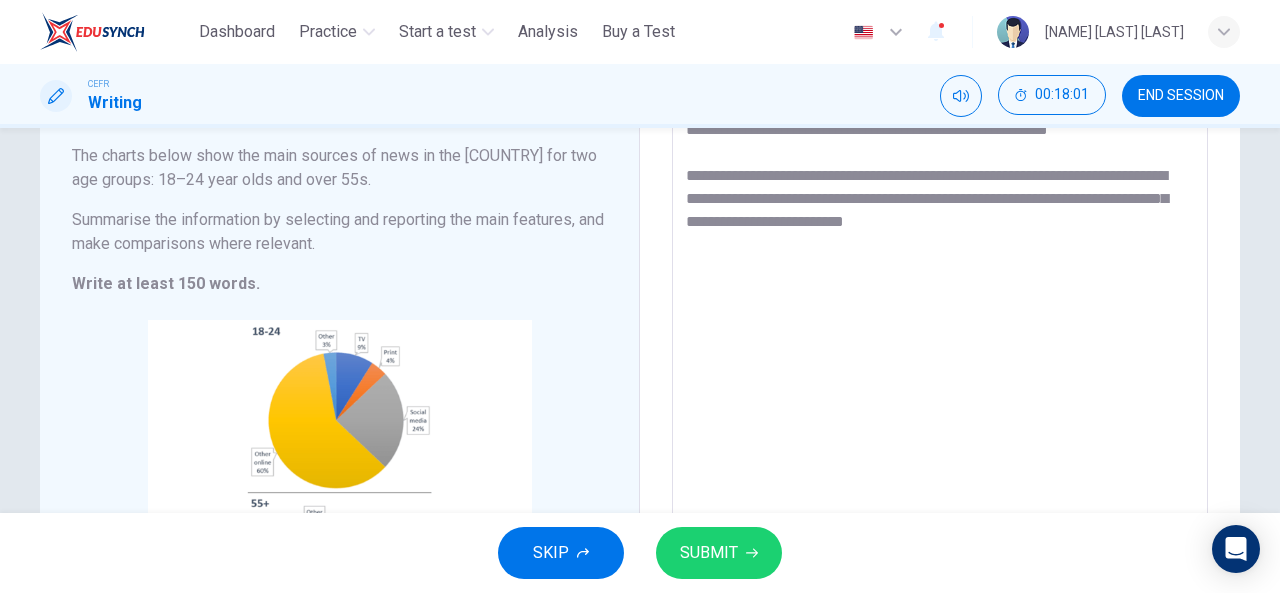 scroll, scrollTop: 100, scrollLeft: 0, axis: vertical 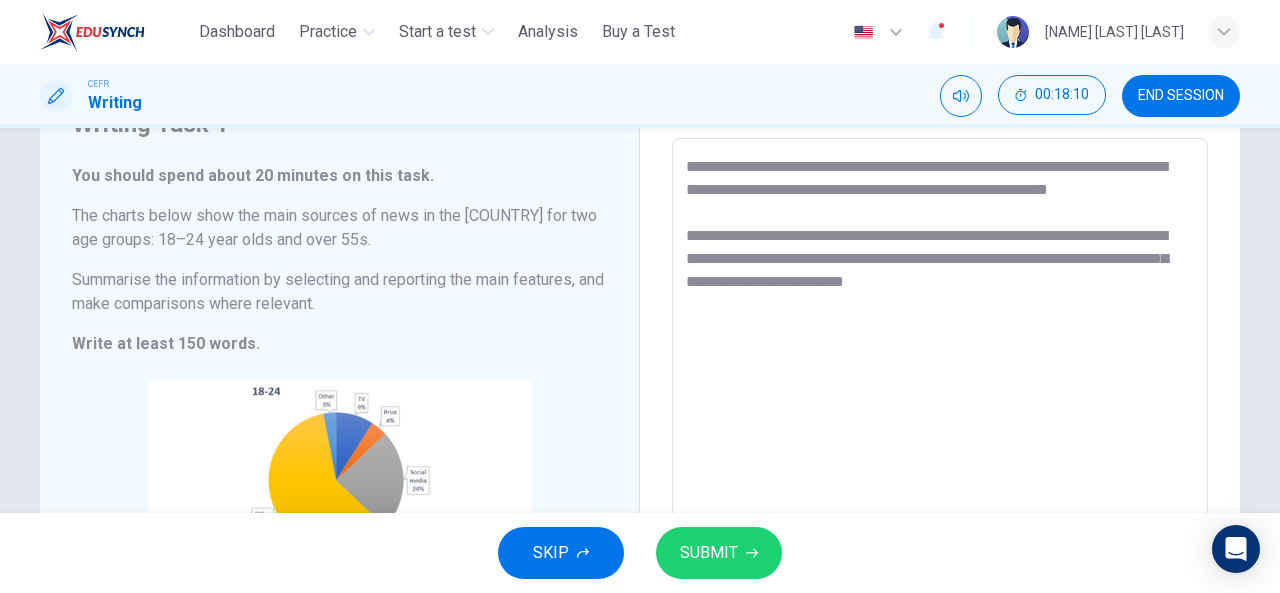click on "**********" at bounding box center (940, 434) 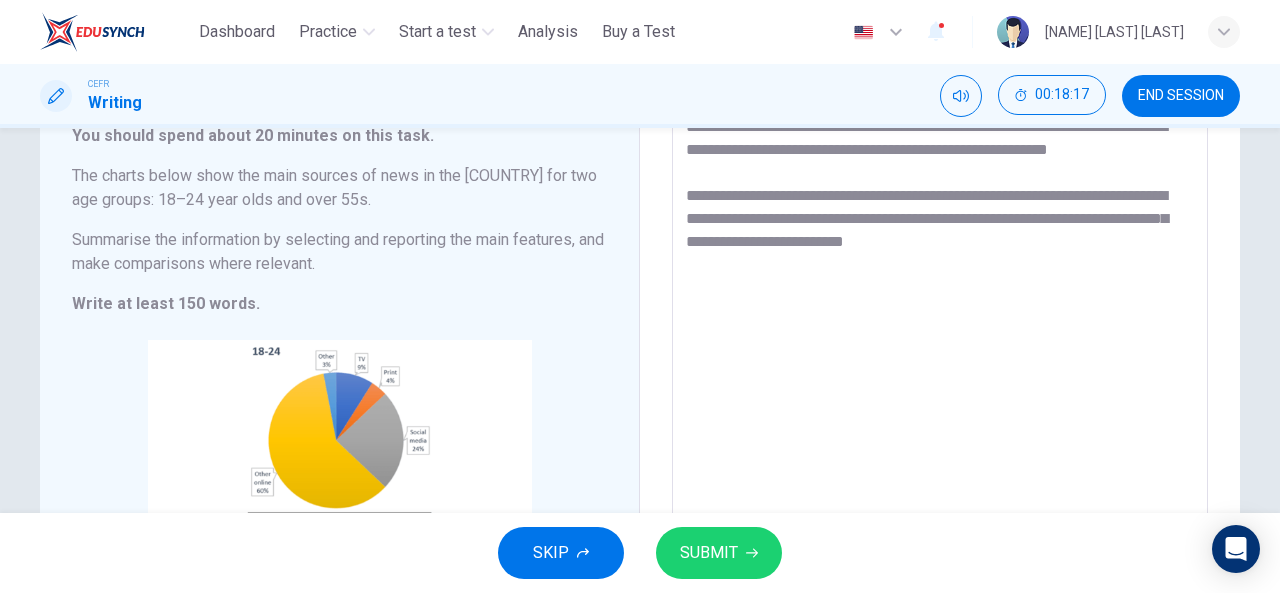 scroll, scrollTop: 100, scrollLeft: 0, axis: vertical 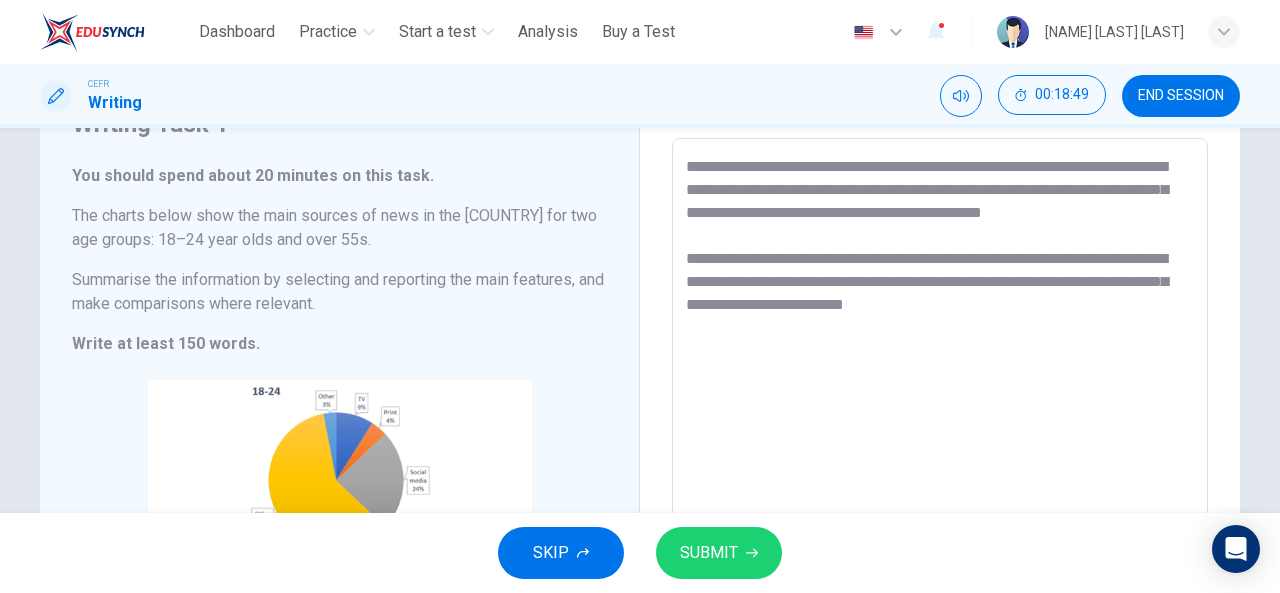 click on "**********" at bounding box center [940, 434] 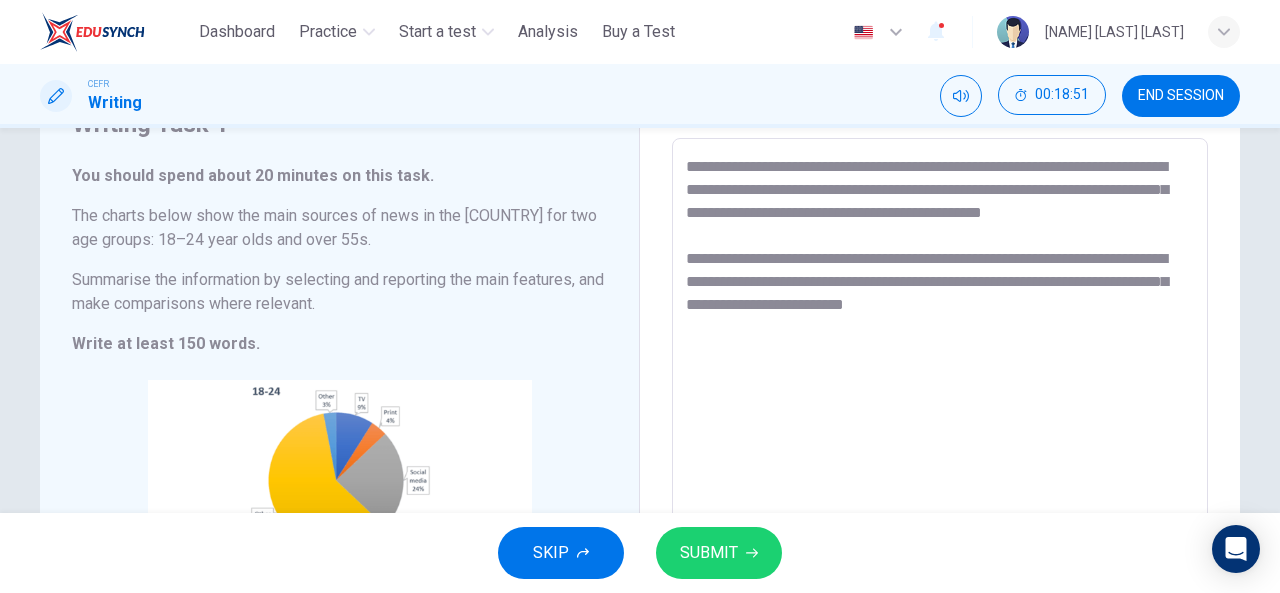 click on "**********" at bounding box center (940, 434) 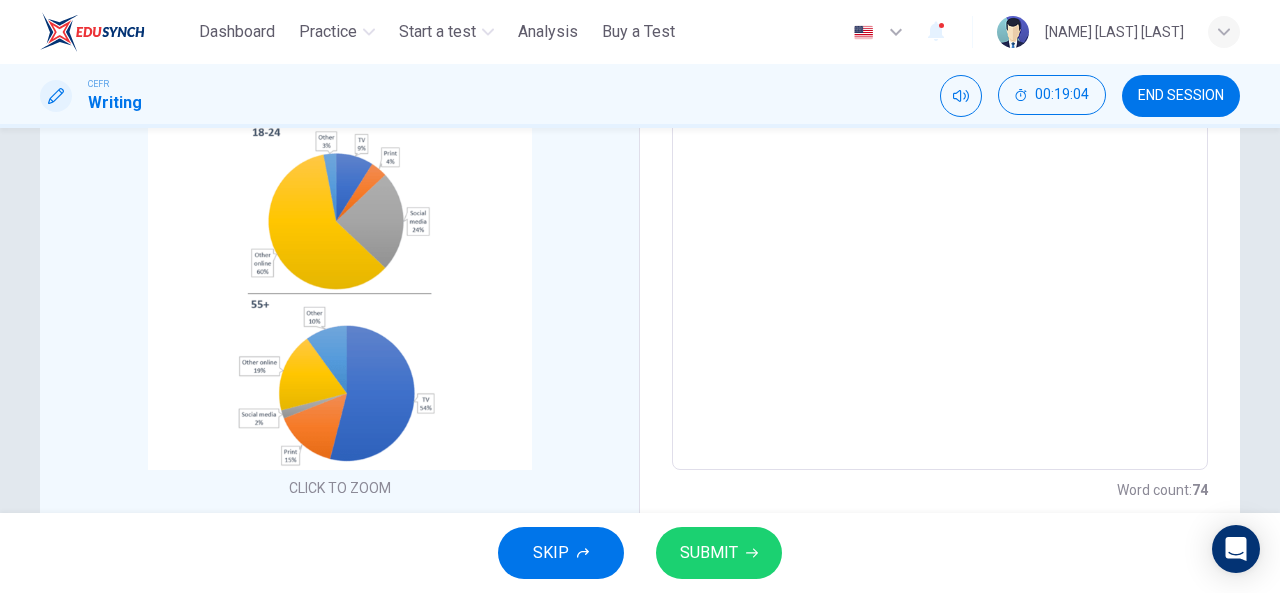scroll, scrollTop: 328, scrollLeft: 0, axis: vertical 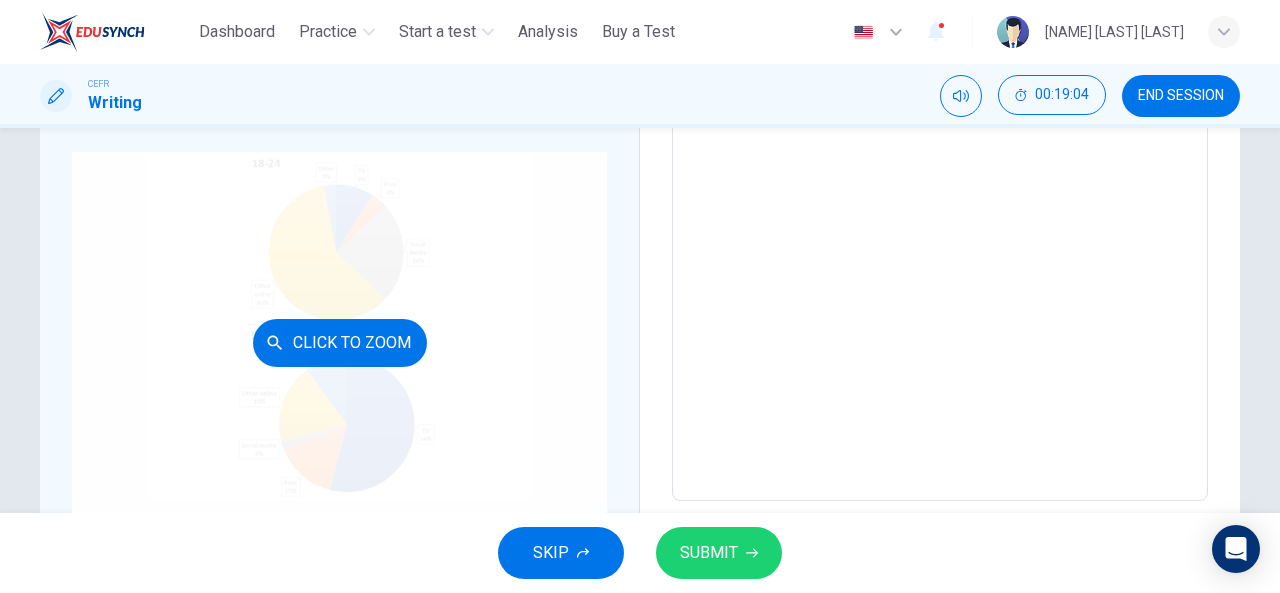 click on "Click to Zoom" at bounding box center (340, 343) 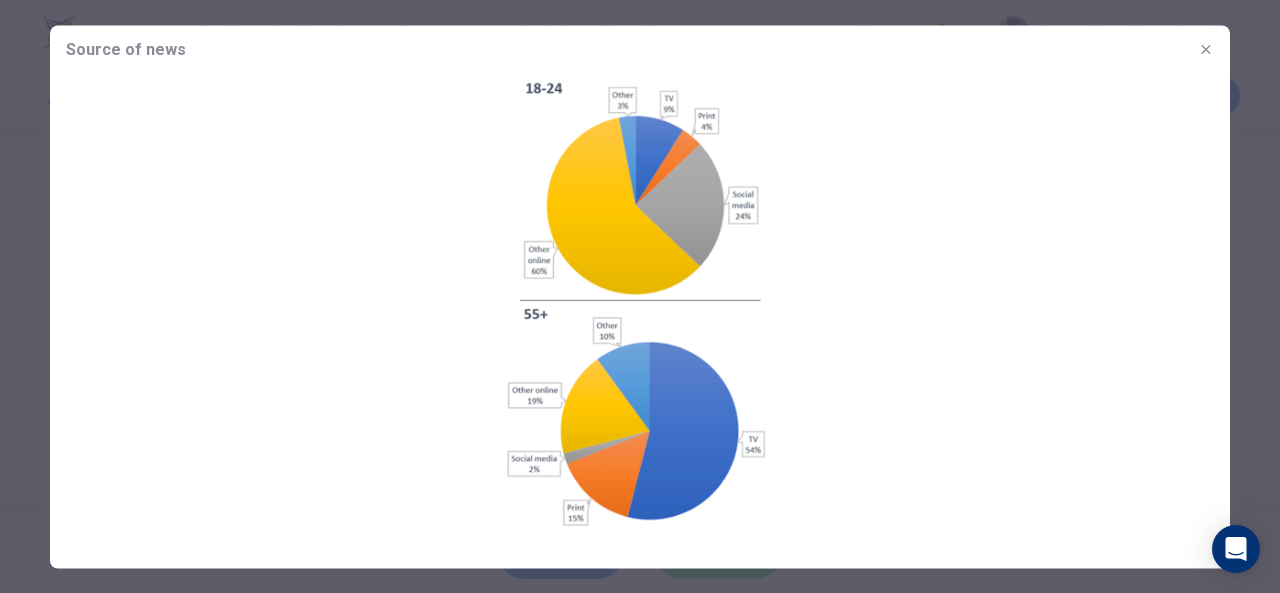 click at bounding box center [640, 296] 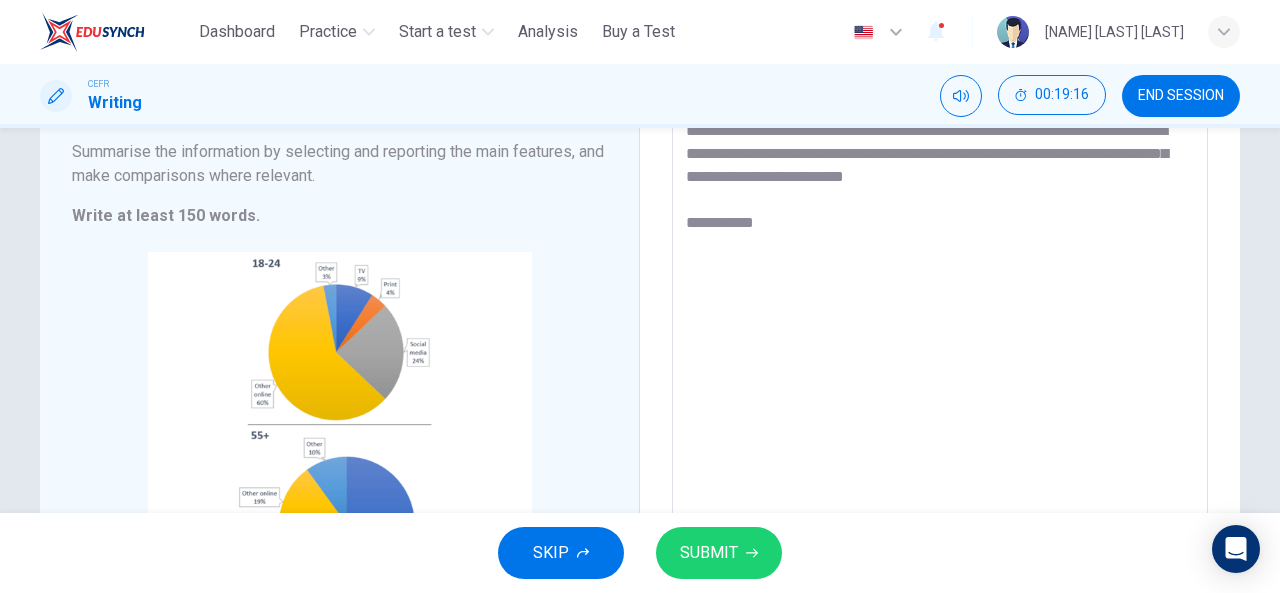 scroll, scrollTop: 128, scrollLeft: 0, axis: vertical 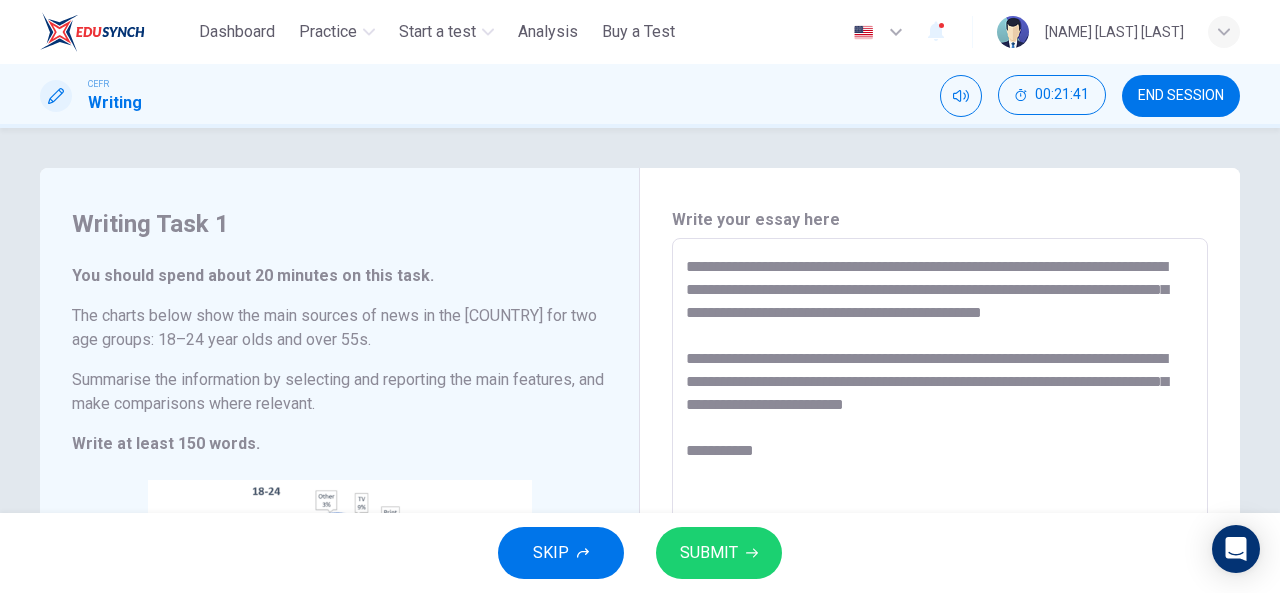 drag, startPoint x: 783, startPoint y: 479, endPoint x: 662, endPoint y: 263, distance: 247.5823 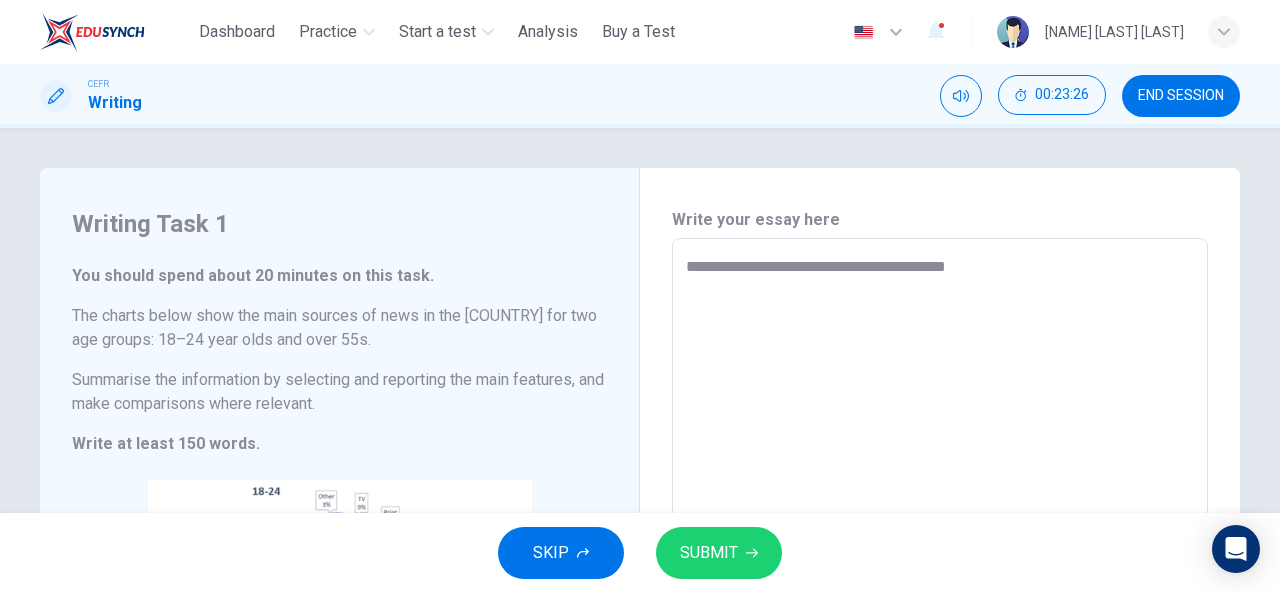 click on "**********" at bounding box center [940, 534] 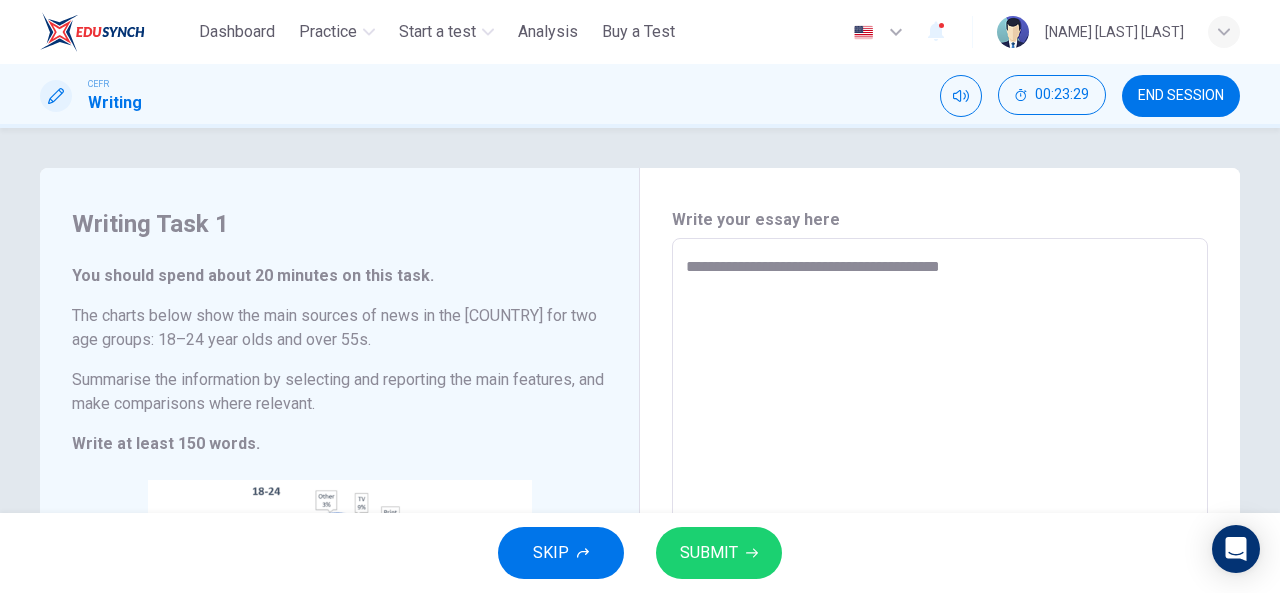 click on "**********" at bounding box center (940, 534) 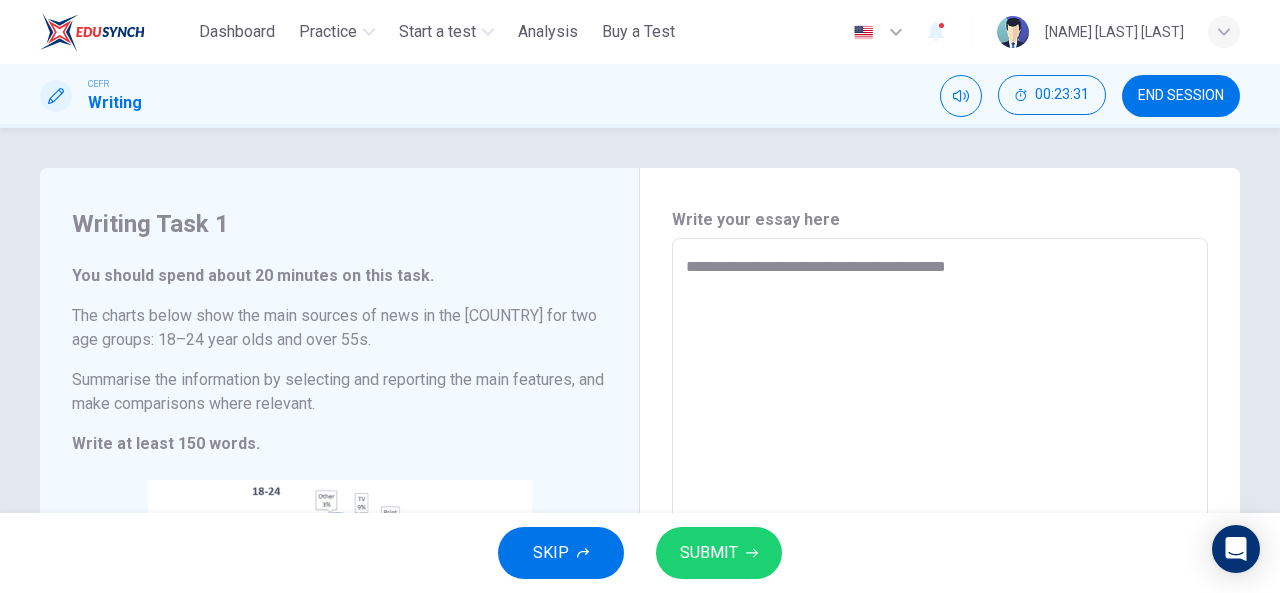 click on "**********" at bounding box center (940, 534) 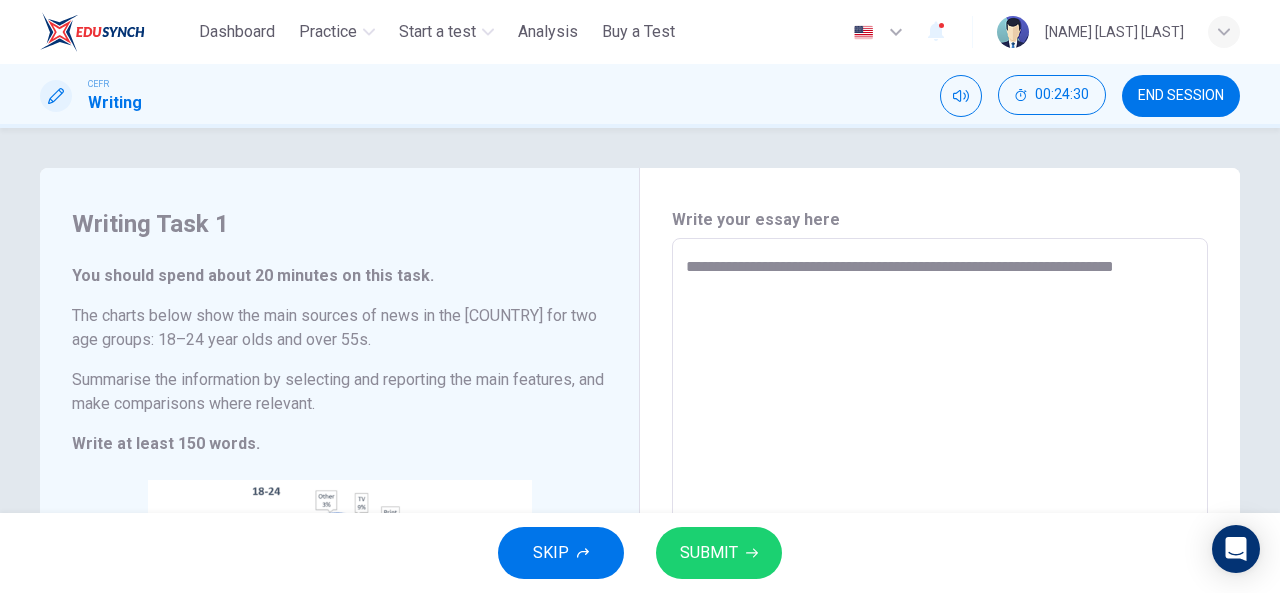 click on "**********" at bounding box center (940, 534) 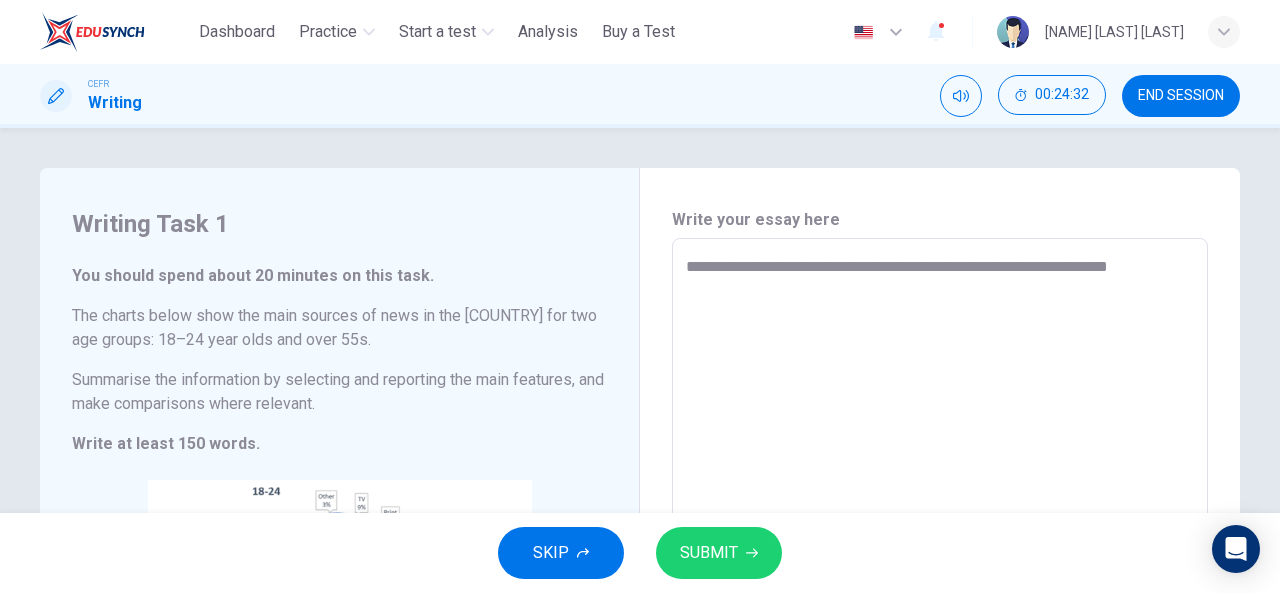 click on "**********" at bounding box center [940, 534] 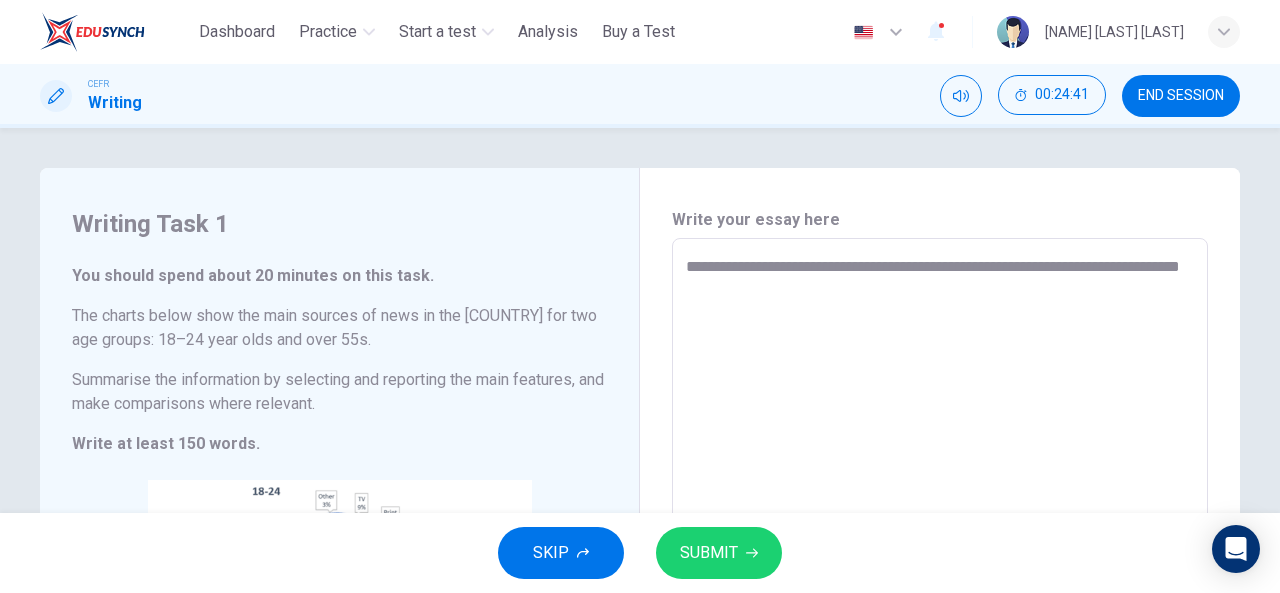 click on "**********" at bounding box center (940, 534) 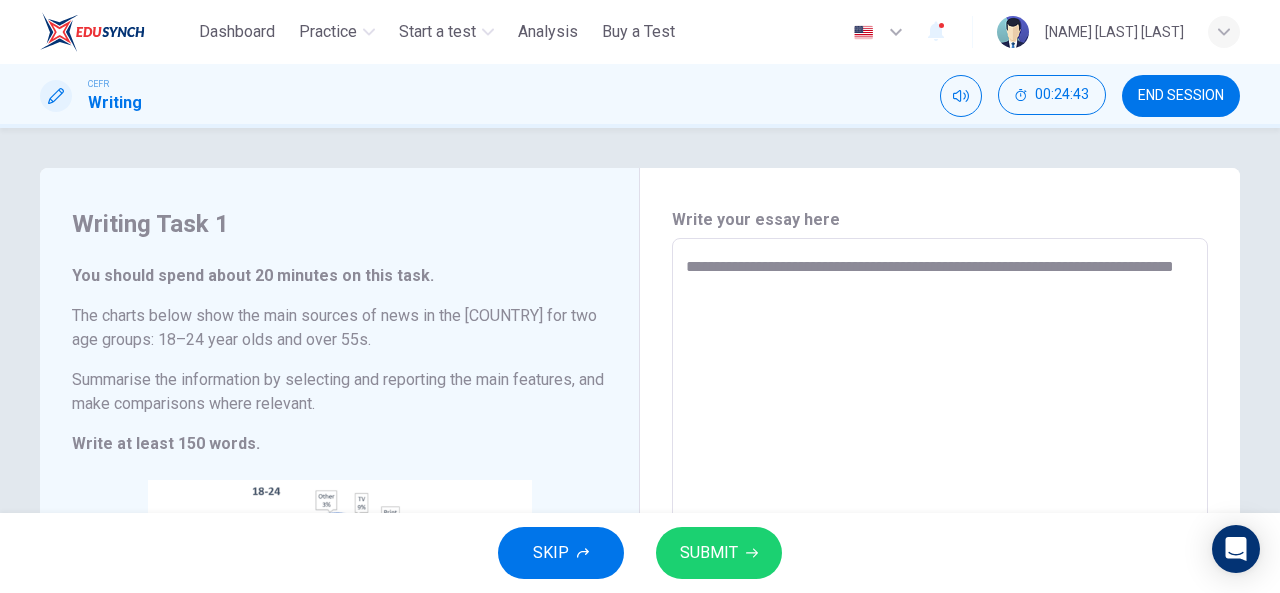 click on "**********" at bounding box center [940, 534] 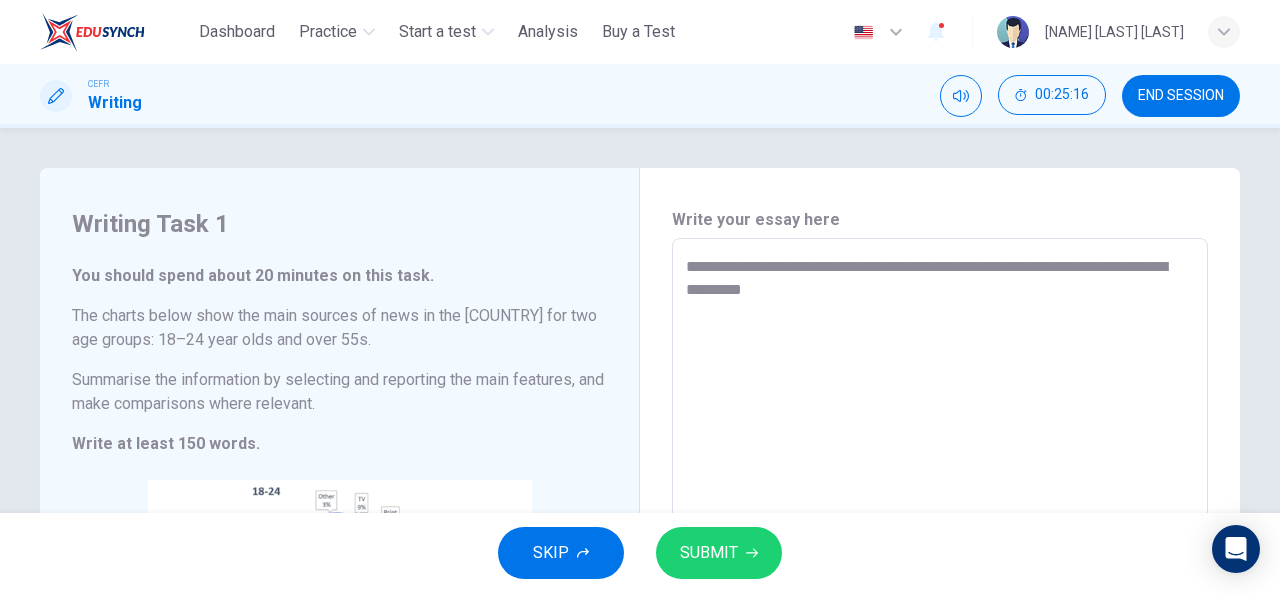 drag, startPoint x: 772, startPoint y: 286, endPoint x: 678, endPoint y: 286, distance: 94 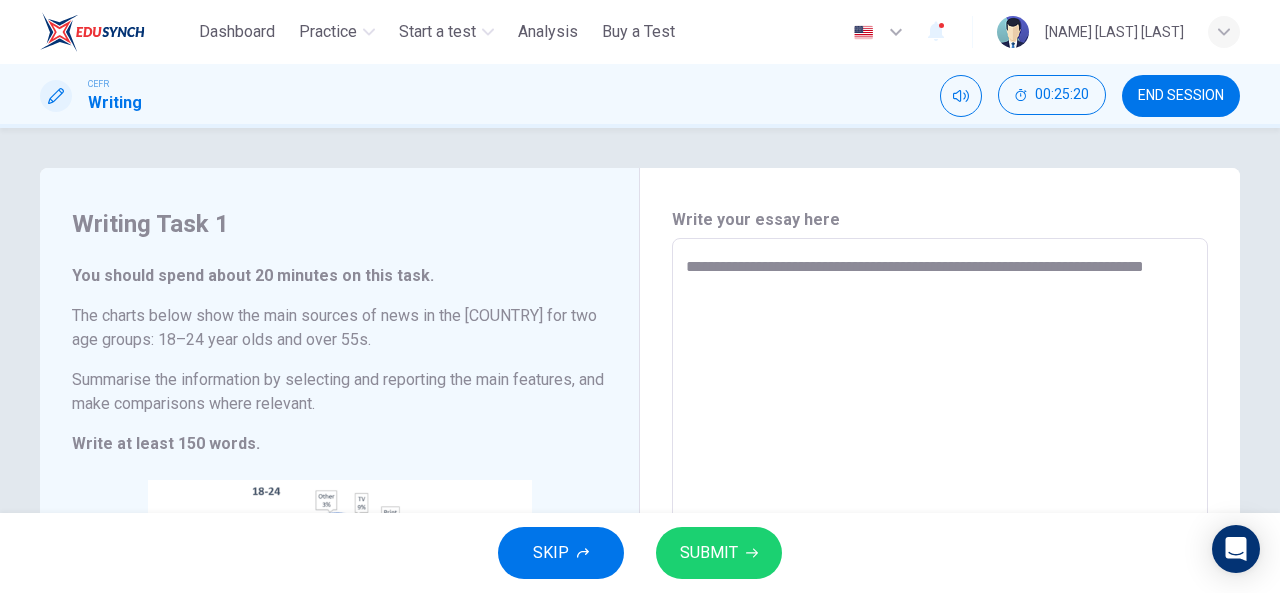 drag, startPoint x: 826, startPoint y: 291, endPoint x: 683, endPoint y: 295, distance: 143.05594 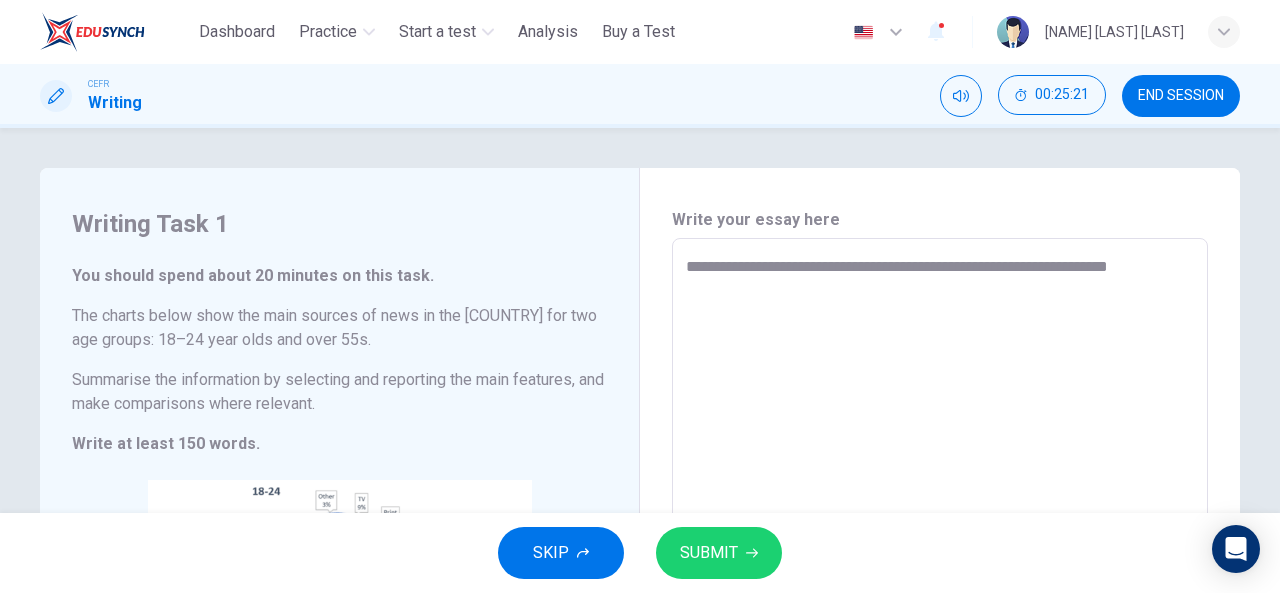 drag, startPoint x: 1168, startPoint y: 262, endPoint x: 1147, endPoint y: 263, distance: 21.023796 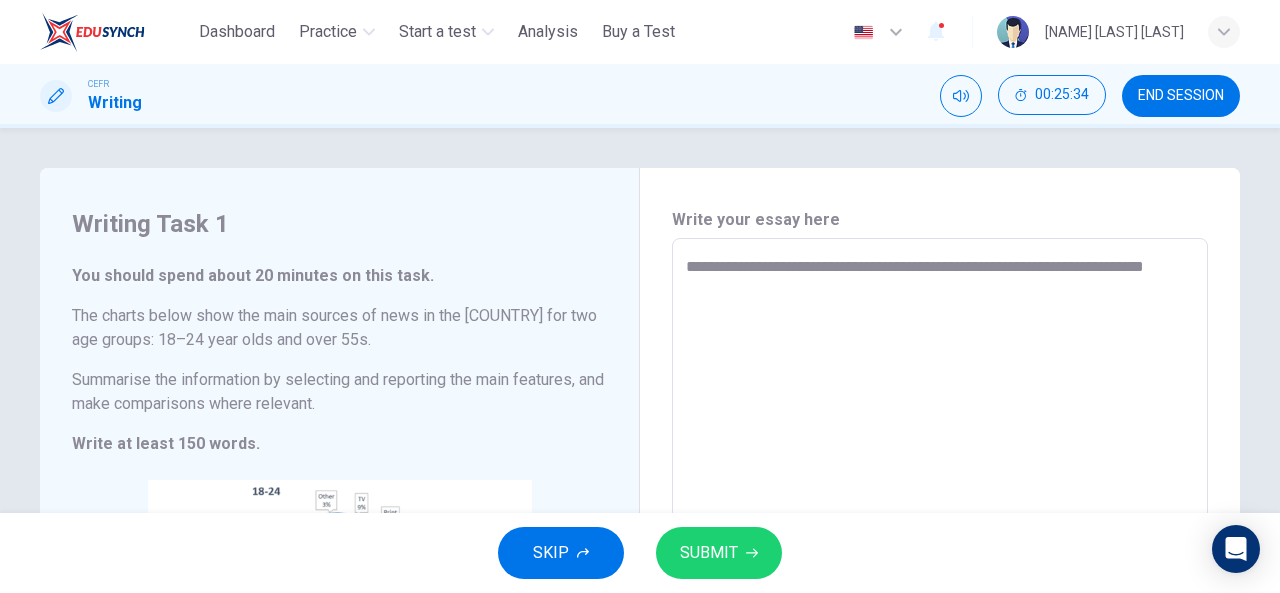 click on "**********" at bounding box center [940, 534] 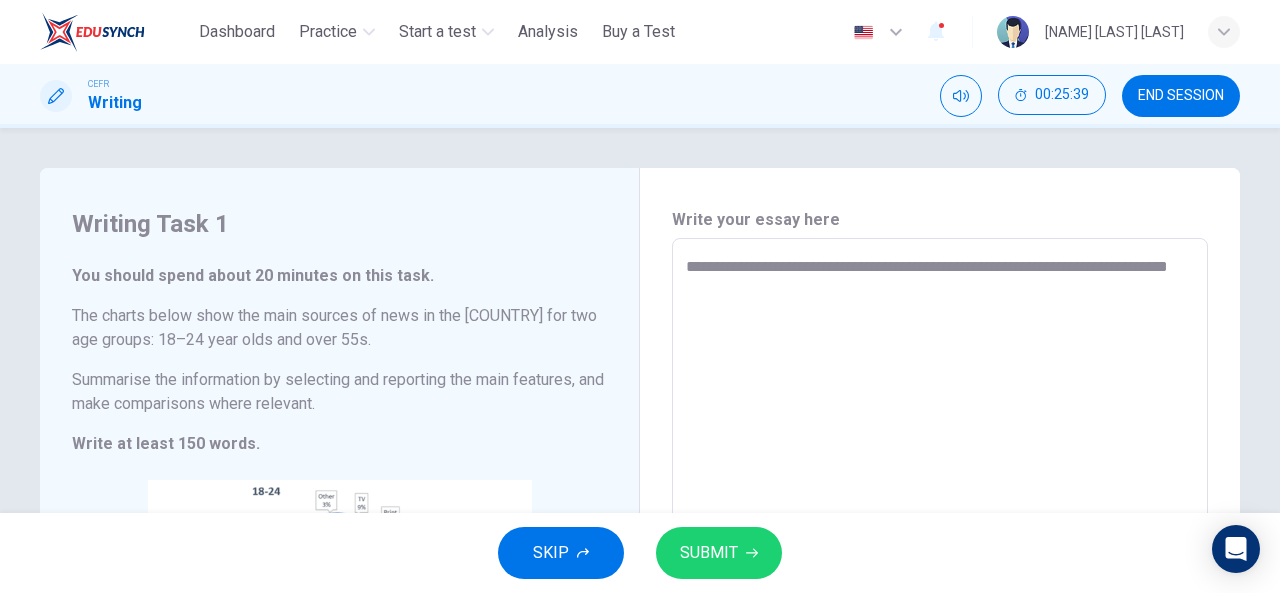click on "**********" at bounding box center (940, 534) 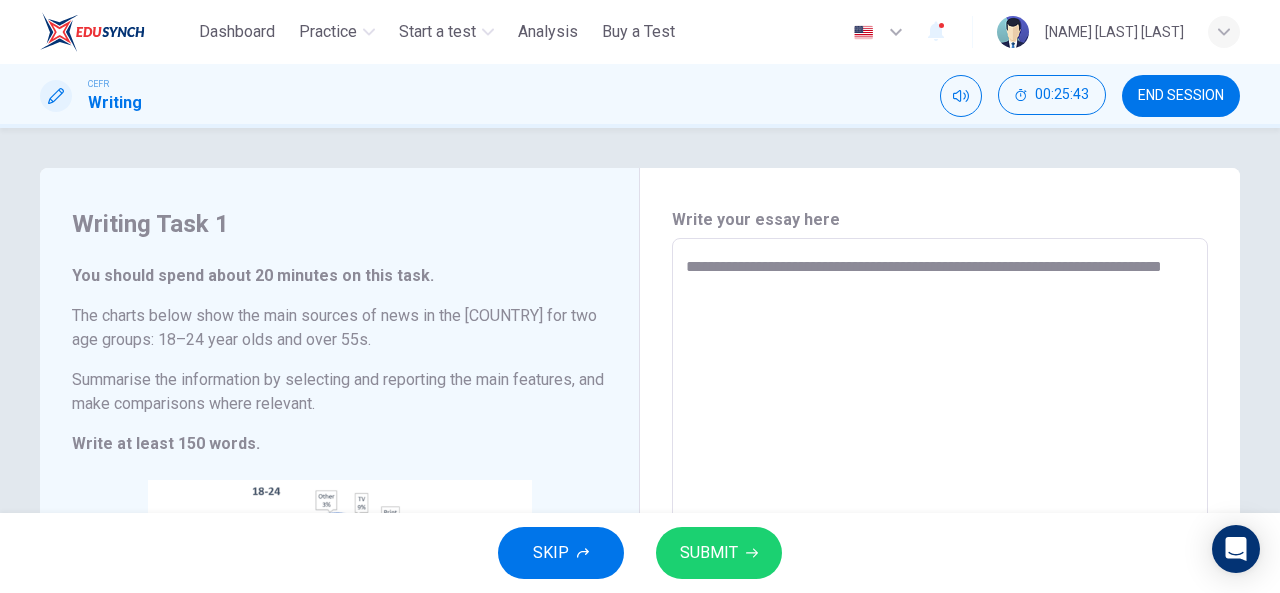 click on "**********" at bounding box center (940, 534) 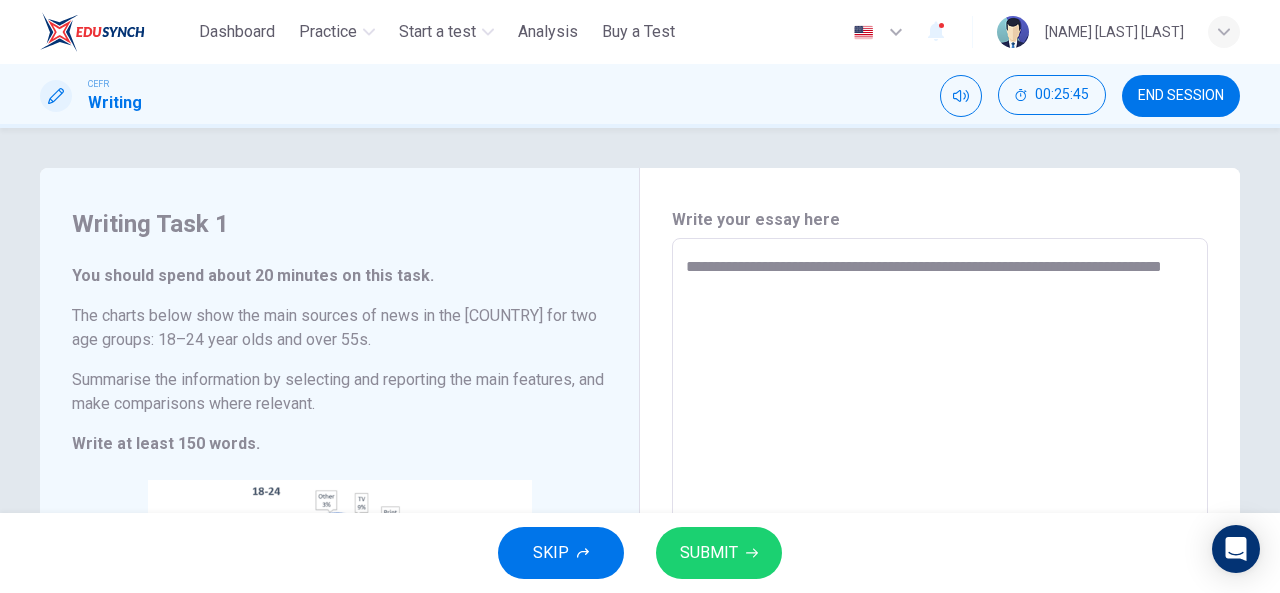 drag, startPoint x: 846, startPoint y: 267, endPoint x: 816, endPoint y: 271, distance: 30.265491 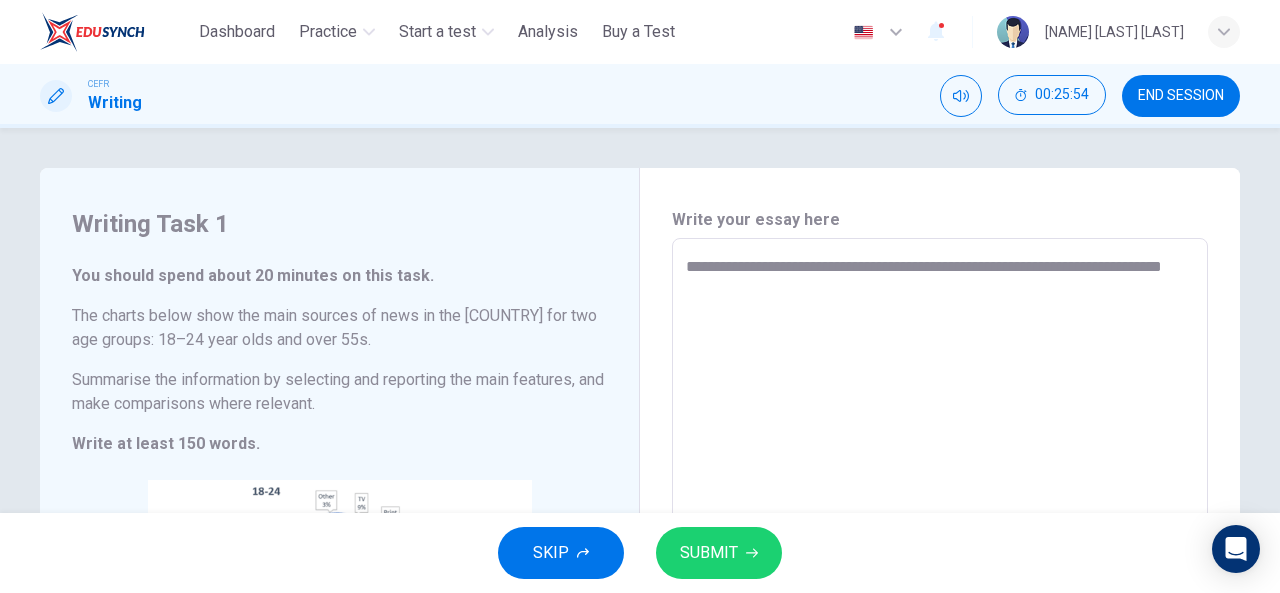 click on "**********" at bounding box center [940, 534] 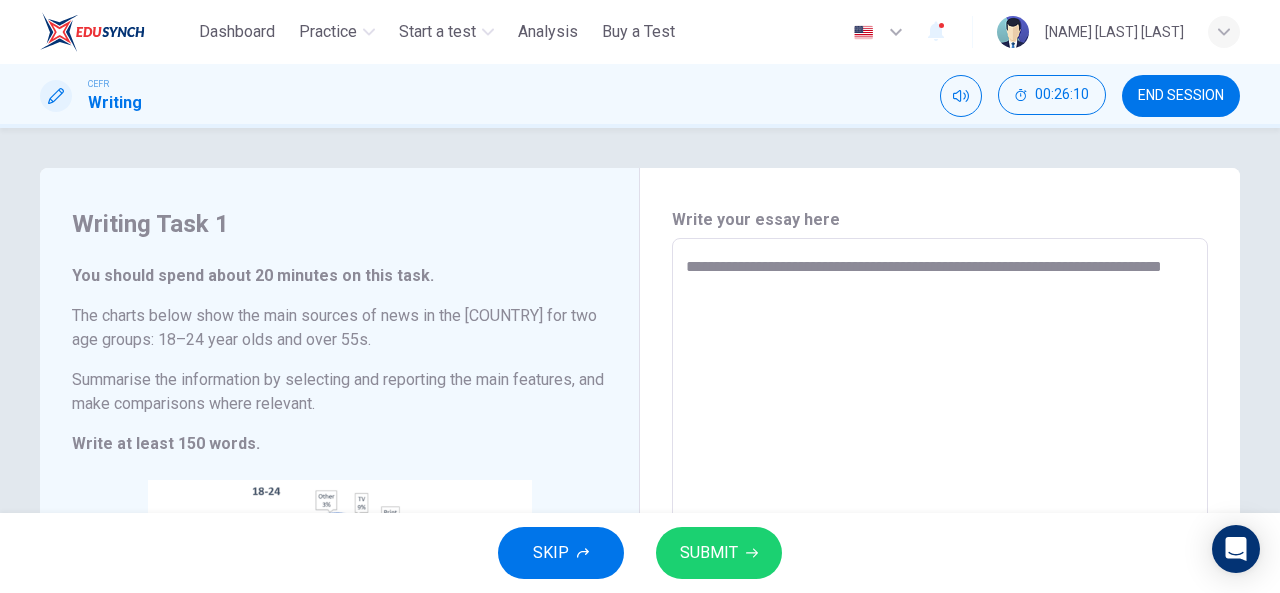 drag, startPoint x: 815, startPoint y: 269, endPoint x: 753, endPoint y: 267, distance: 62.03225 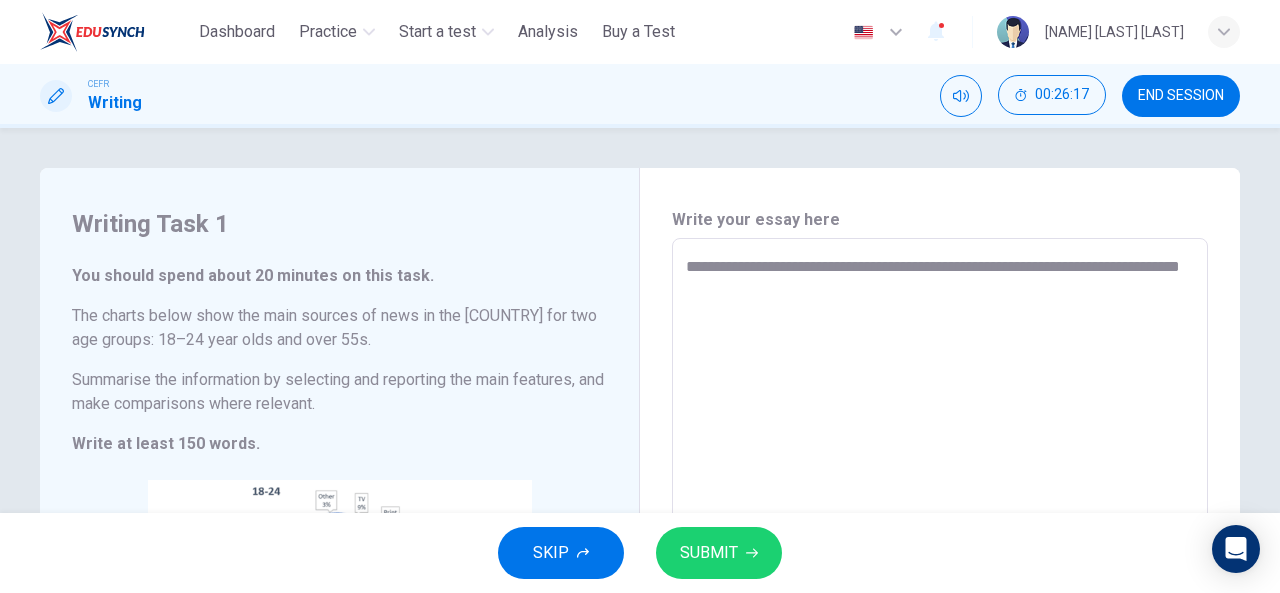 click on "**********" at bounding box center (940, 534) 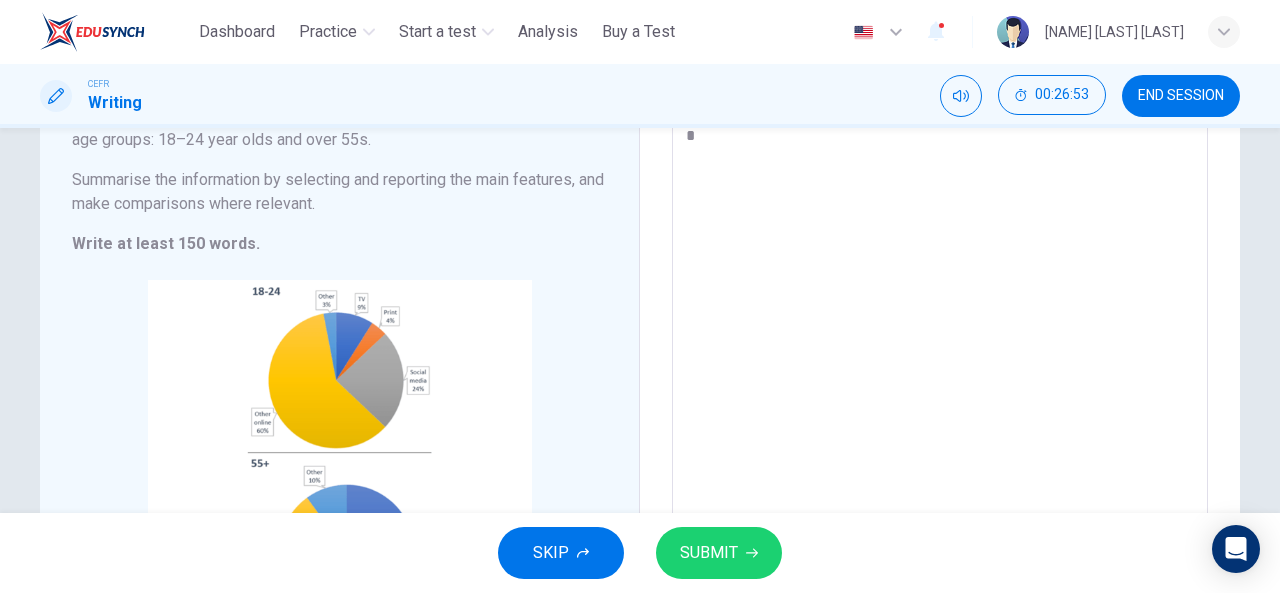 scroll, scrollTop: 196, scrollLeft: 0, axis: vertical 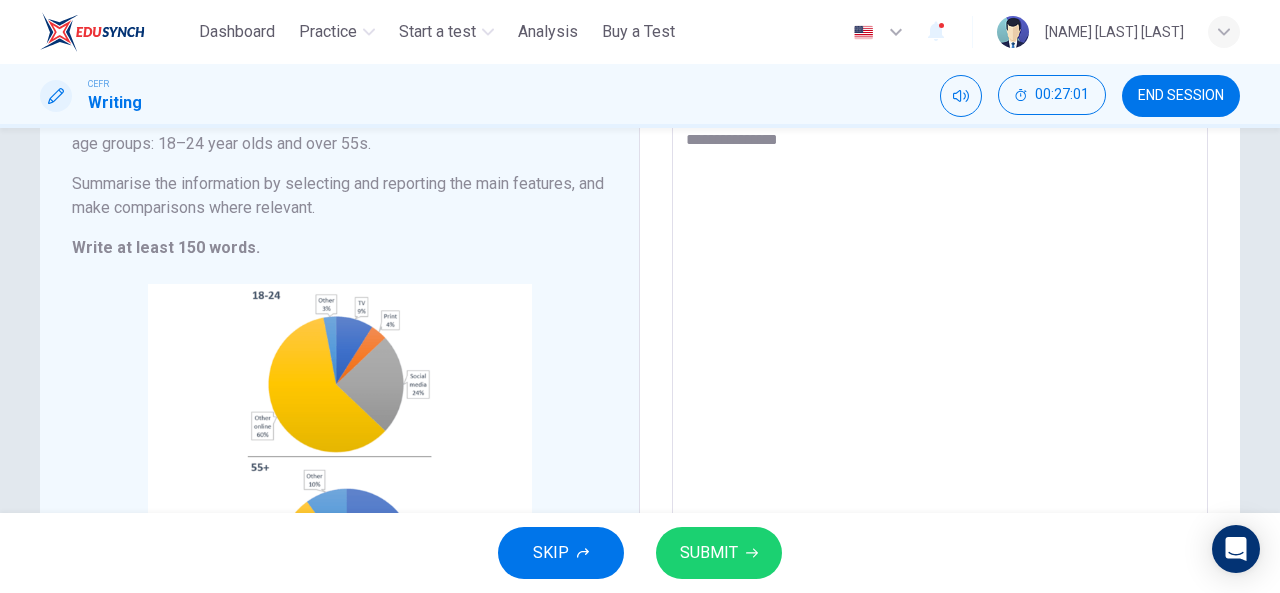 click on "**********" at bounding box center [940, 338] 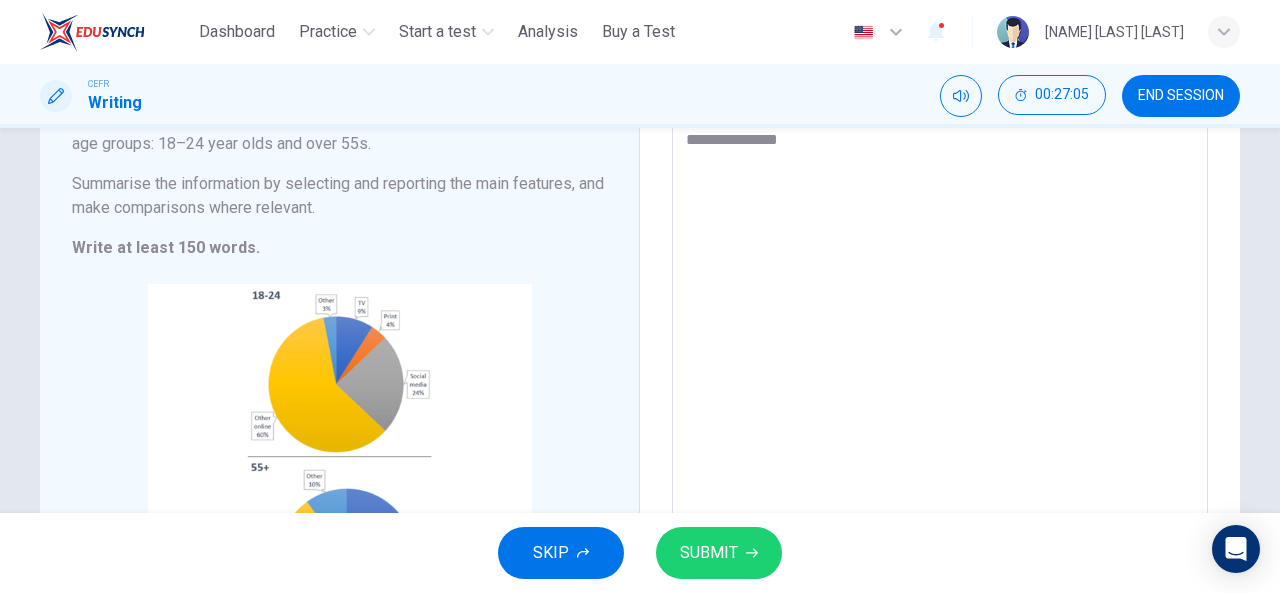 click on "**********" at bounding box center (940, 338) 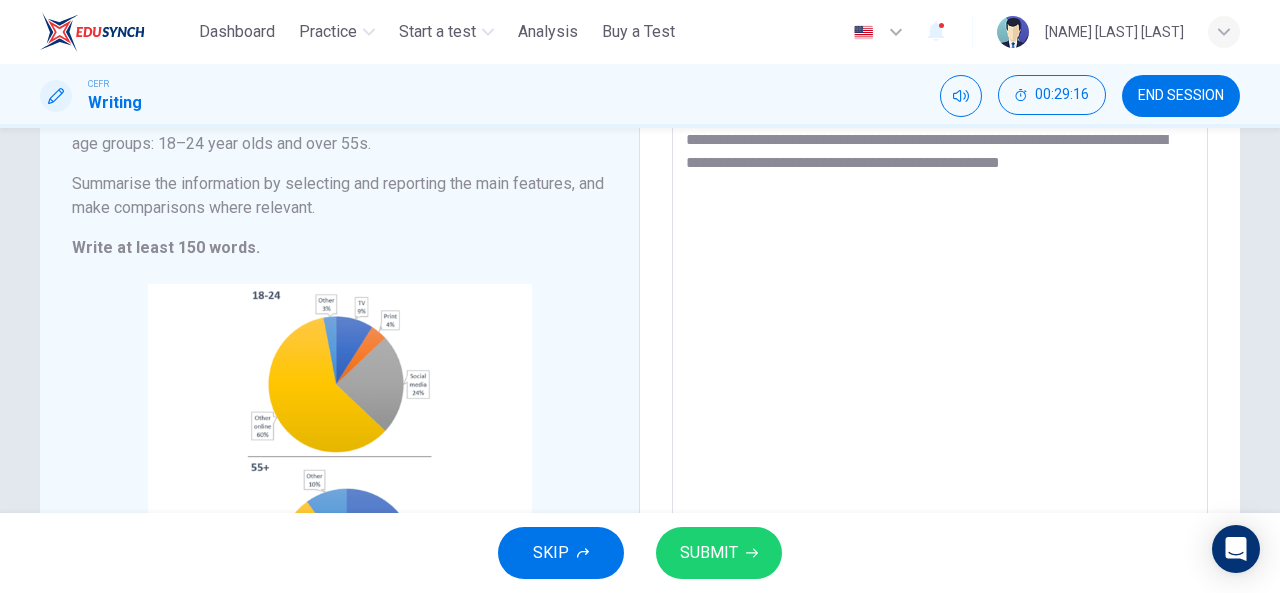 drag, startPoint x: 882, startPoint y: 165, endPoint x: 840, endPoint y: 165, distance: 42 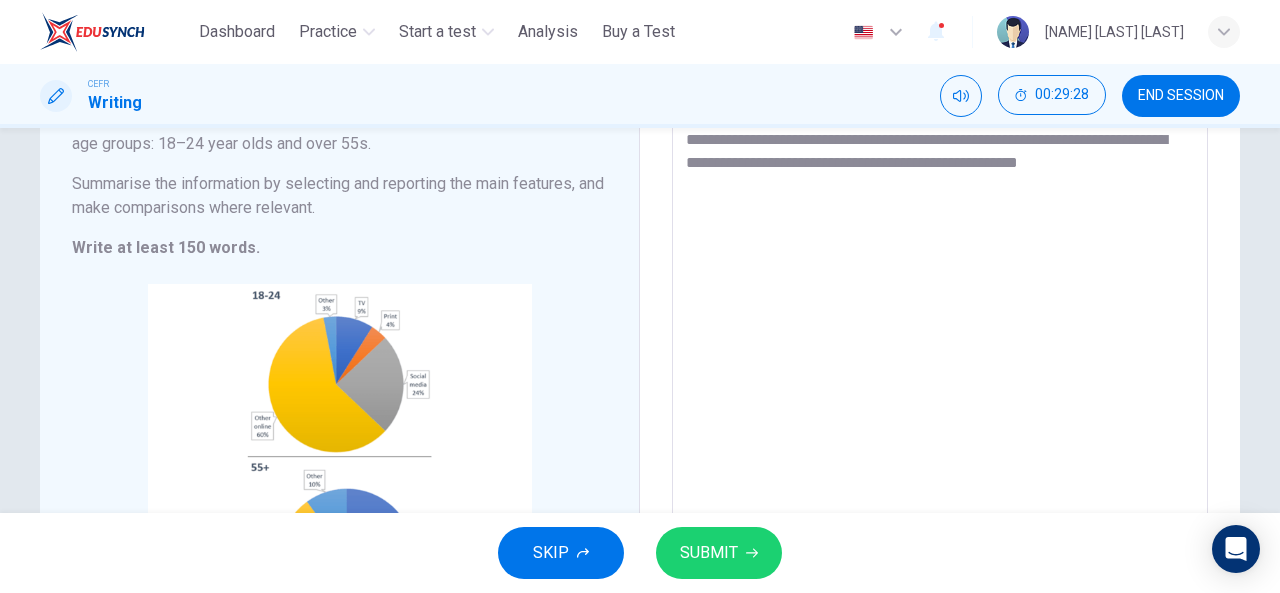 click on "**********" at bounding box center (940, 337) 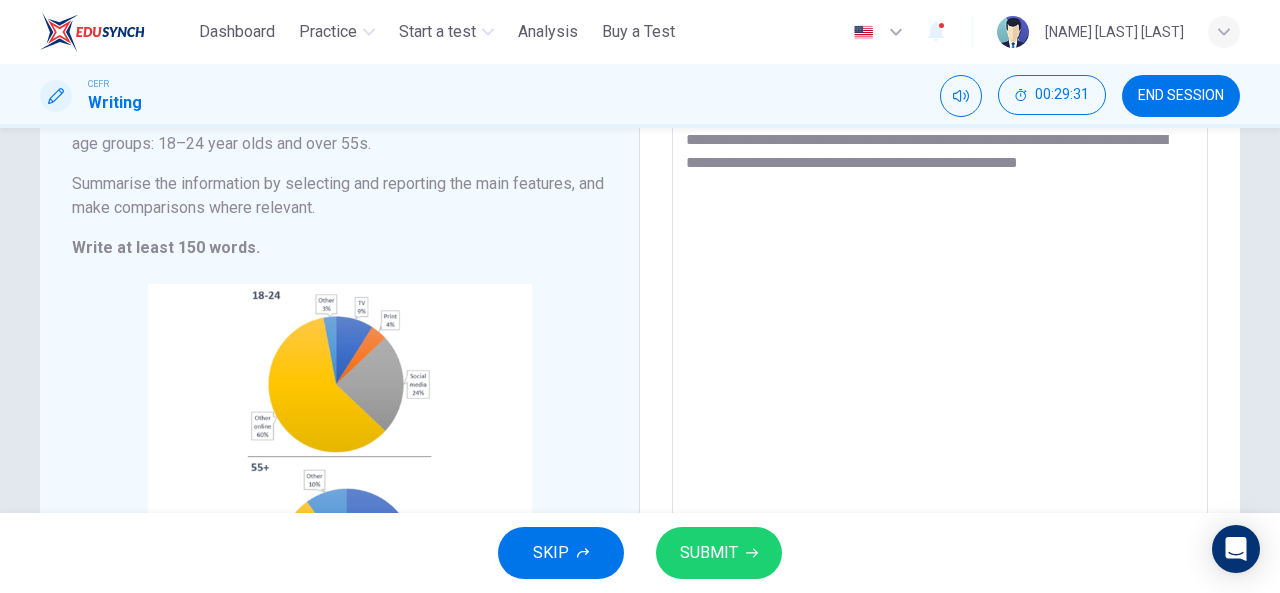 click on "**********" at bounding box center [940, 337] 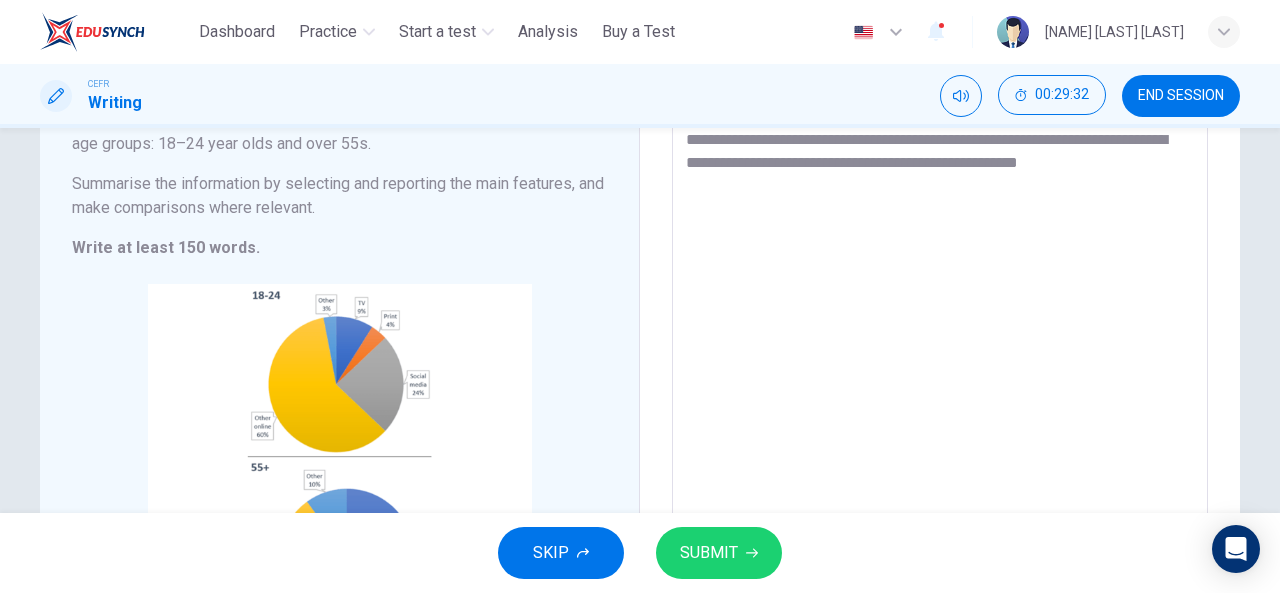click on "**********" at bounding box center (940, 338) 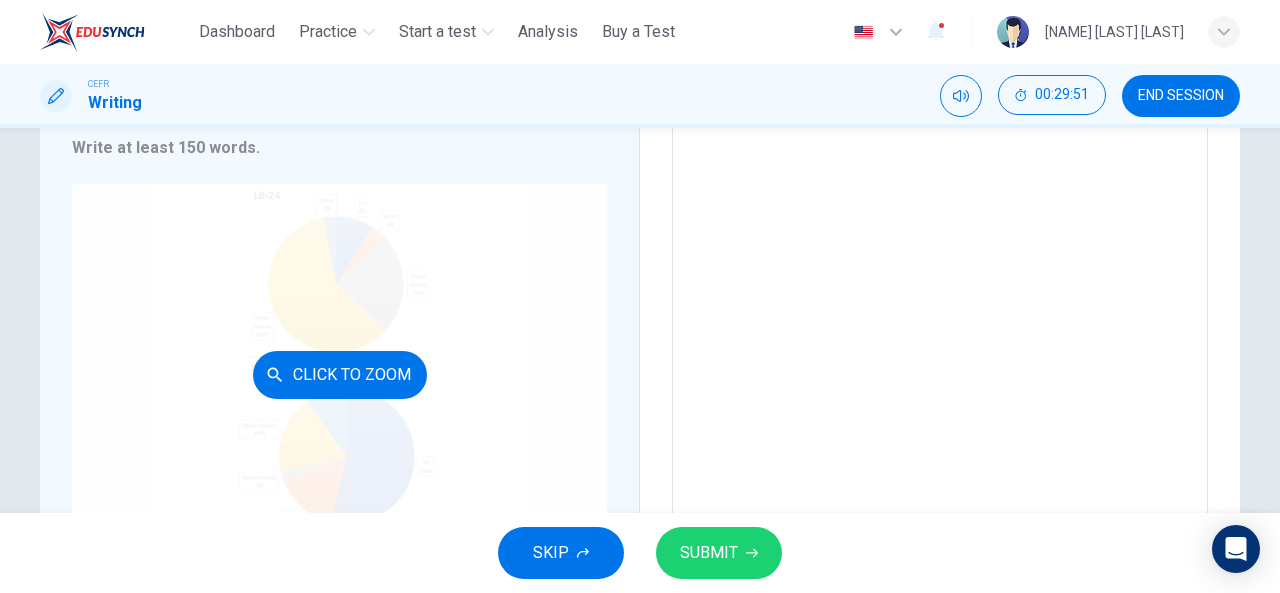 scroll, scrollTop: 396, scrollLeft: 0, axis: vertical 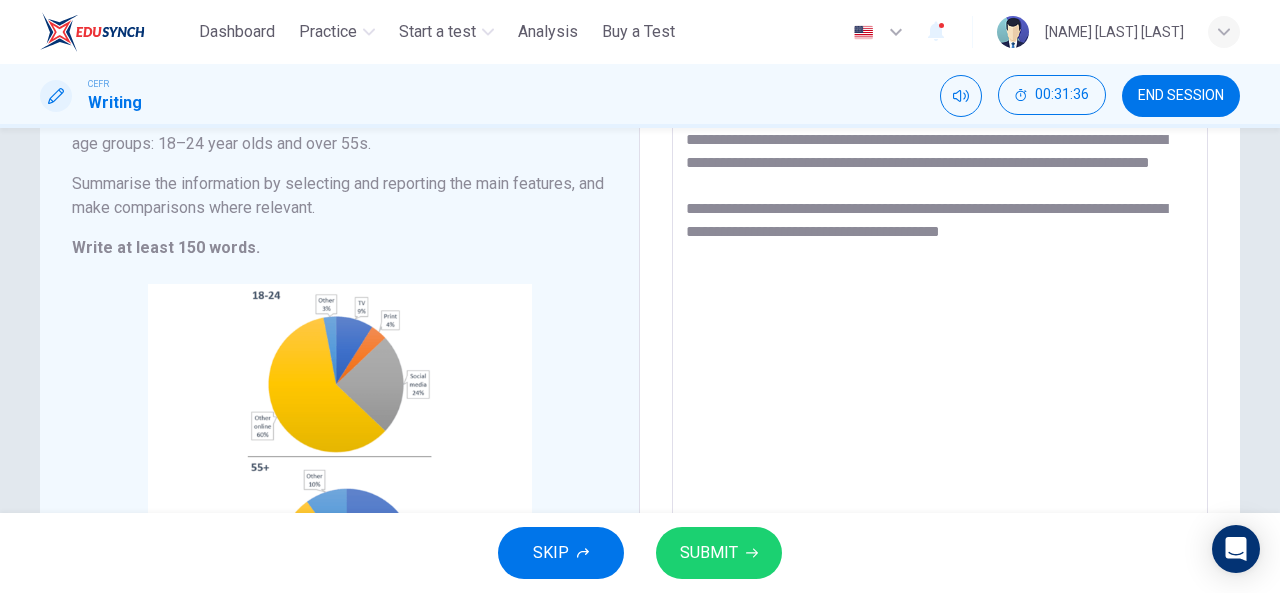 click on "**********" at bounding box center (940, 338) 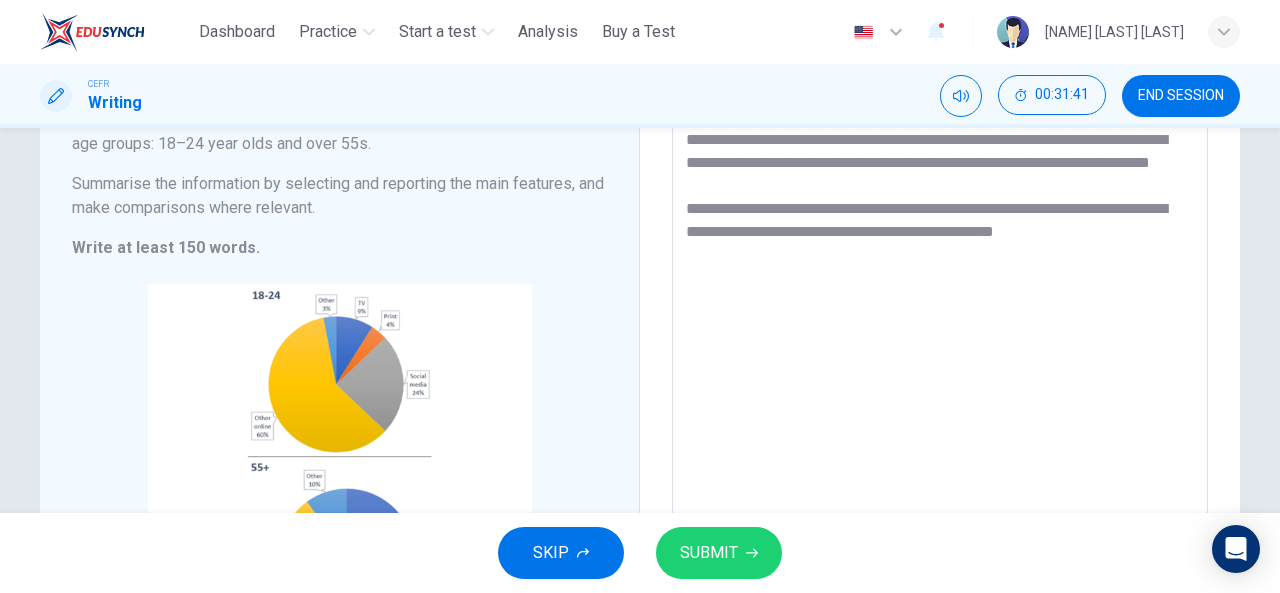drag, startPoint x: 1044, startPoint y: 231, endPoint x: 988, endPoint y: 231, distance: 56 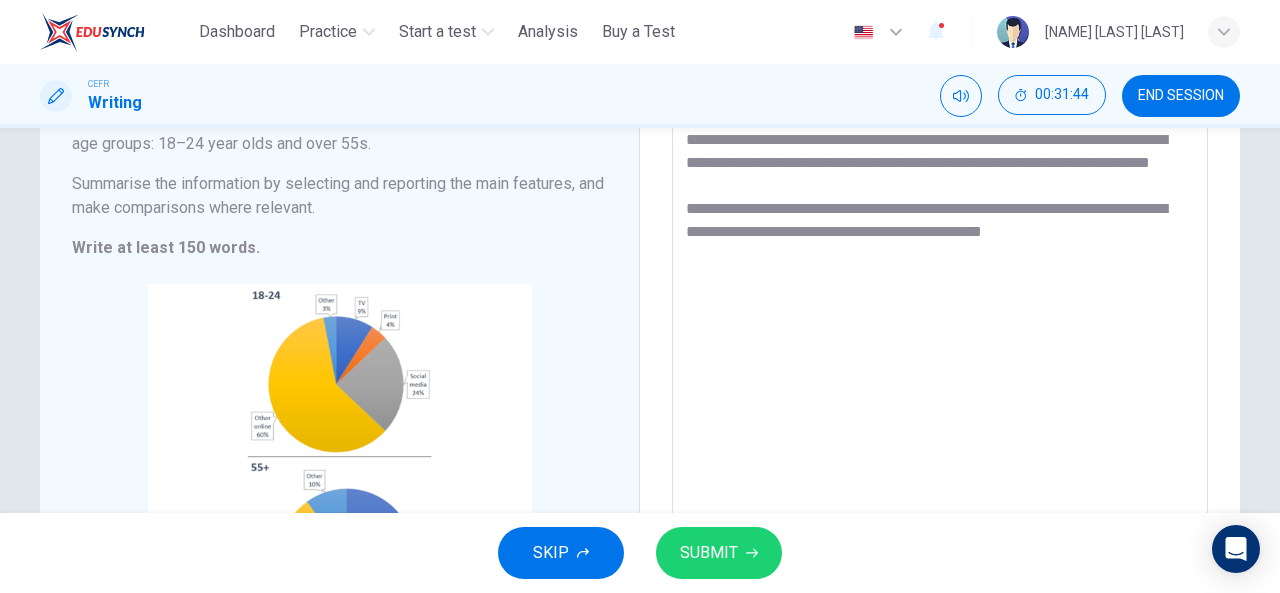 click on "**********" at bounding box center (940, 338) 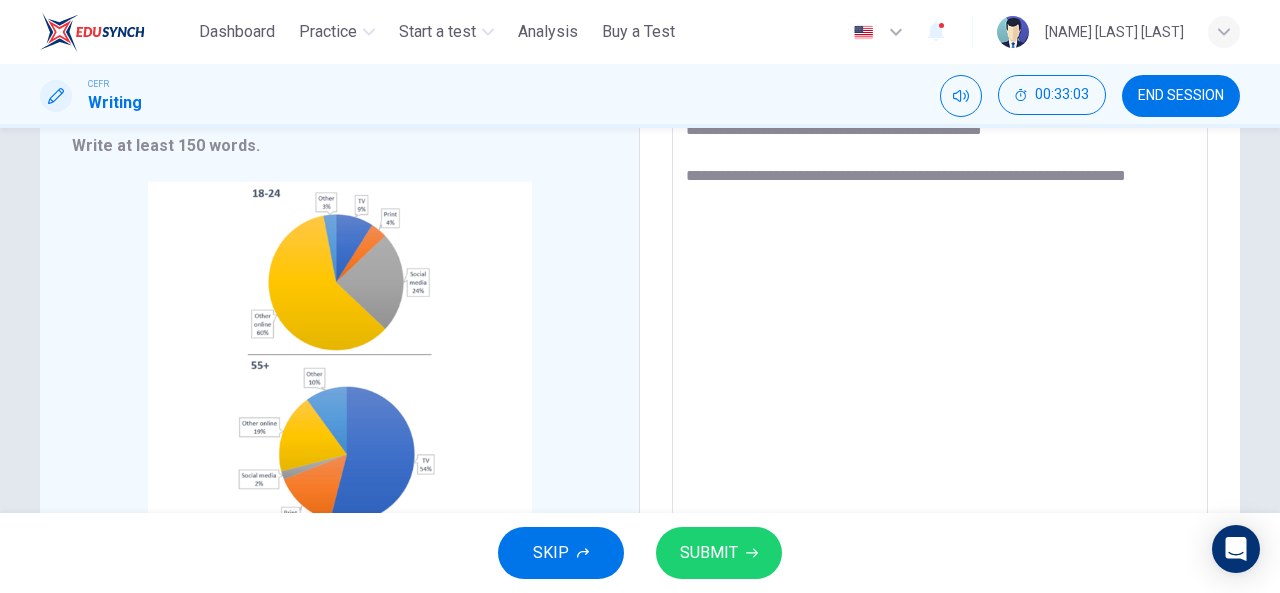 scroll, scrollTop: 158, scrollLeft: 0, axis: vertical 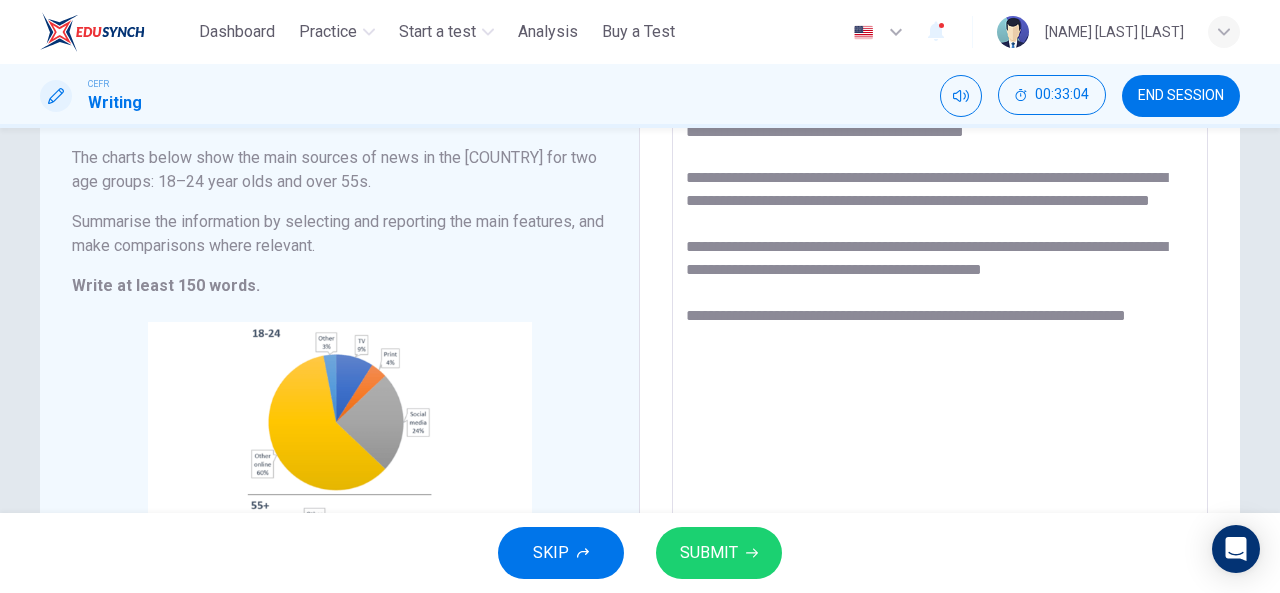 click on "**********" at bounding box center [940, 376] 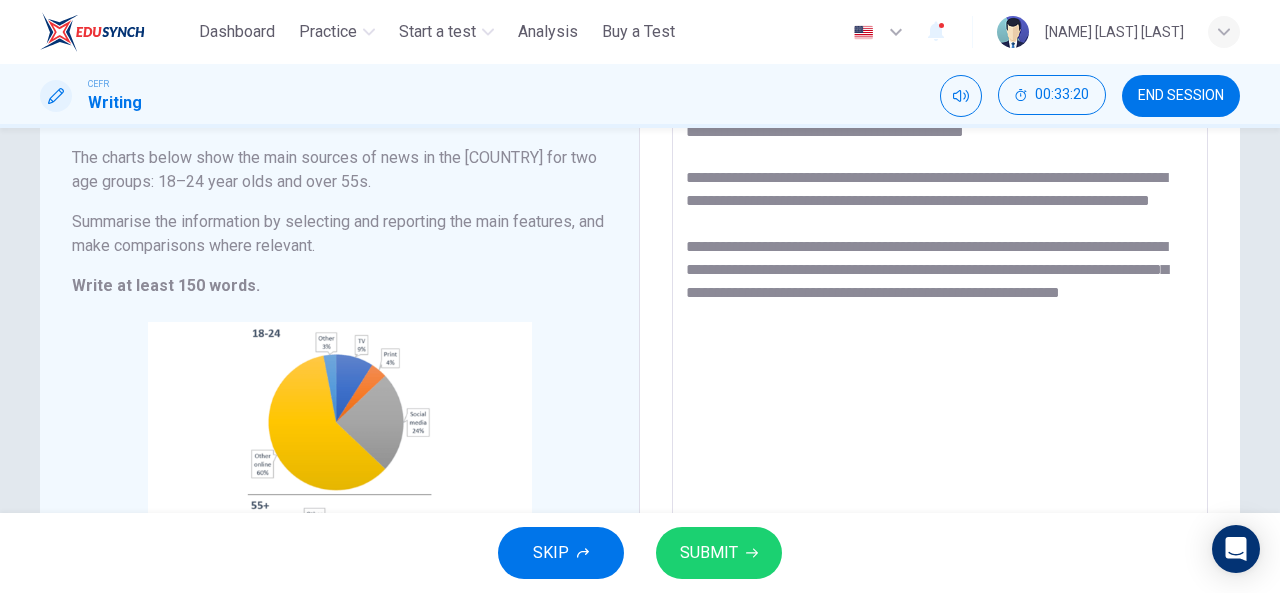 drag, startPoint x: 766, startPoint y: 311, endPoint x: 776, endPoint y: 314, distance: 10.440307 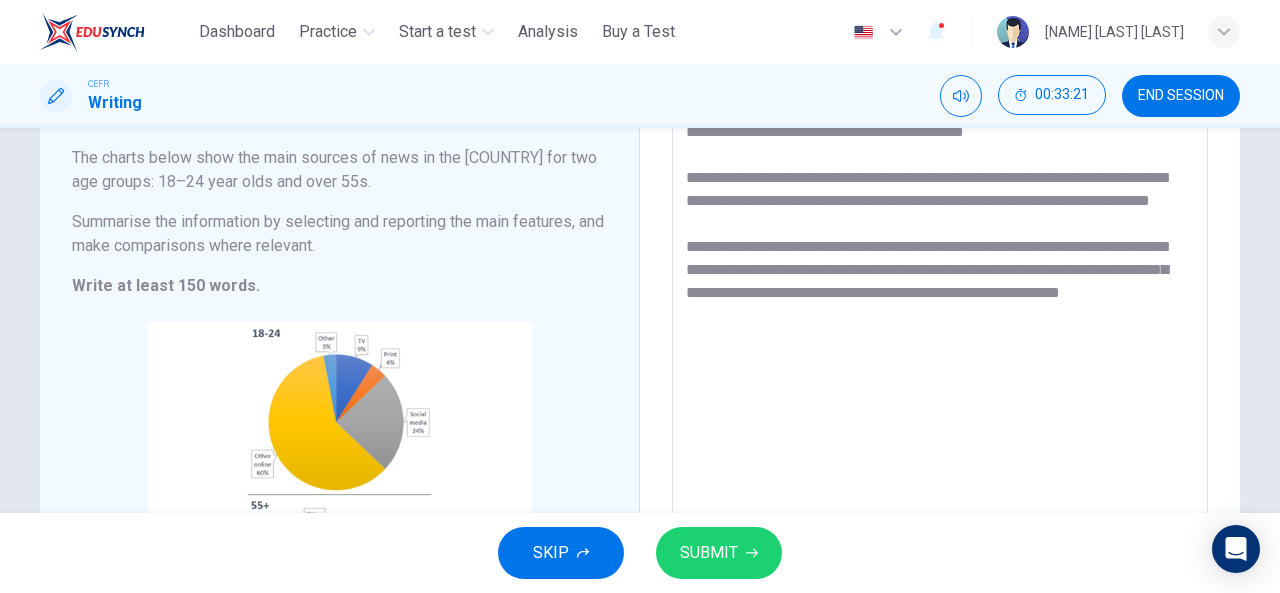 click on "**********" at bounding box center [940, 376] 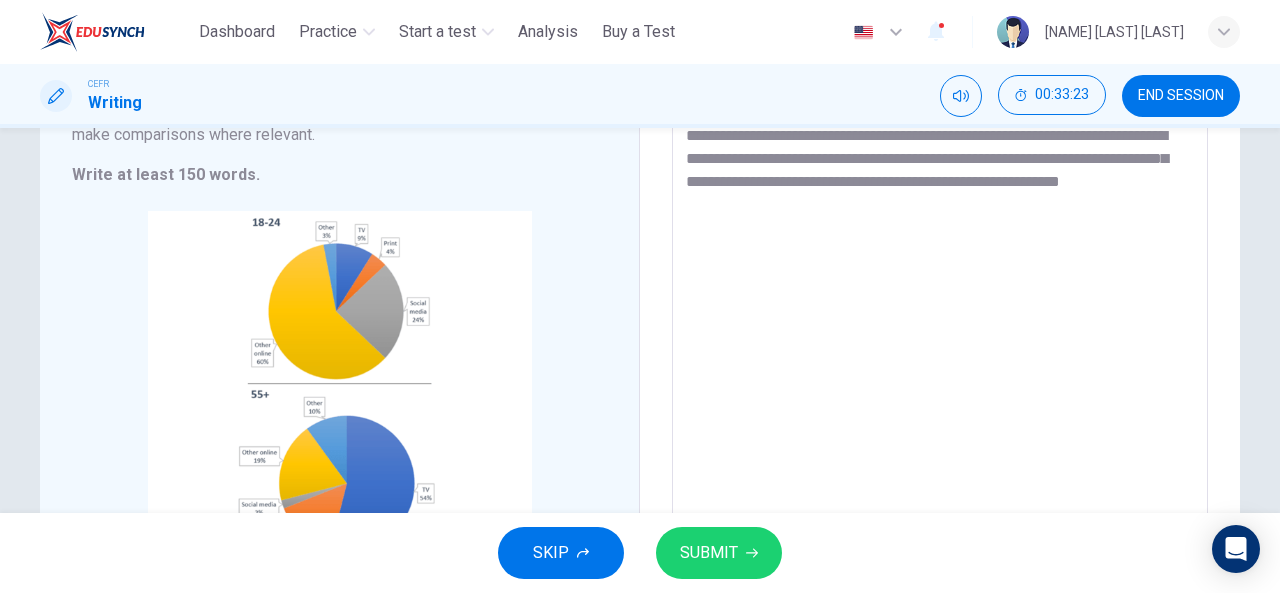 scroll, scrollTop: 128, scrollLeft: 0, axis: vertical 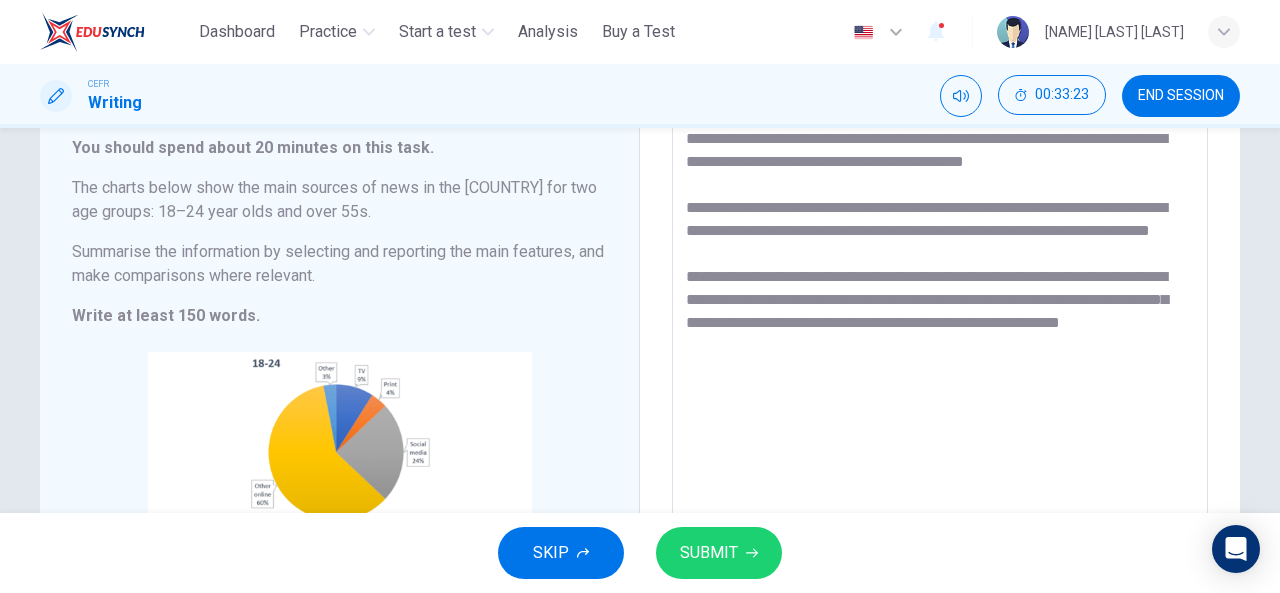 click on "**********" at bounding box center [940, 406] 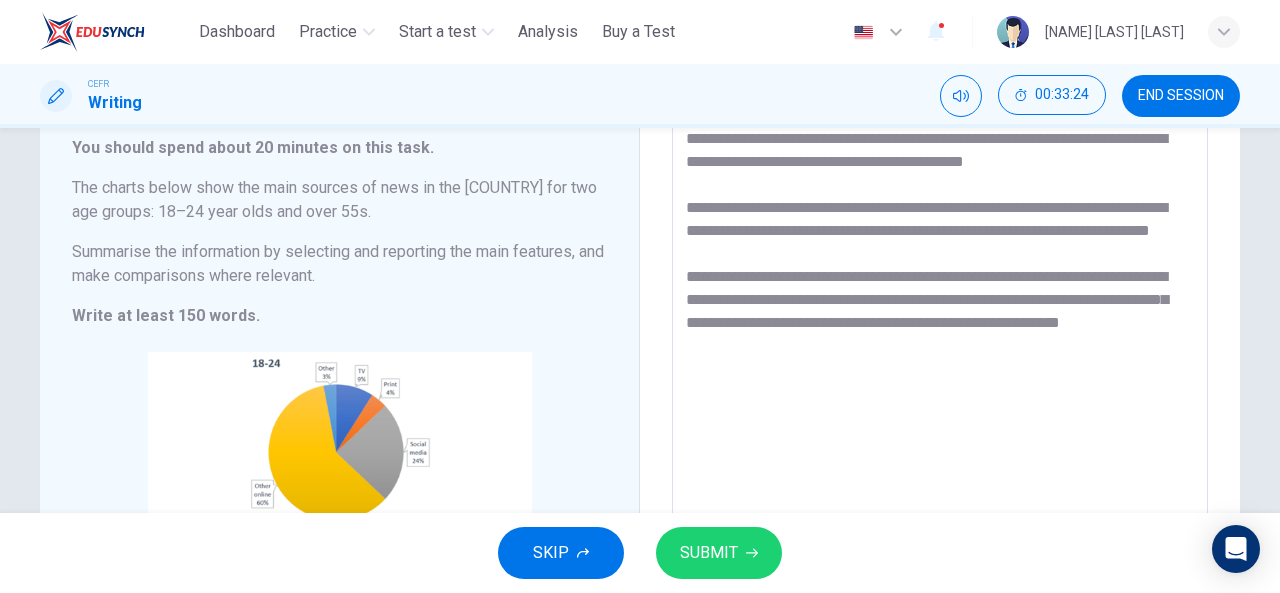 scroll, scrollTop: 228, scrollLeft: 0, axis: vertical 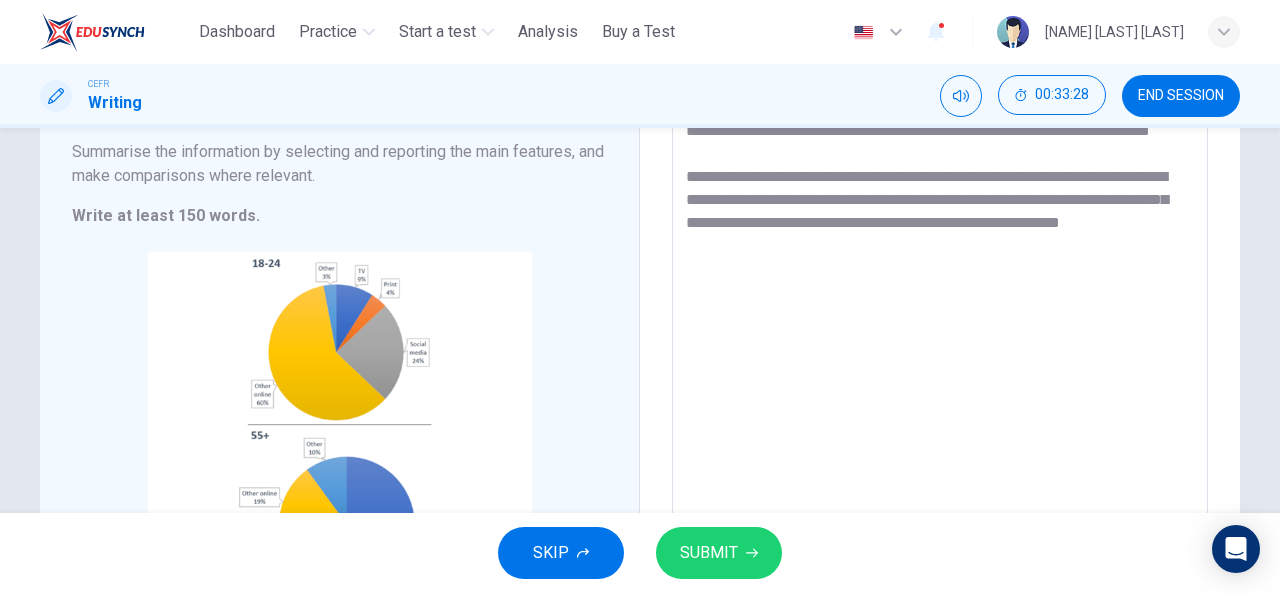 click on "**********" at bounding box center [940, 306] 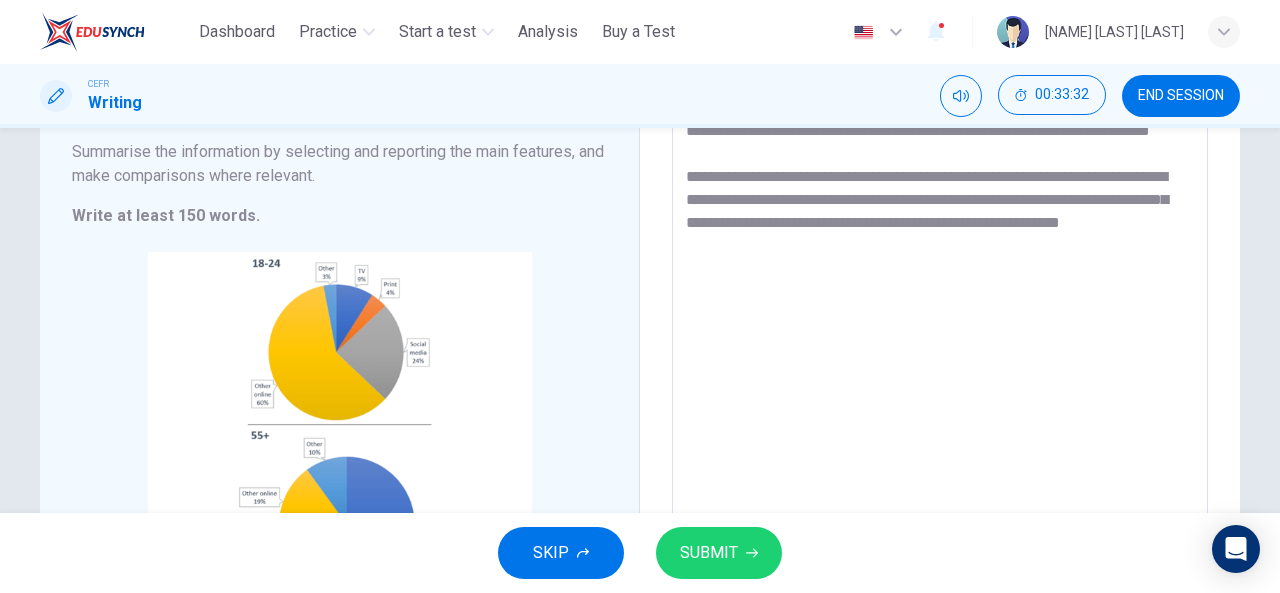 click on "**********" at bounding box center [940, 306] 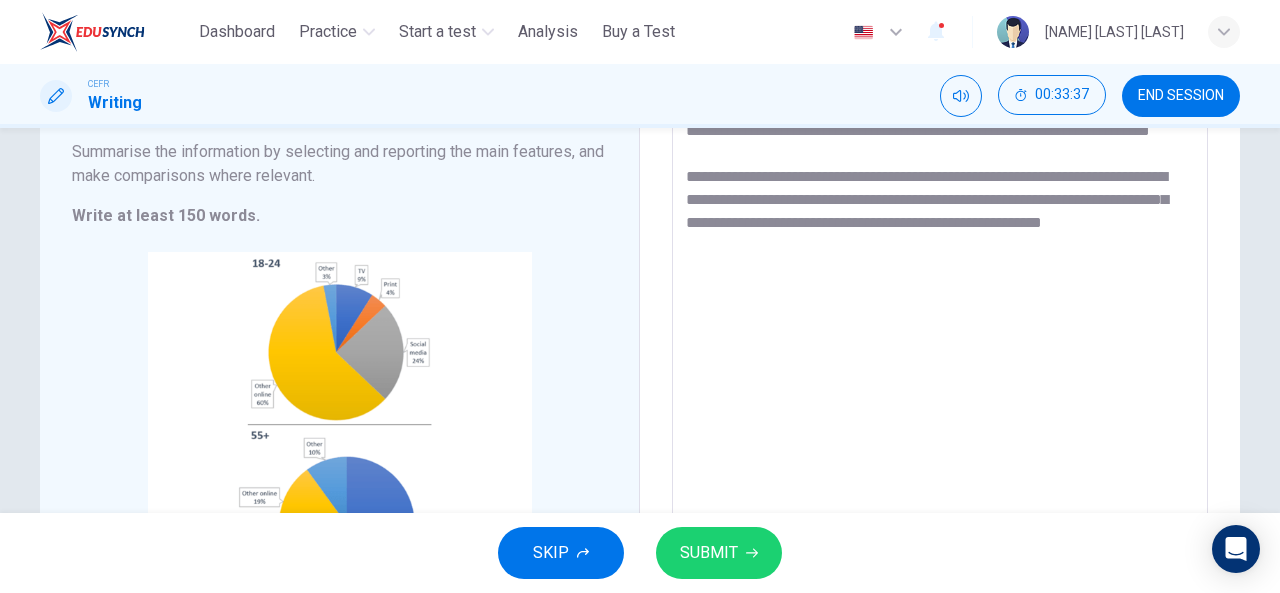 click on "**********" at bounding box center (940, 306) 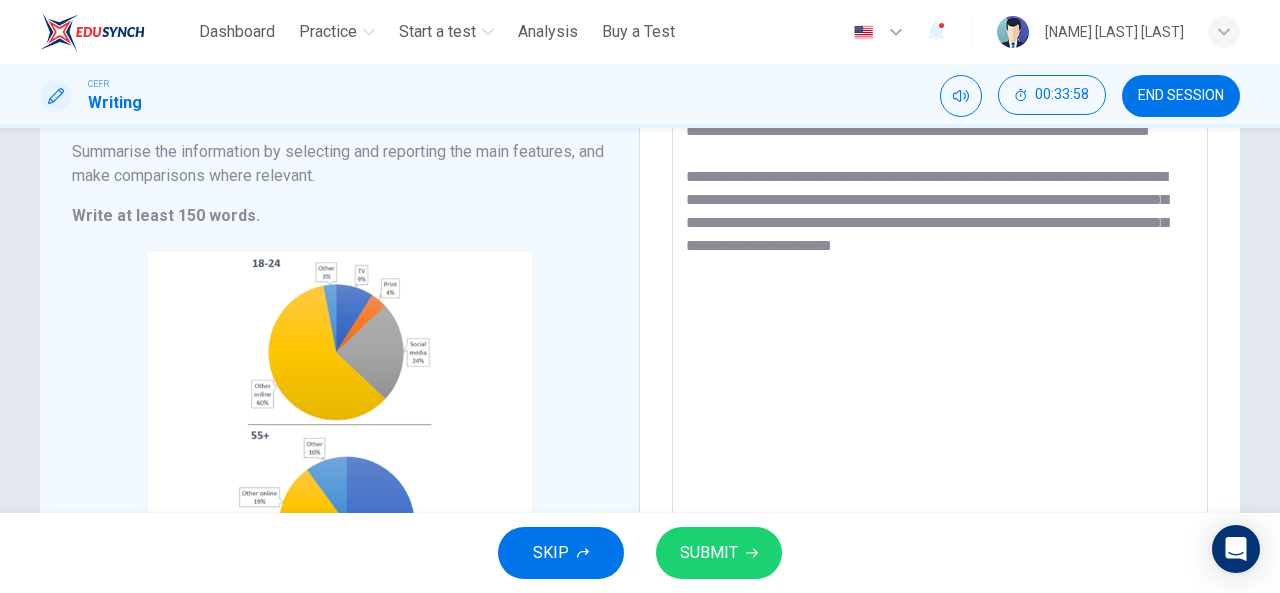 click on "**********" at bounding box center (940, 306) 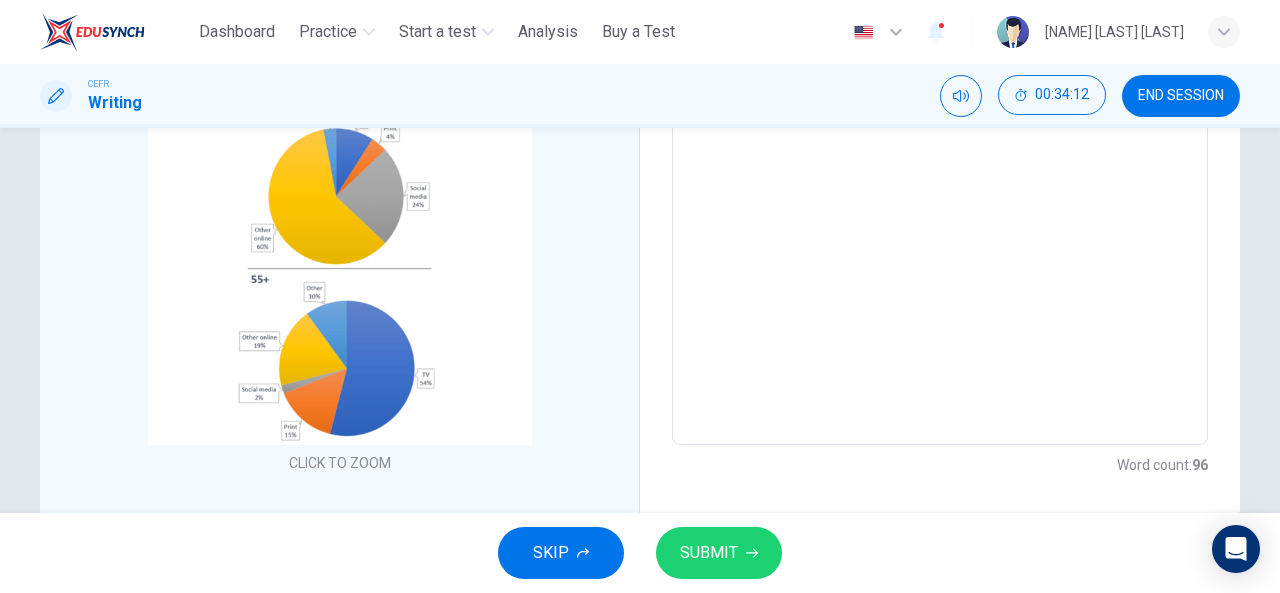 scroll, scrollTop: 428, scrollLeft: 0, axis: vertical 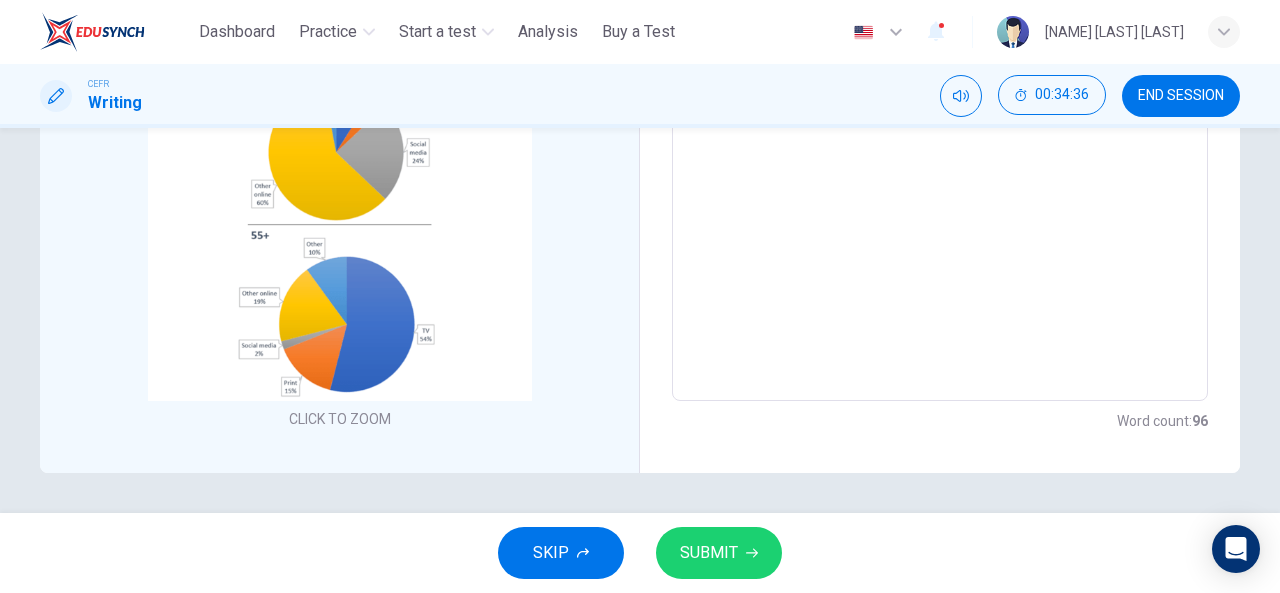 click on "SUBMIT" at bounding box center [709, 553] 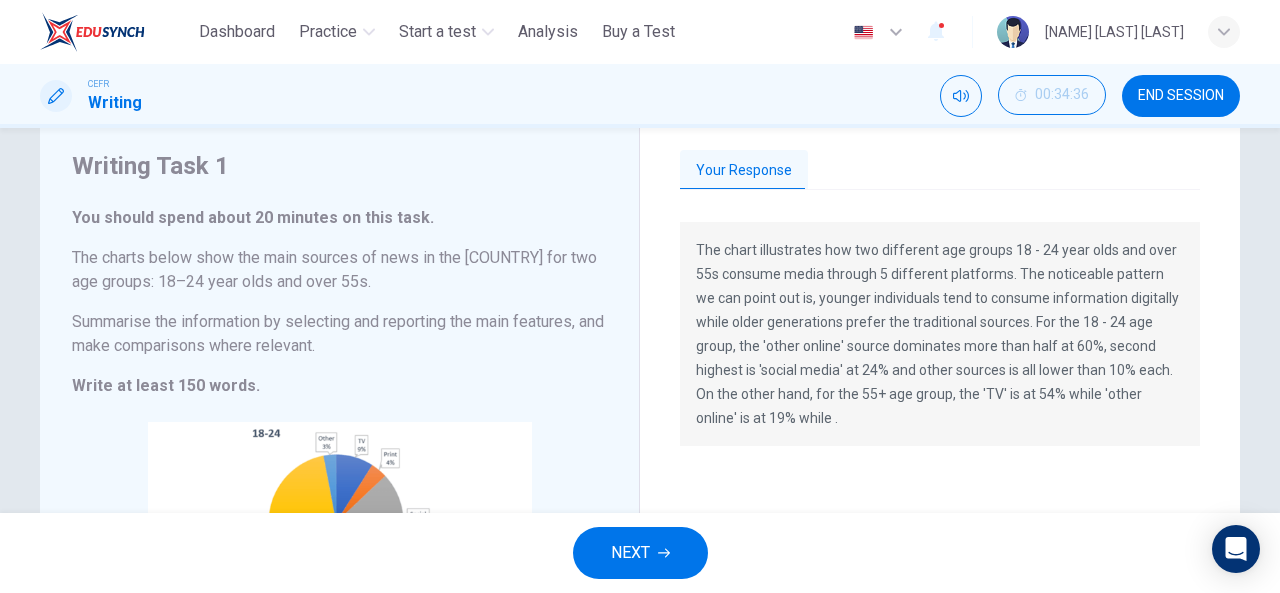 scroll, scrollTop: 28, scrollLeft: 0, axis: vertical 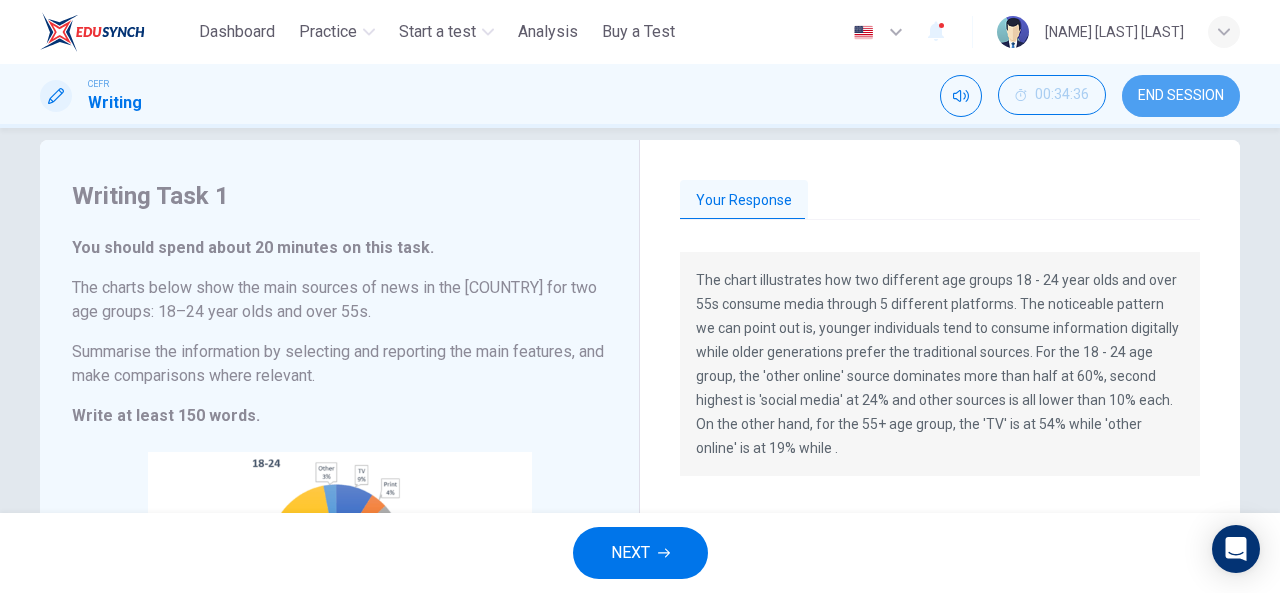 drag, startPoint x: 1182, startPoint y: 91, endPoint x: 722, endPoint y: 127, distance: 461.40656 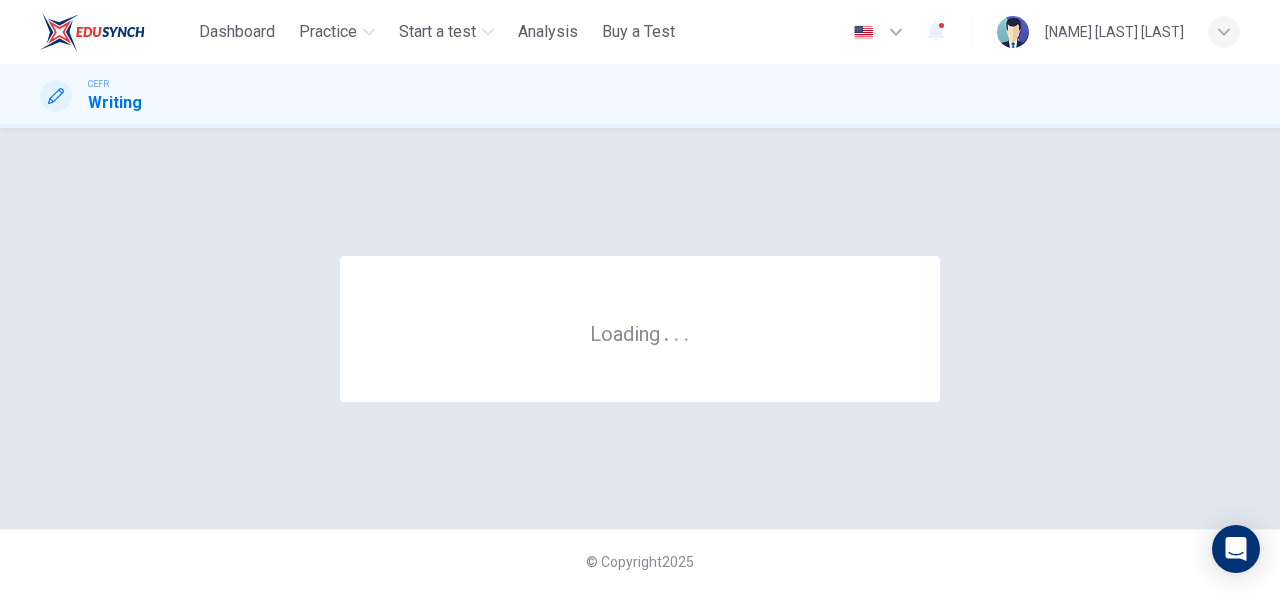 scroll, scrollTop: 0, scrollLeft: 0, axis: both 